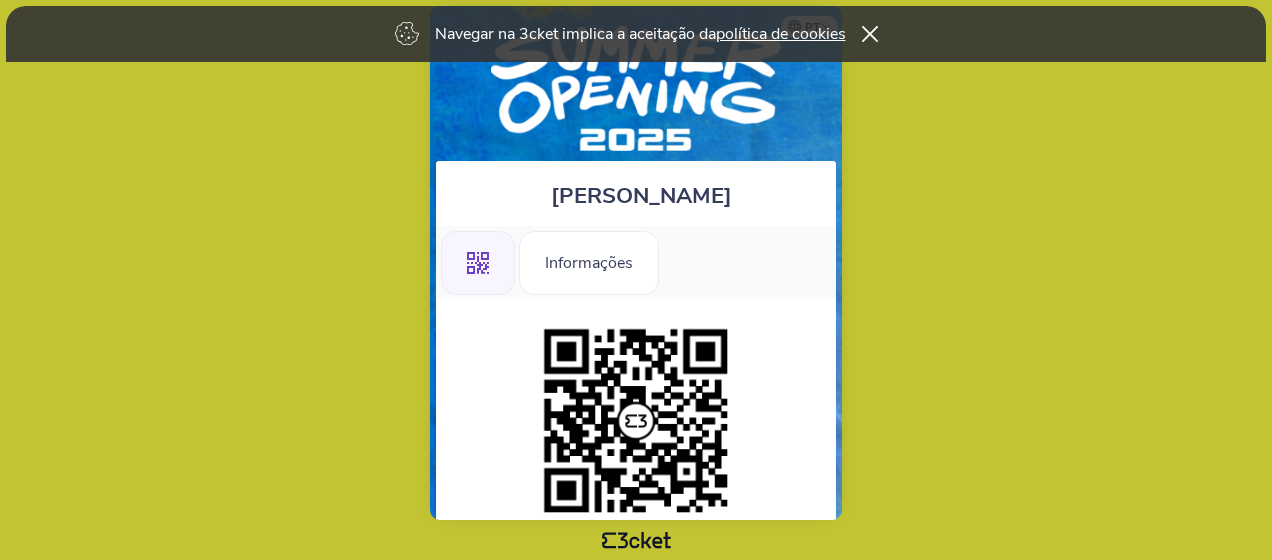 scroll, scrollTop: 0, scrollLeft: 0, axis: both 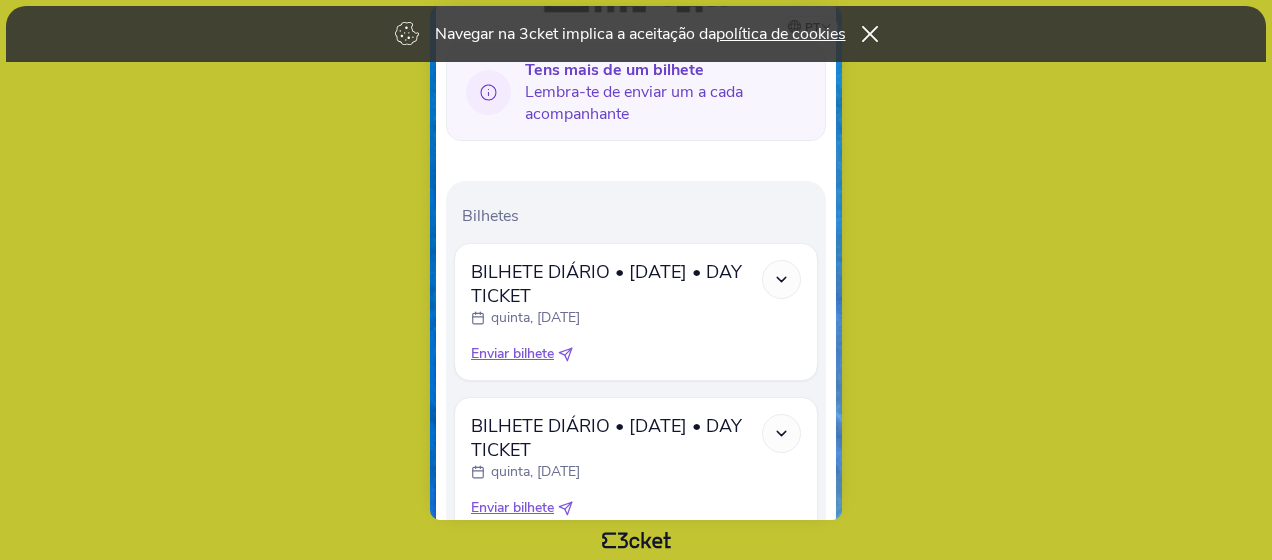 click 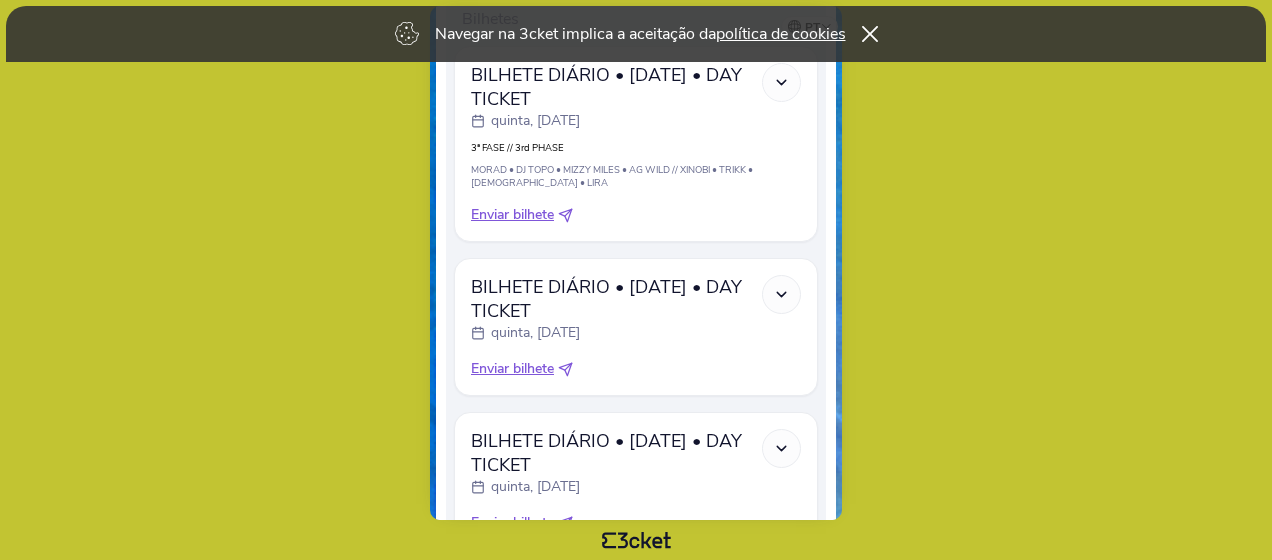 scroll, scrollTop: 700, scrollLeft: 0, axis: vertical 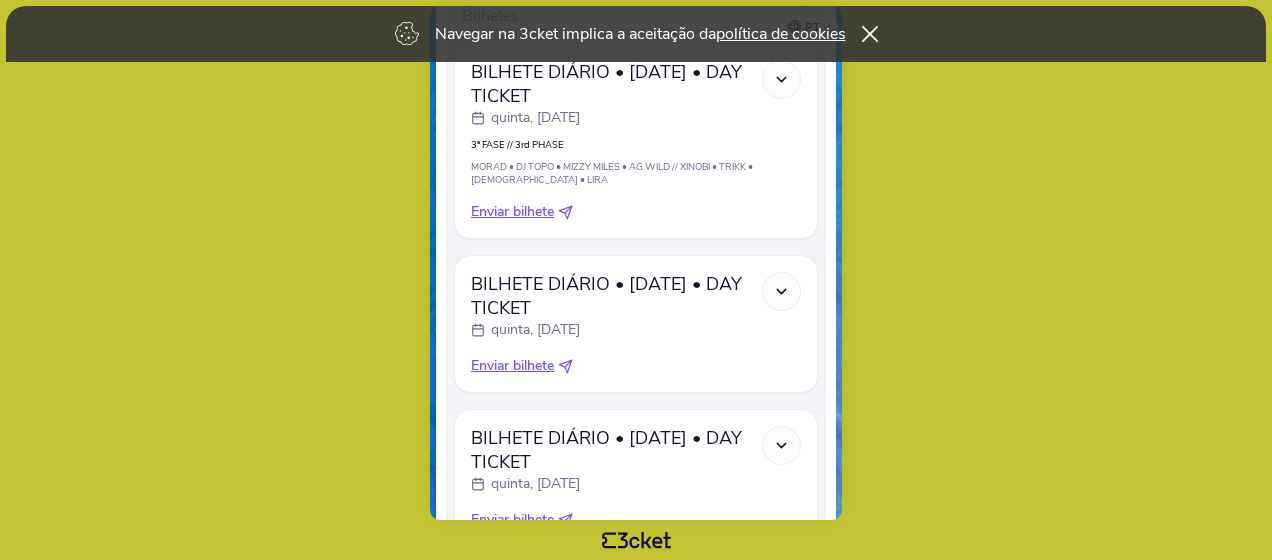 click on "Navegar na 3cket implica a aceitação da  política de cookies" at bounding box center (636, 34) 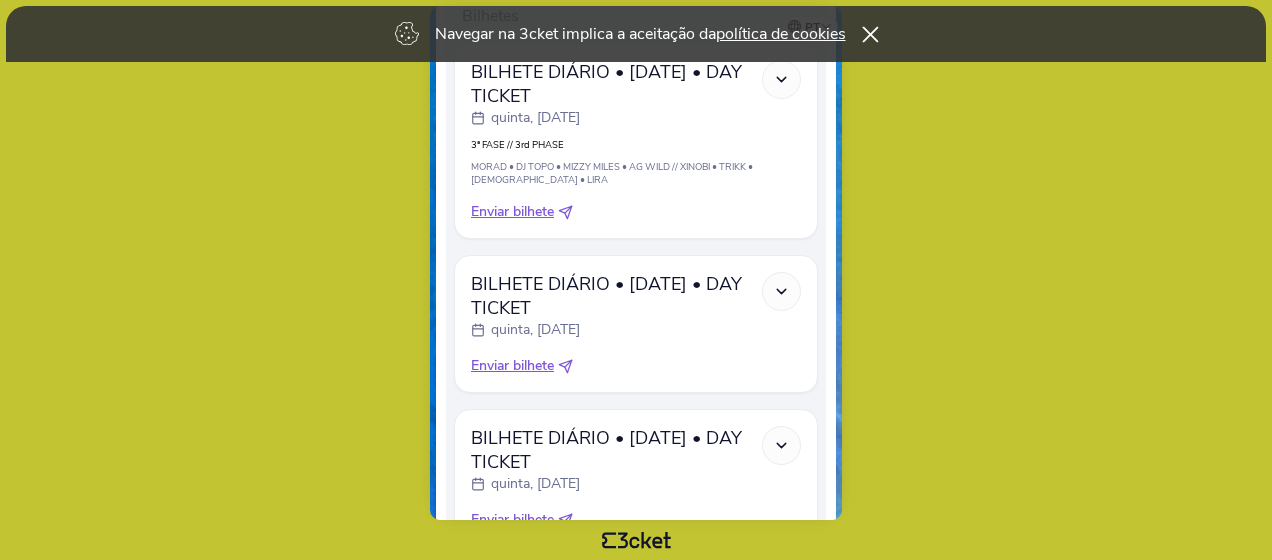 click 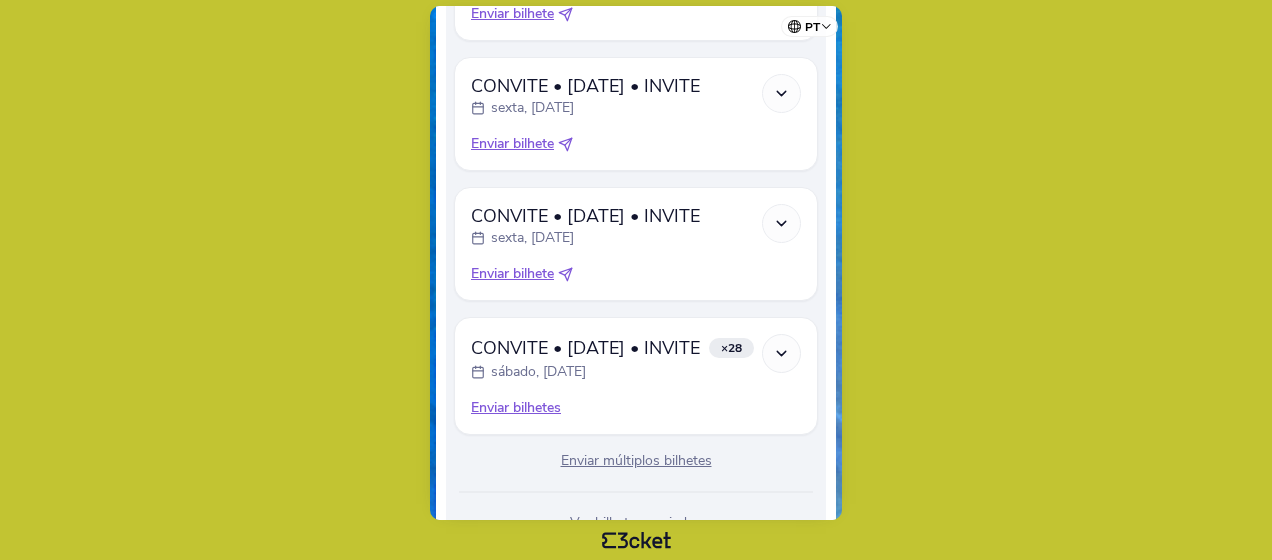 scroll, scrollTop: 5081, scrollLeft: 0, axis: vertical 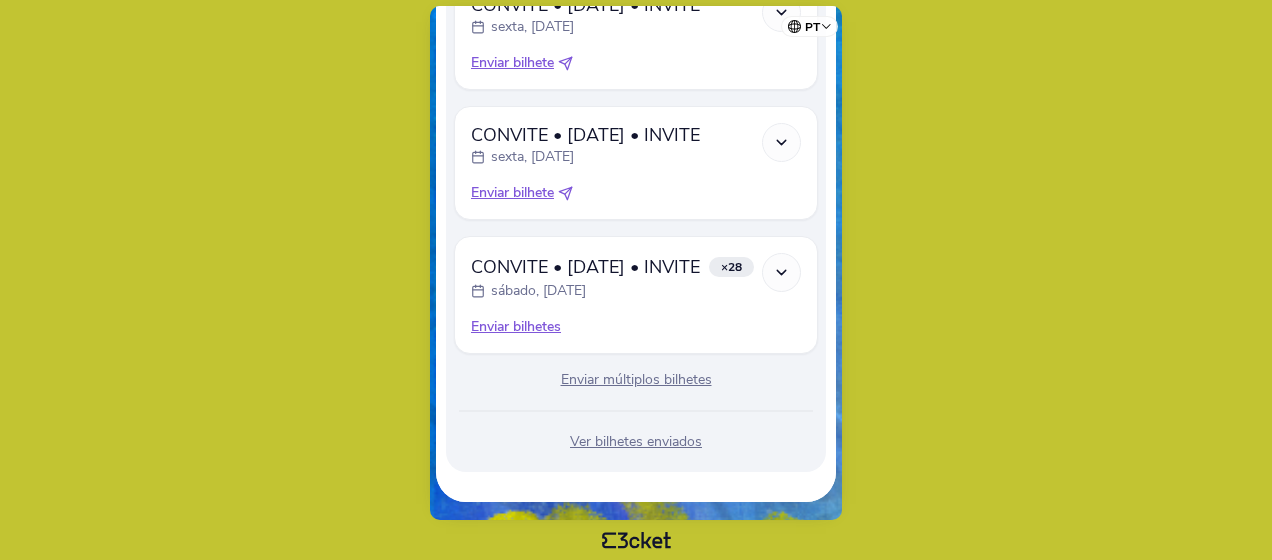 click on "Ver bilhetes enviados" at bounding box center [636, 442] 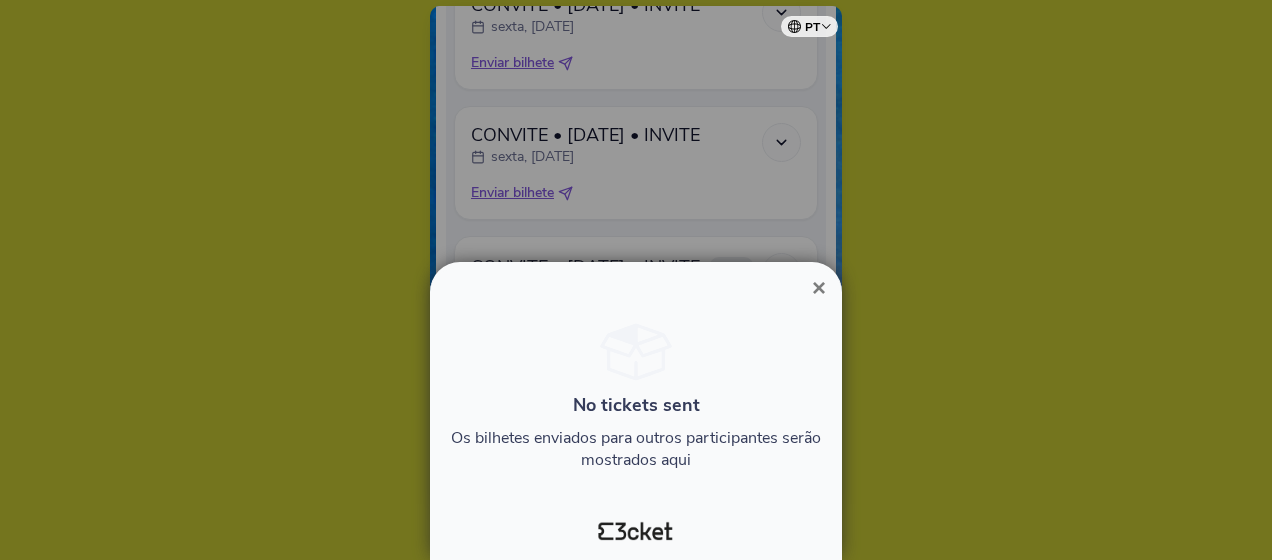 click on "×" at bounding box center (819, 287) 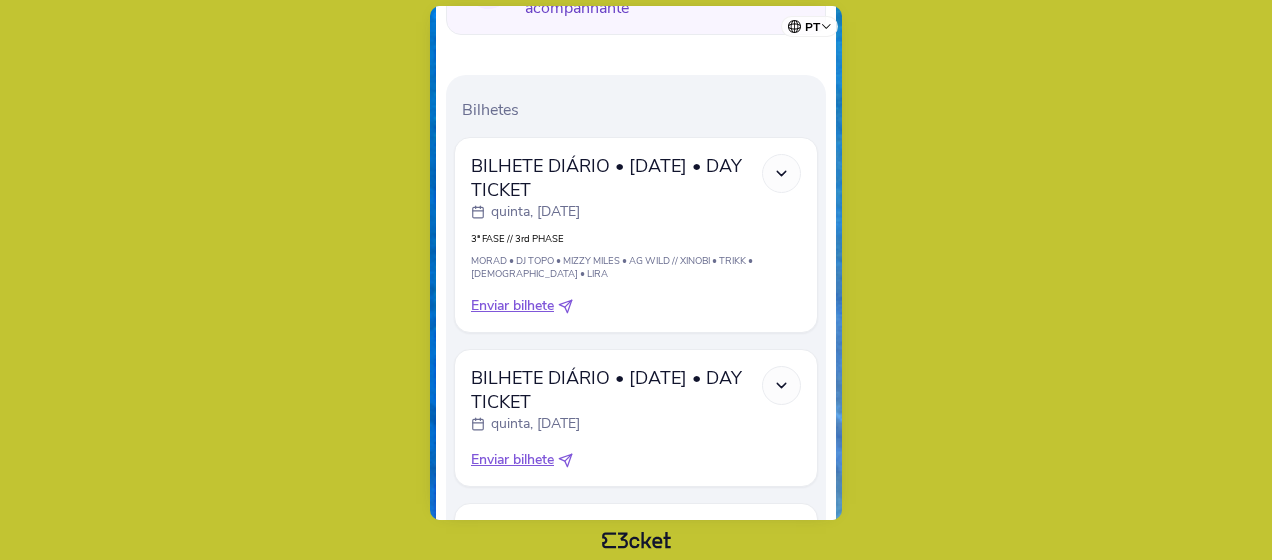scroll, scrollTop: 681, scrollLeft: 0, axis: vertical 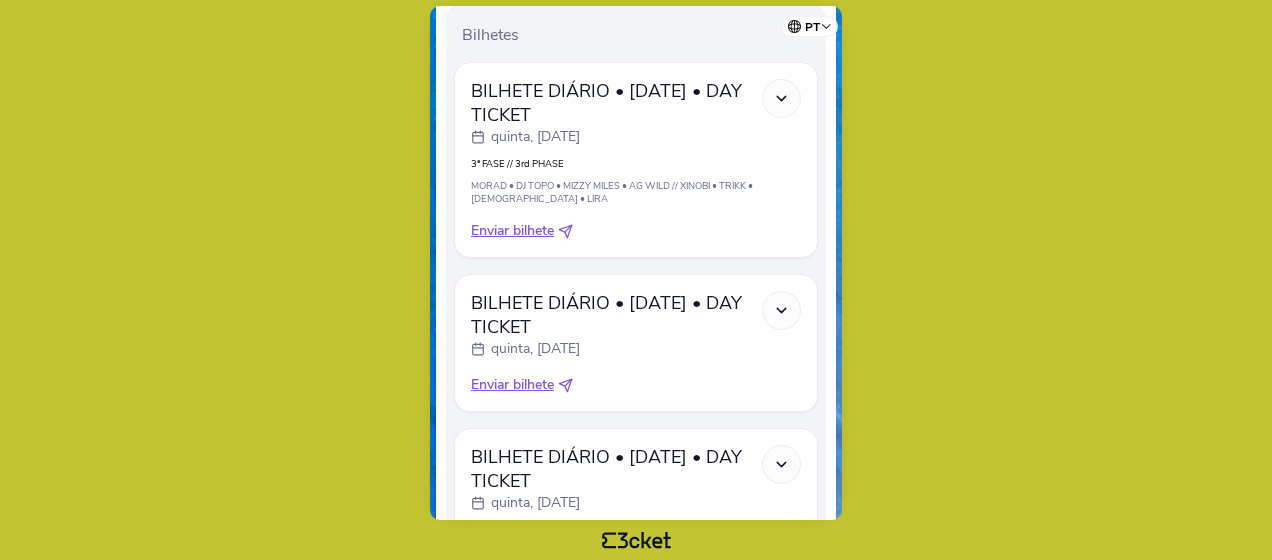 click 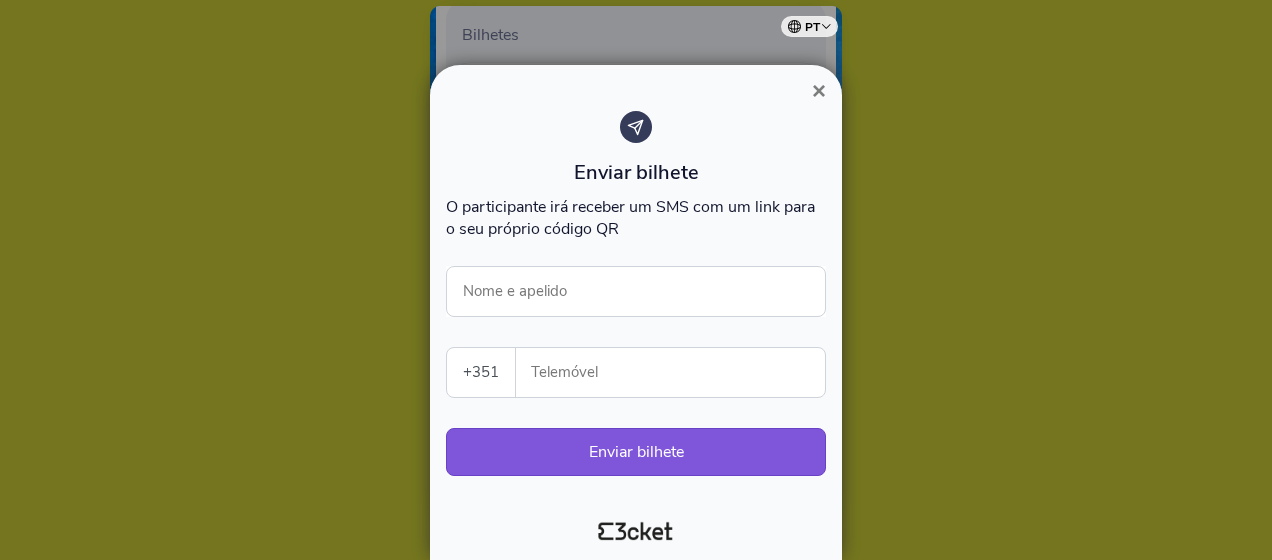 click on "×" at bounding box center (819, 90) 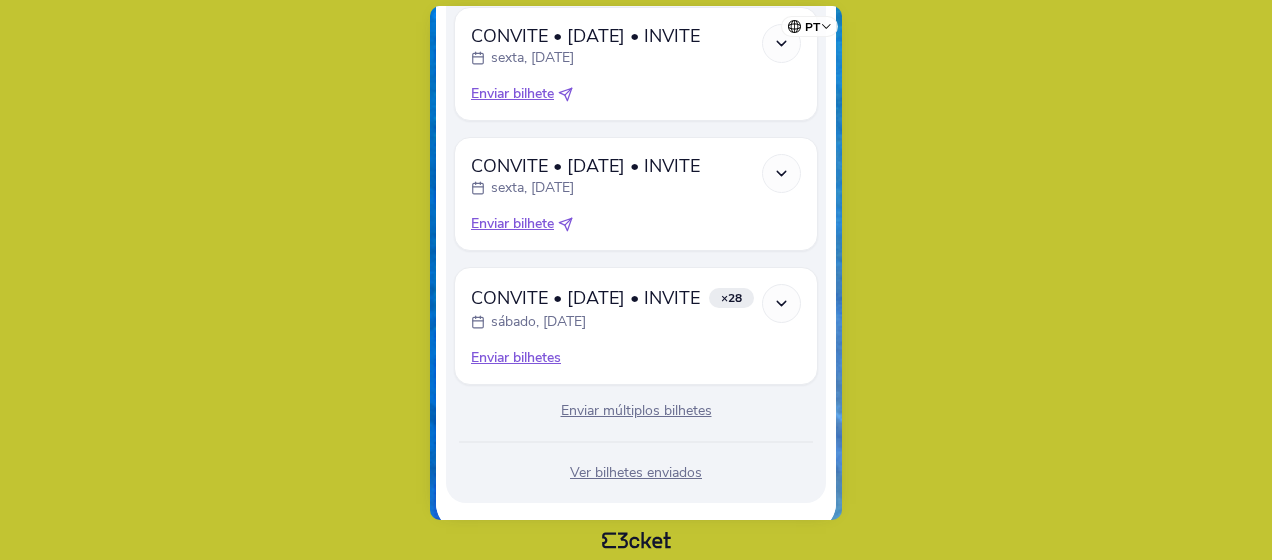 scroll, scrollTop: 5081, scrollLeft: 0, axis: vertical 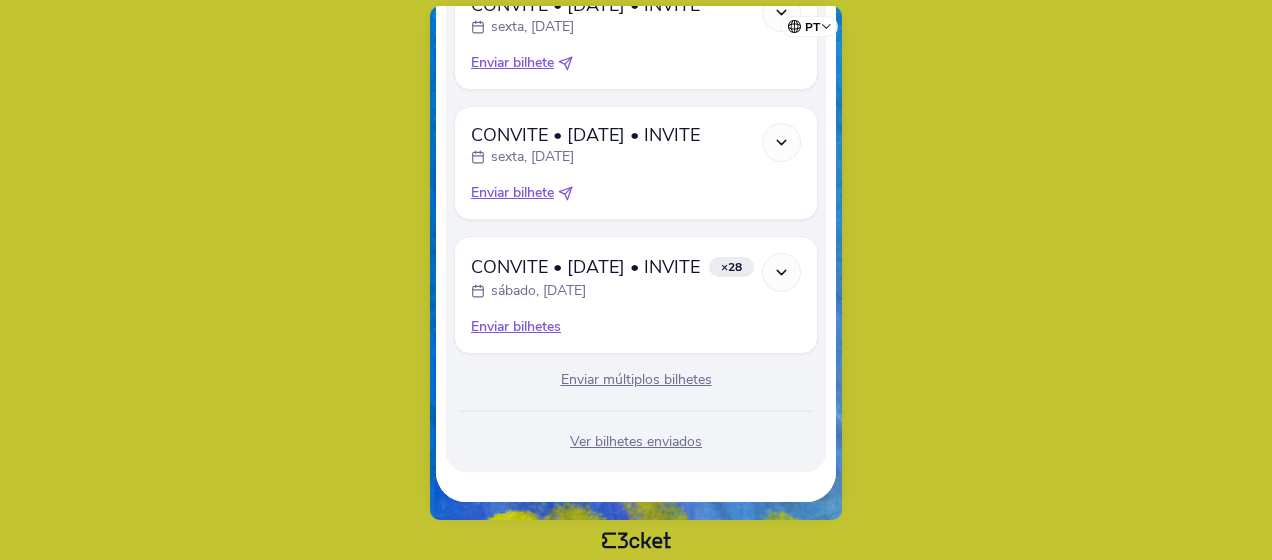 click 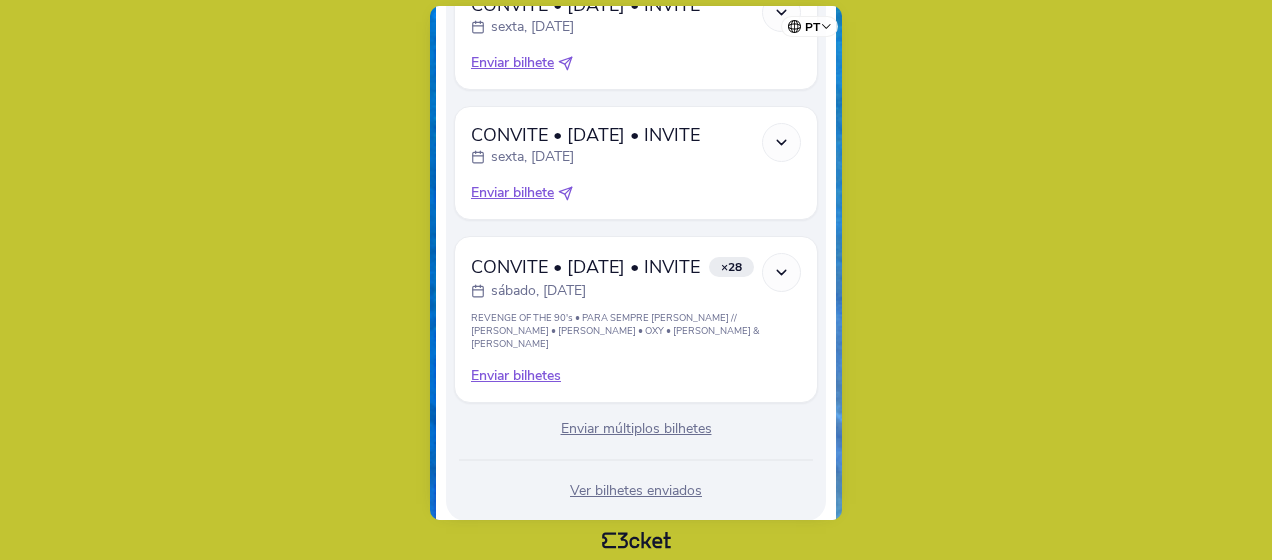 click on "Enviar múltiplos bilhetes" at bounding box center (636, 429) 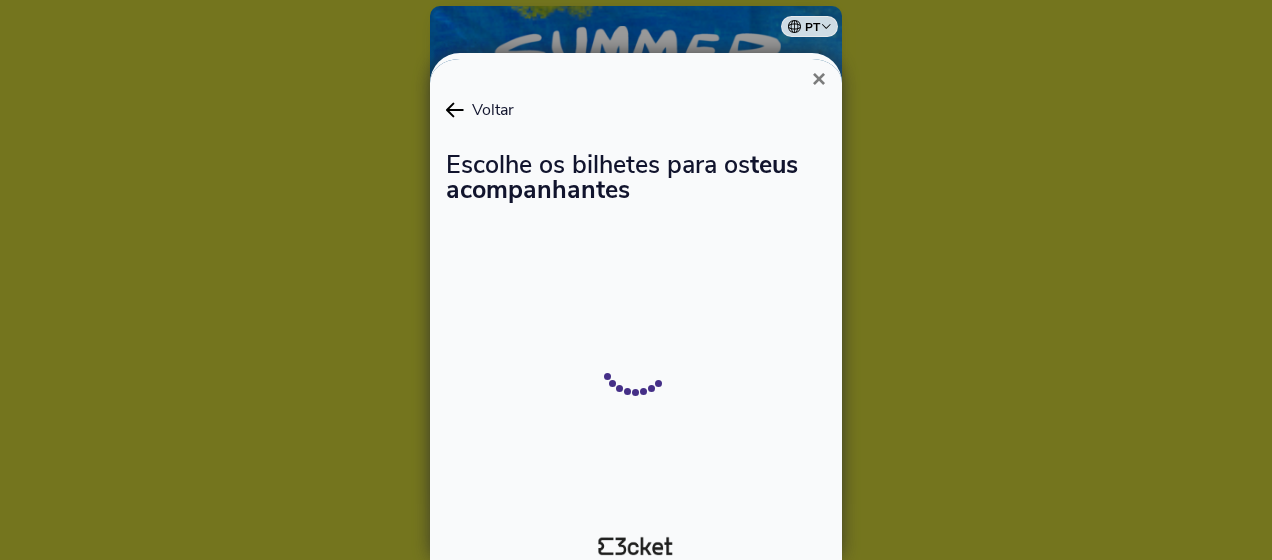 scroll, scrollTop: 0, scrollLeft: 0, axis: both 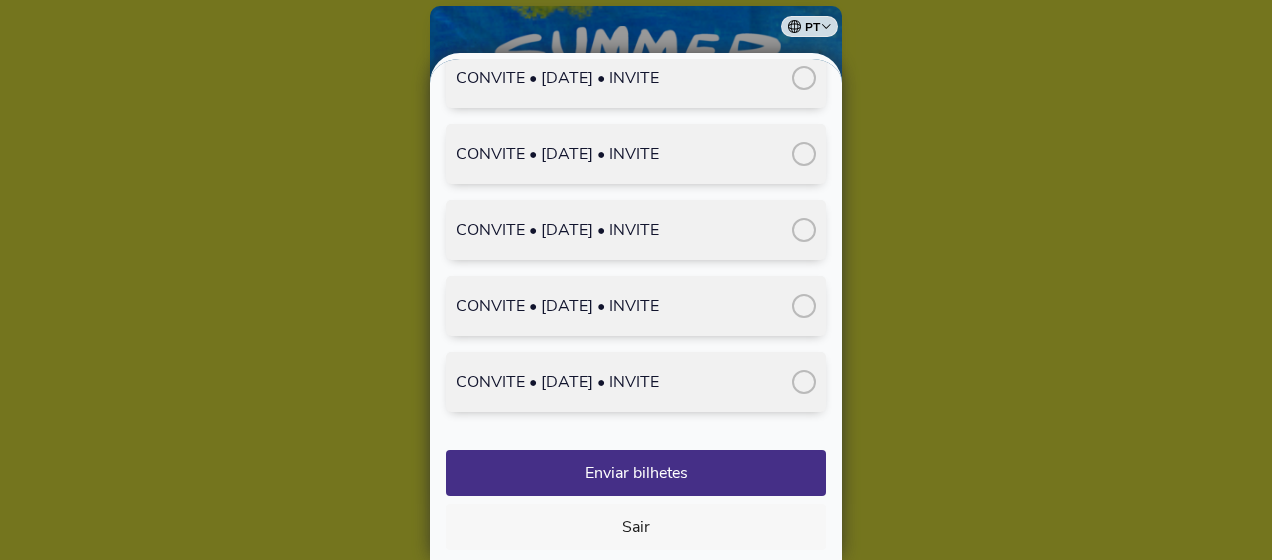 click at bounding box center [804, 382] 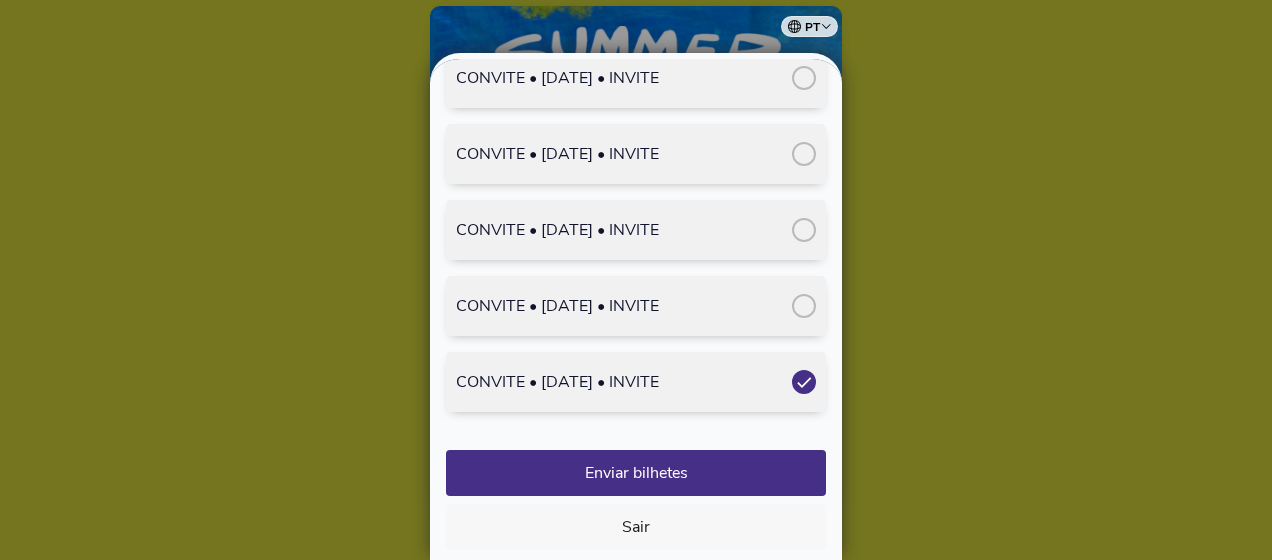 click at bounding box center (804, 306) 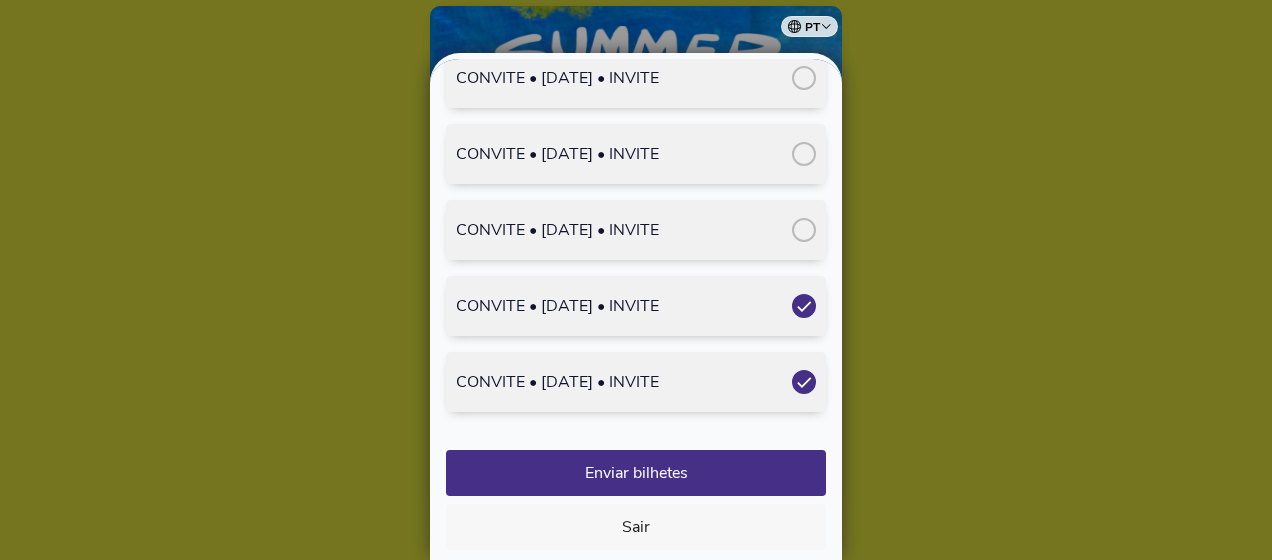 click at bounding box center [804, 230] 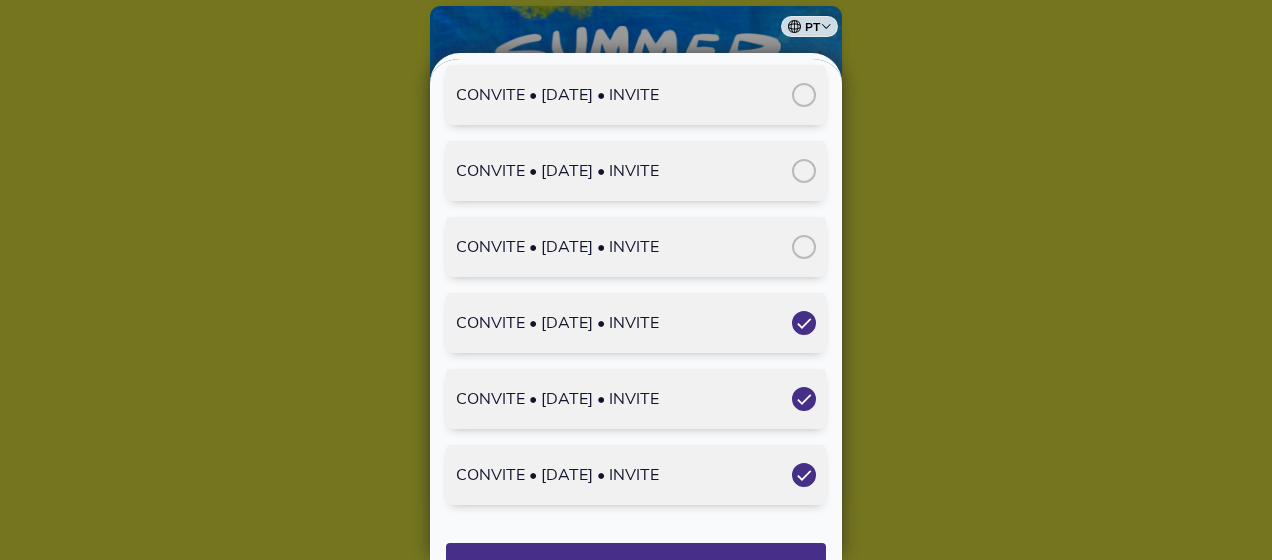 scroll, scrollTop: 4400, scrollLeft: 0, axis: vertical 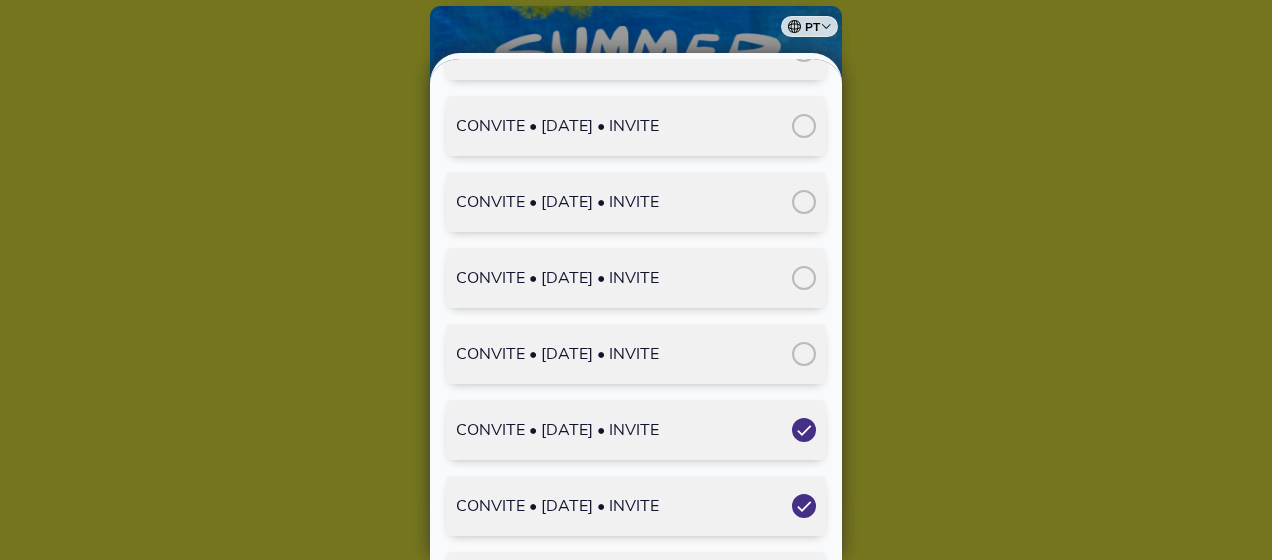 click at bounding box center (804, 354) 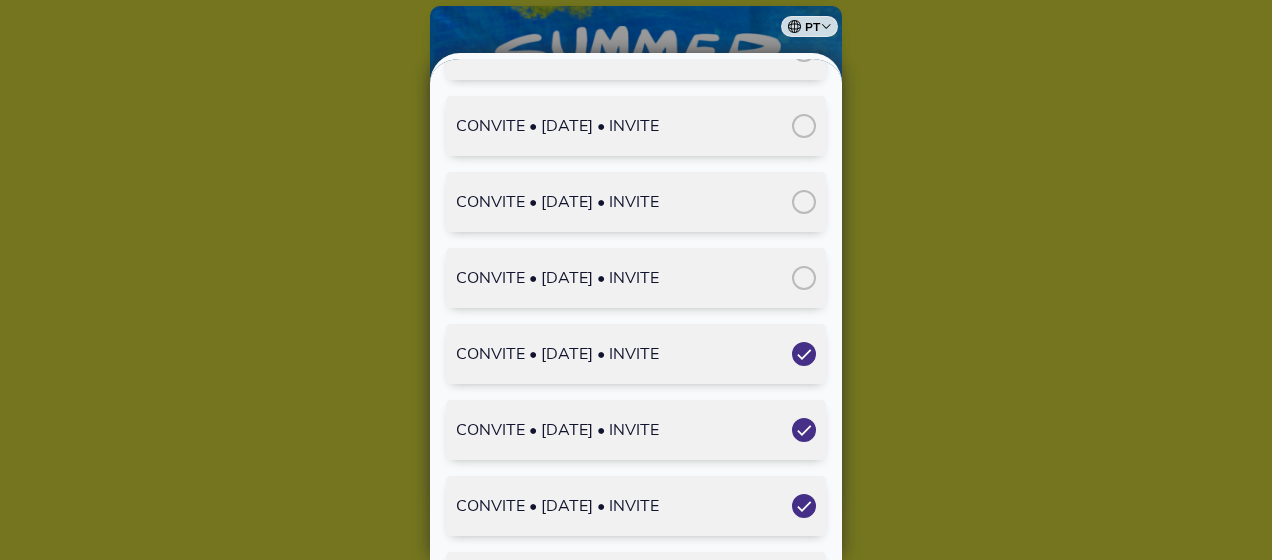 click at bounding box center [804, 278] 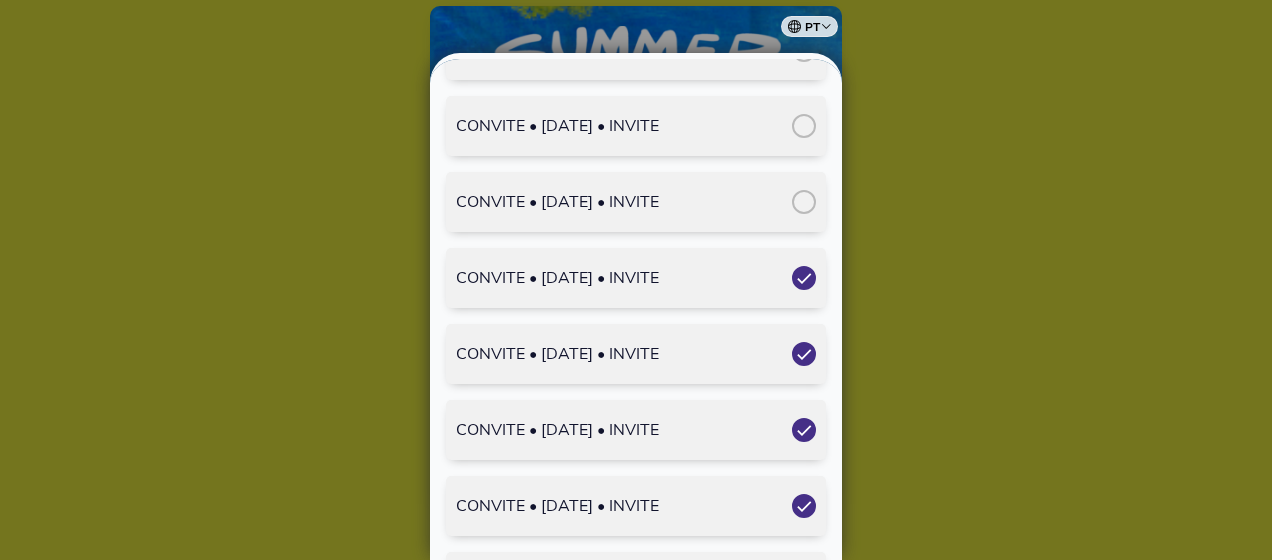 click at bounding box center (804, 202) 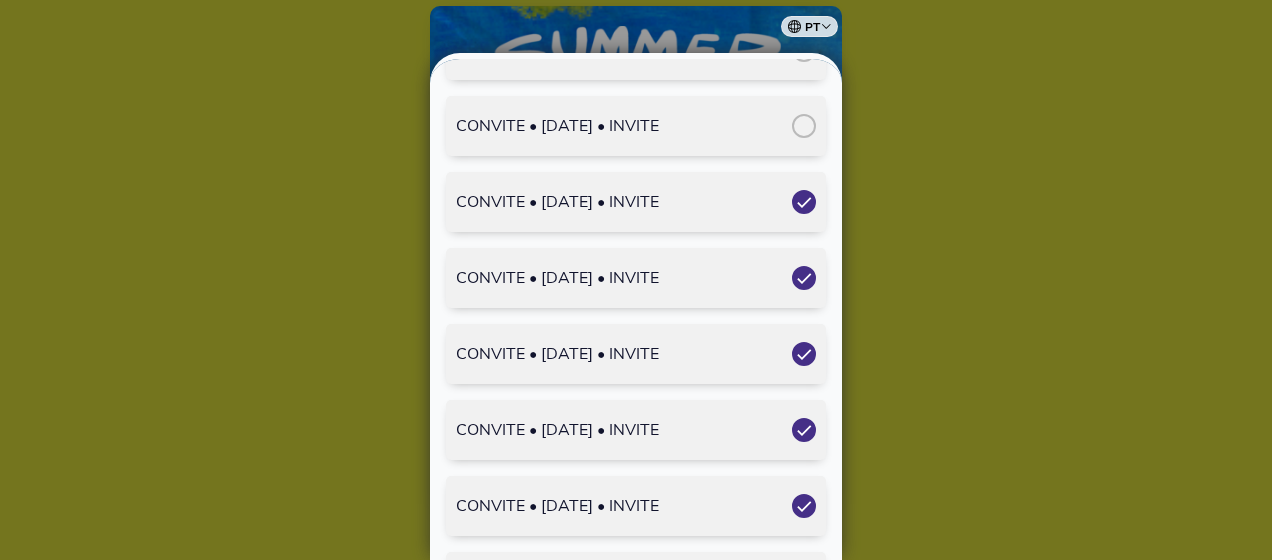 scroll, scrollTop: 4200, scrollLeft: 0, axis: vertical 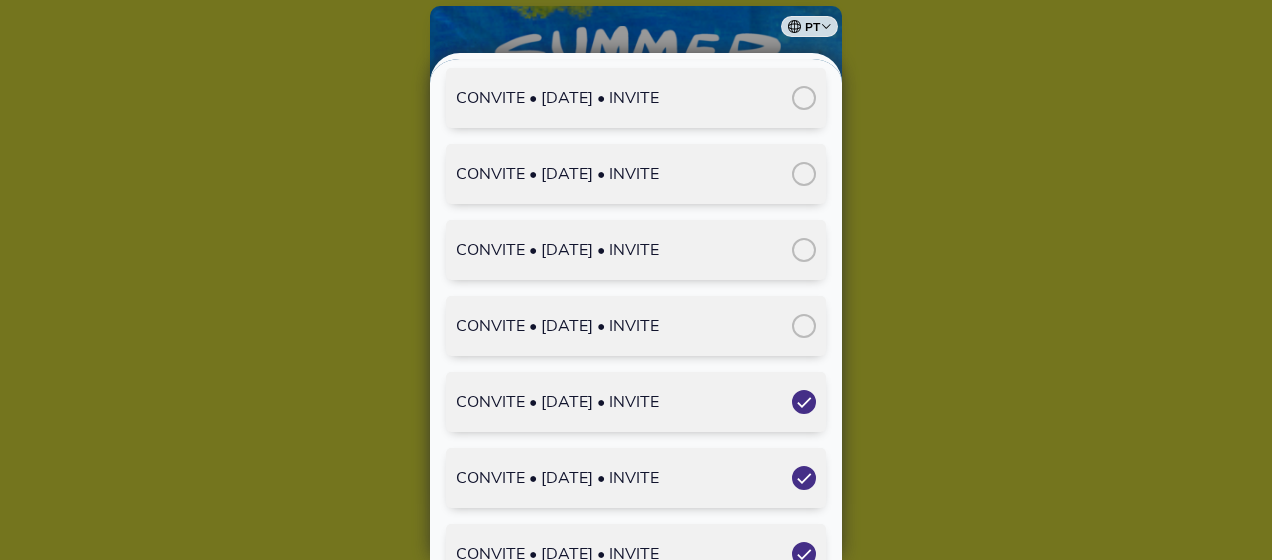 click at bounding box center (804, 326) 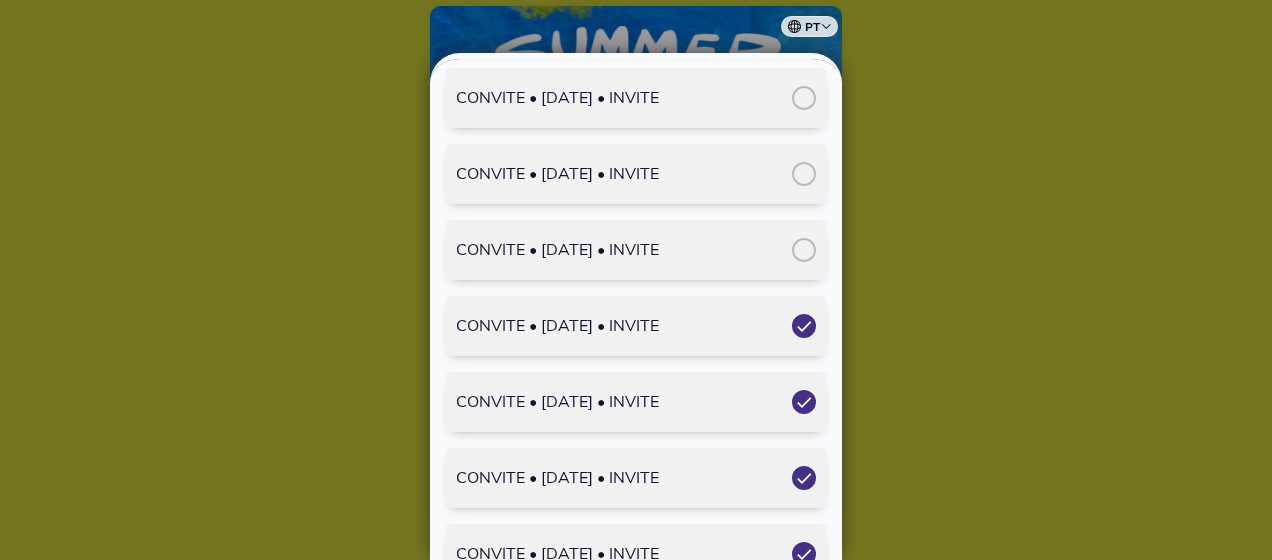 click at bounding box center [804, 250] 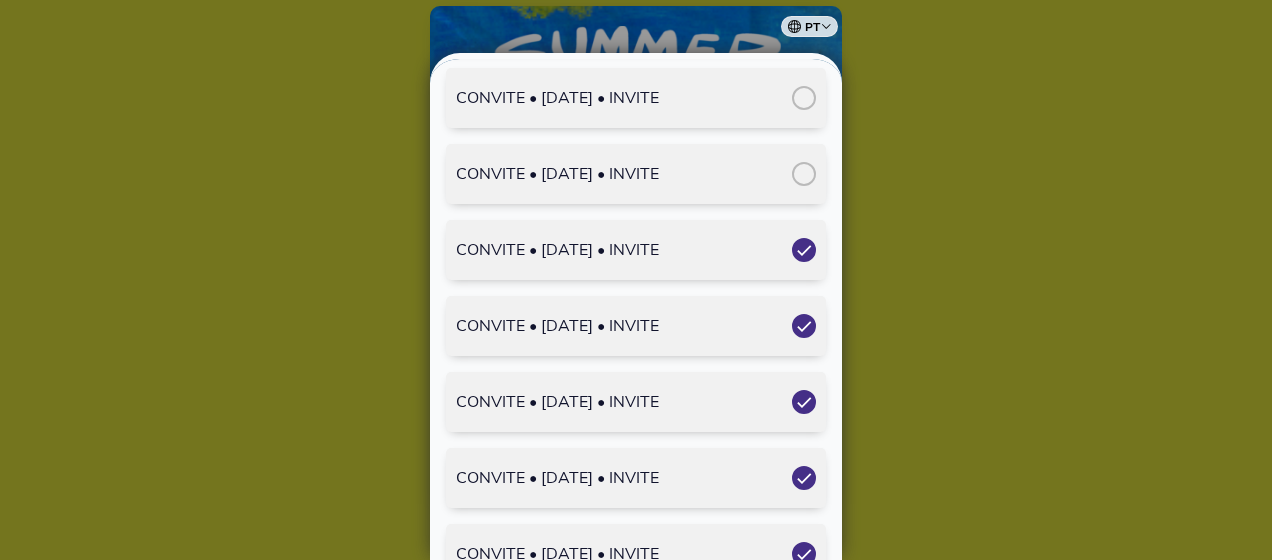 click at bounding box center (804, 174) 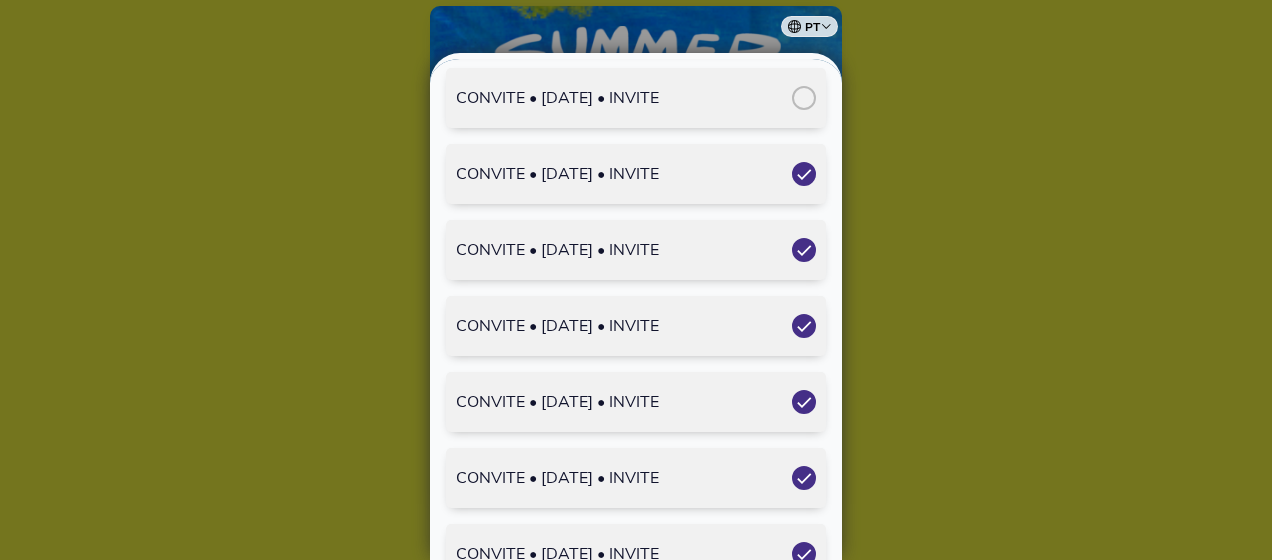 scroll, scrollTop: 4000, scrollLeft: 0, axis: vertical 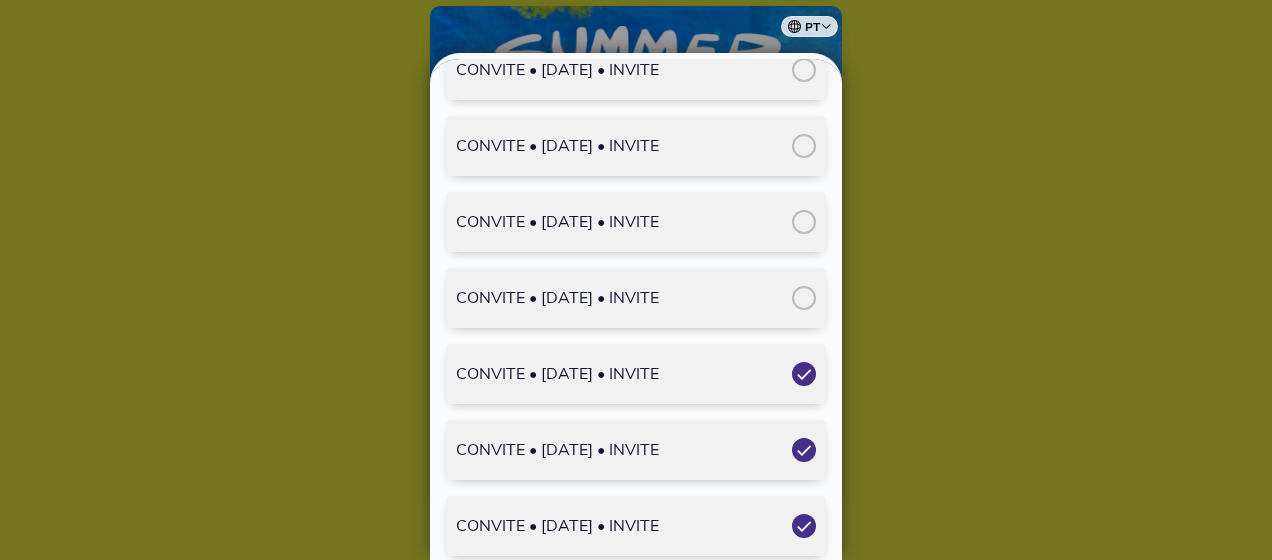 click at bounding box center (804, 298) 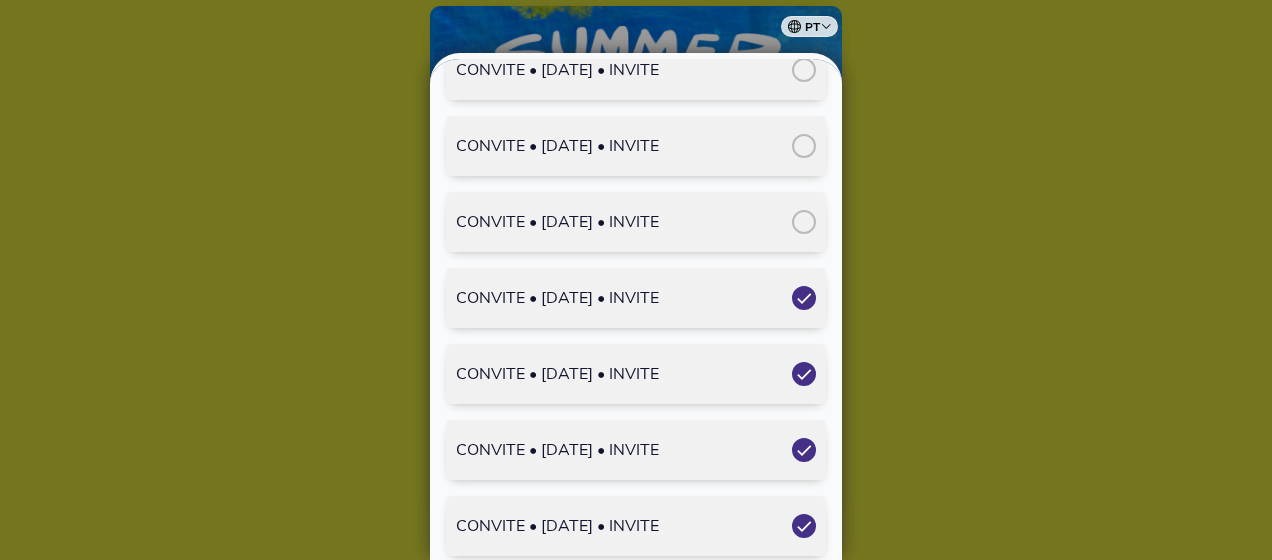 click at bounding box center [804, 222] 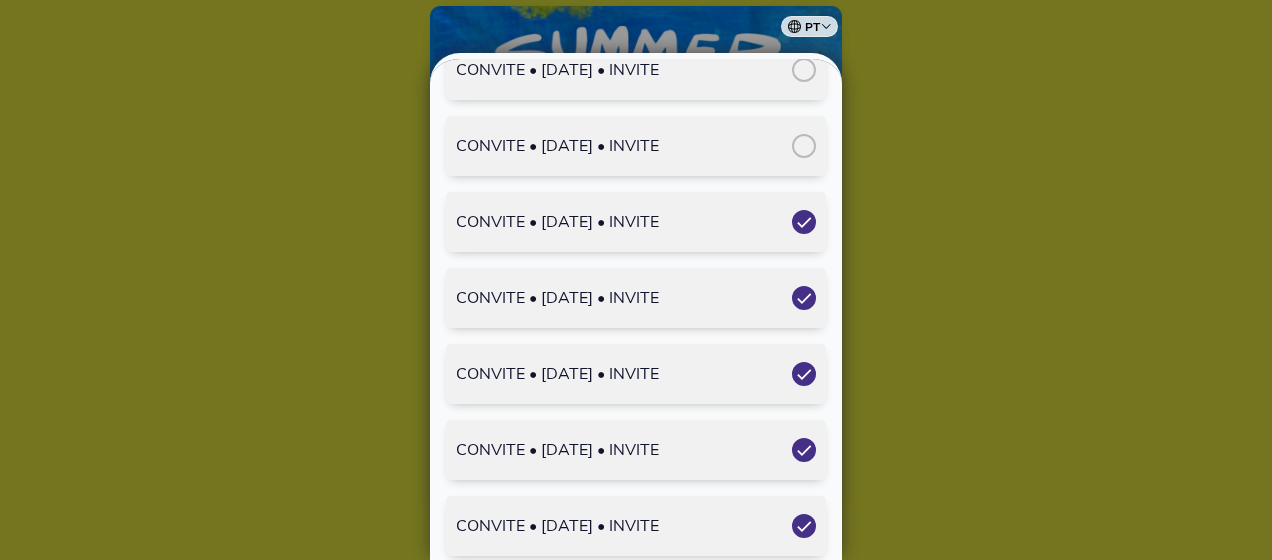 click at bounding box center [804, 222] 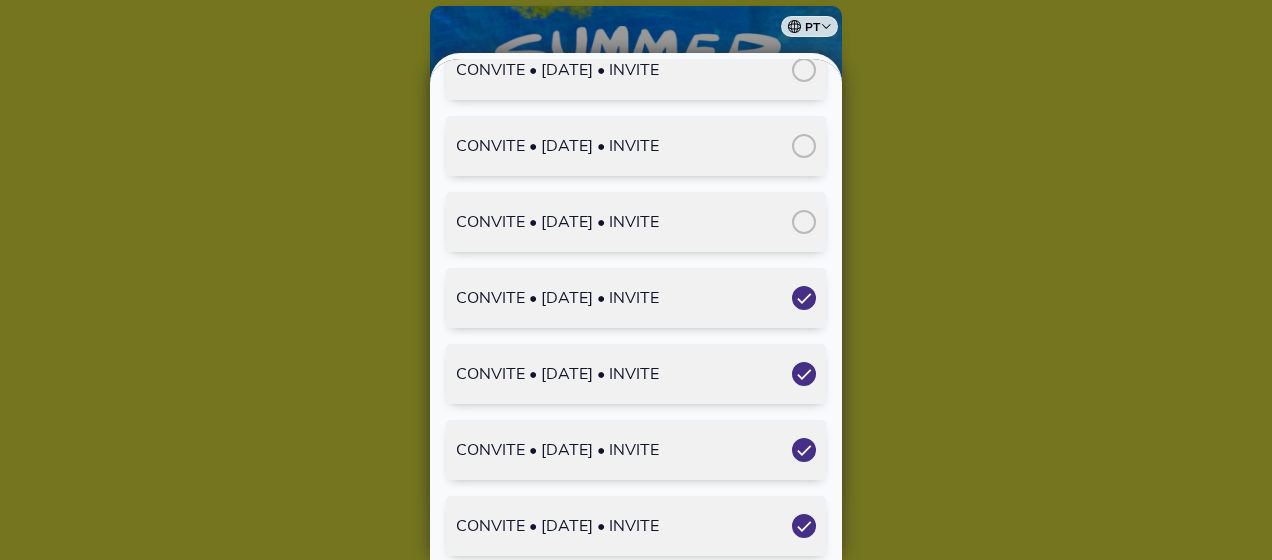 click at bounding box center [804, 146] 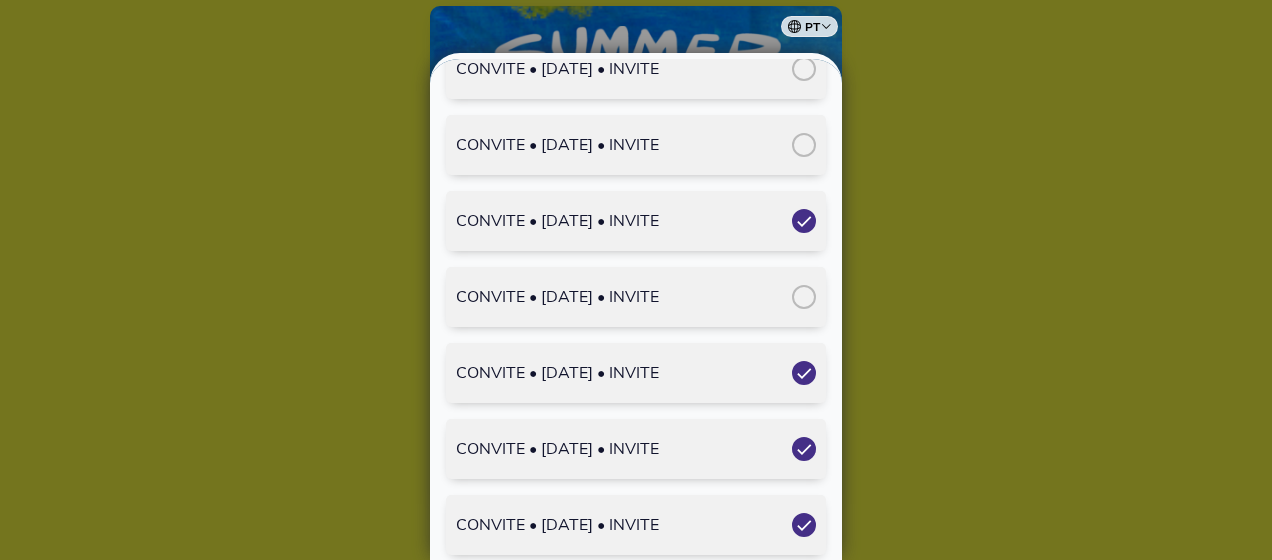 scroll, scrollTop: 3900, scrollLeft: 0, axis: vertical 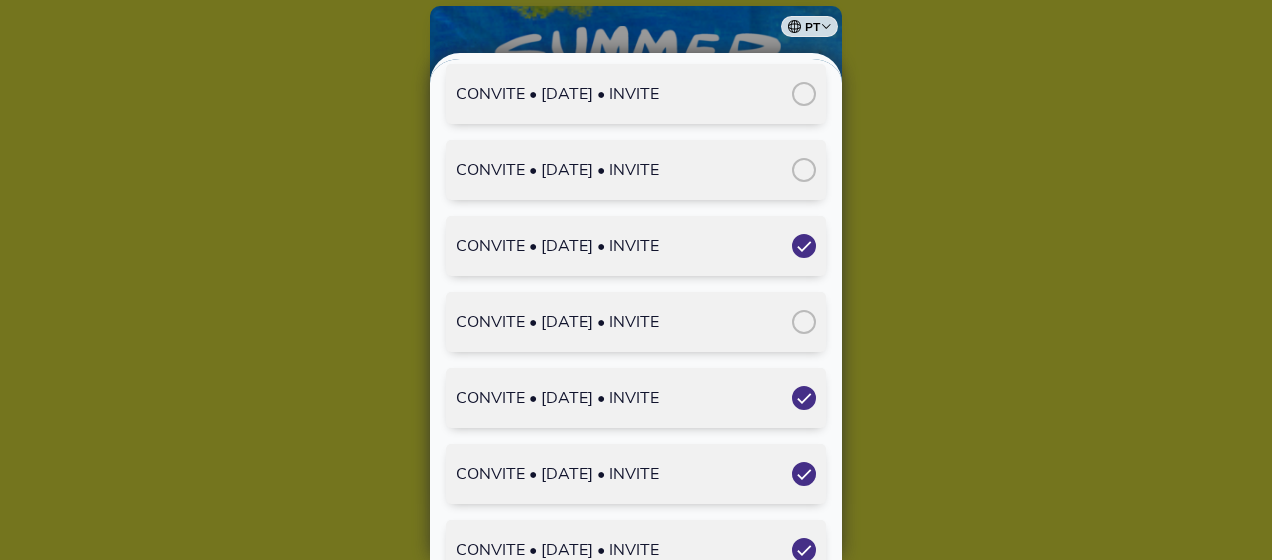 click at bounding box center (804, 170) 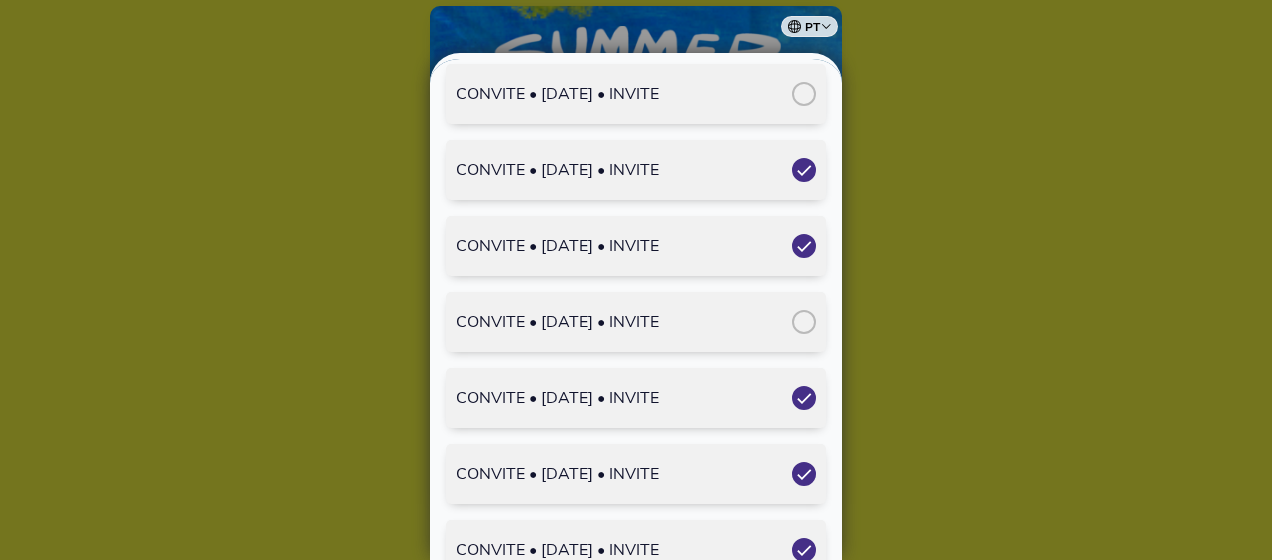 scroll, scrollTop: 3800, scrollLeft: 0, axis: vertical 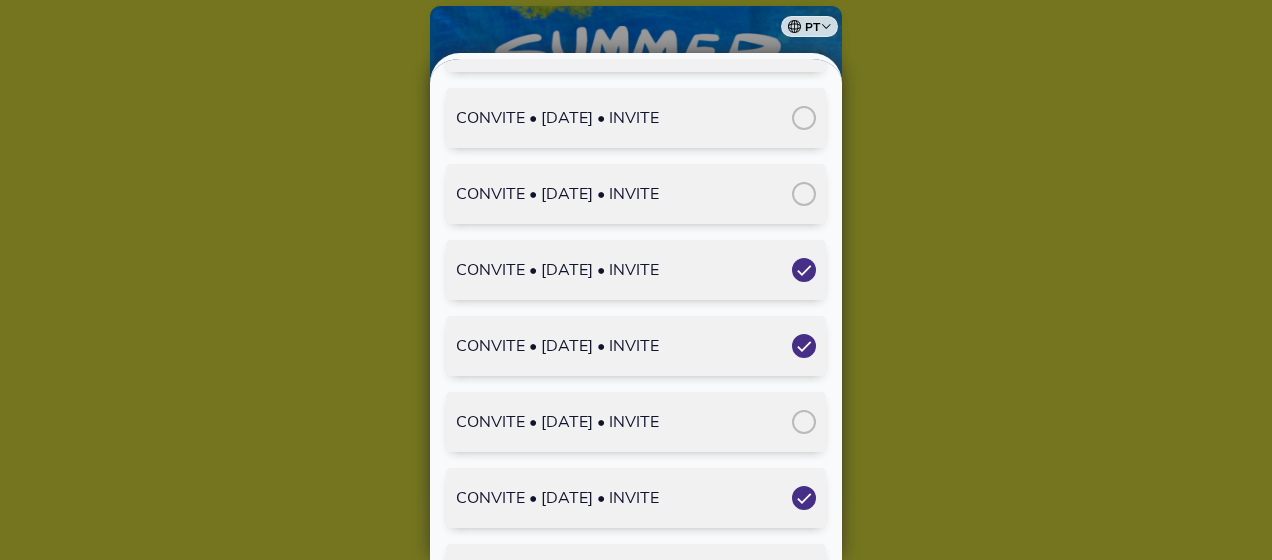 click at bounding box center (804, 194) 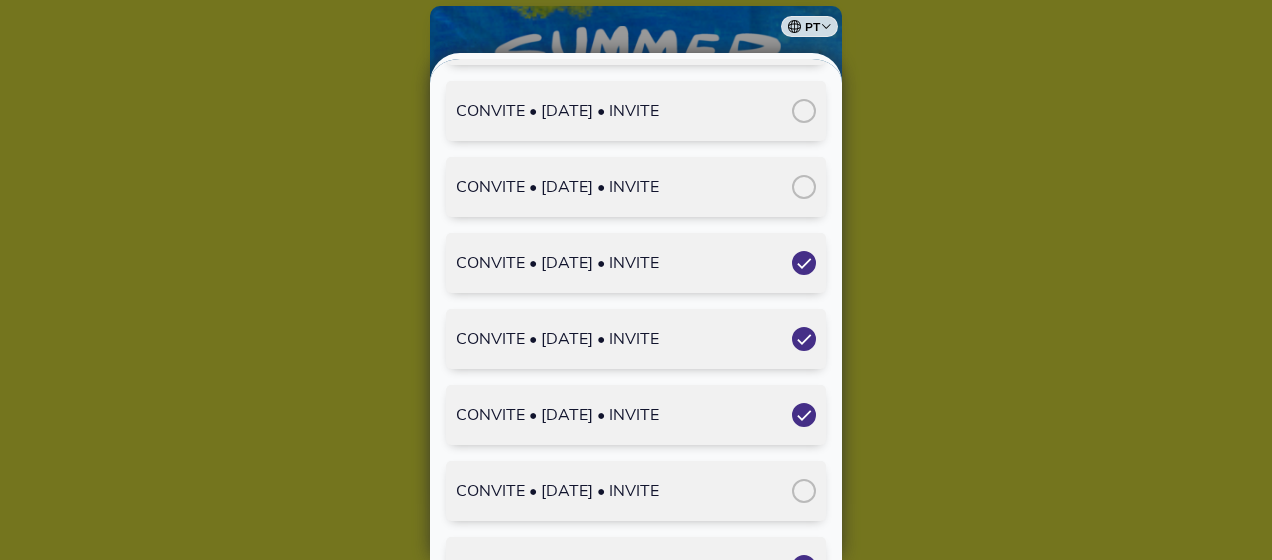 scroll, scrollTop: 3700, scrollLeft: 0, axis: vertical 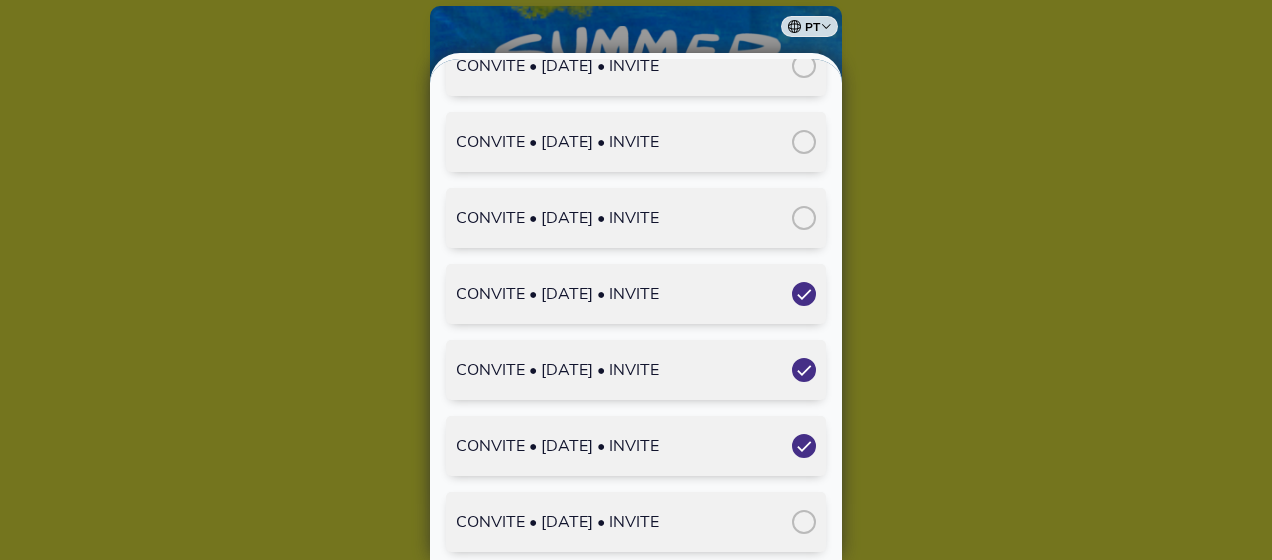 click at bounding box center [804, 218] 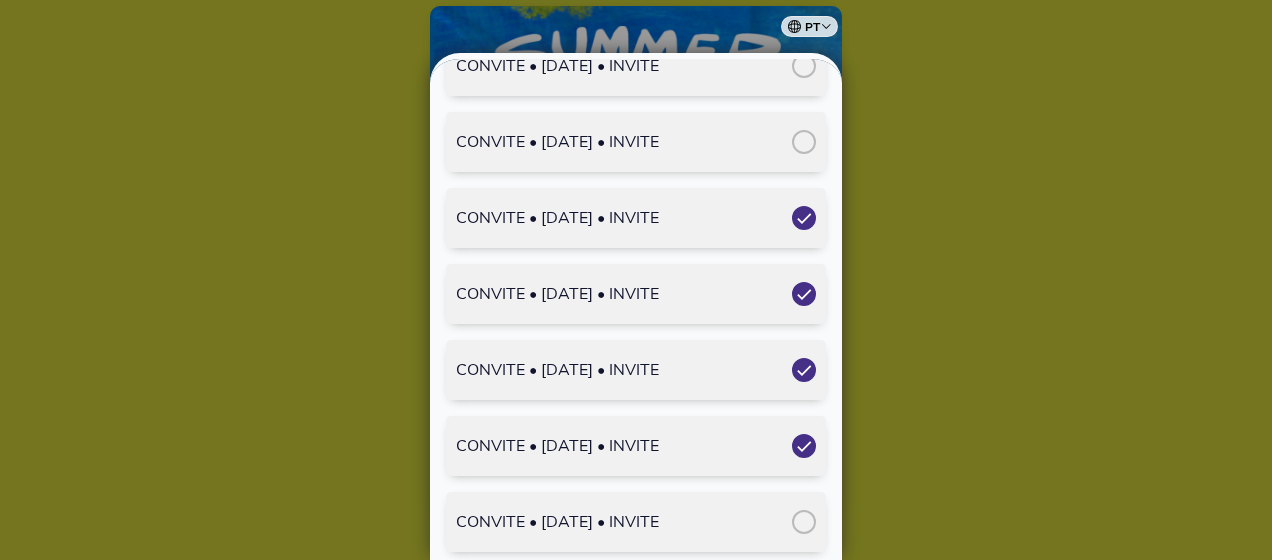 click at bounding box center [804, 142] 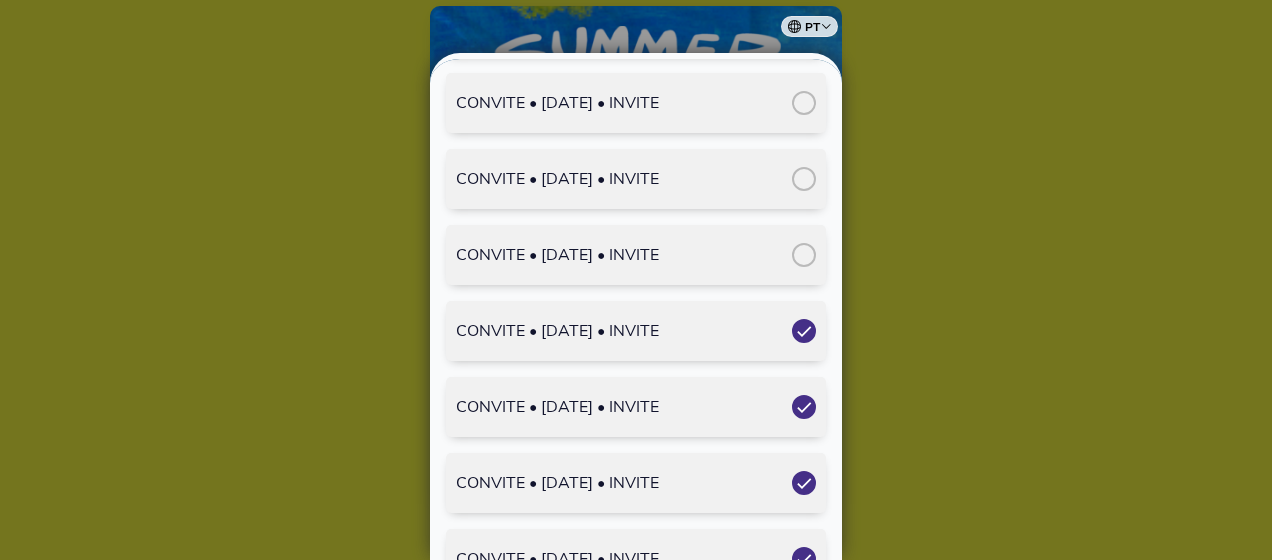 scroll, scrollTop: 3500, scrollLeft: 0, axis: vertical 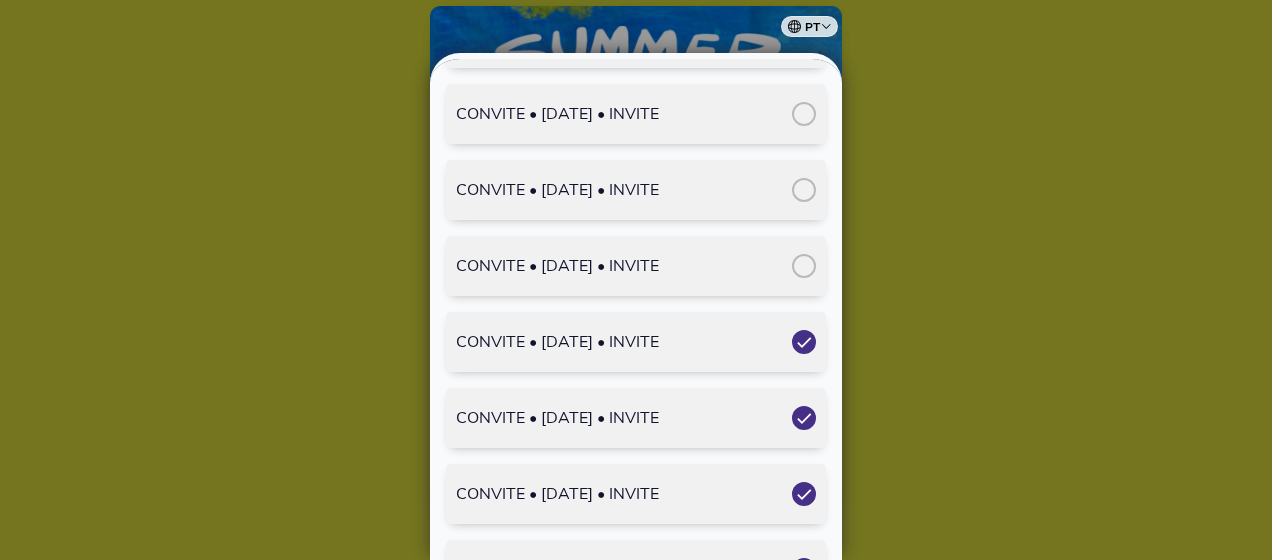 click at bounding box center (804, 266) 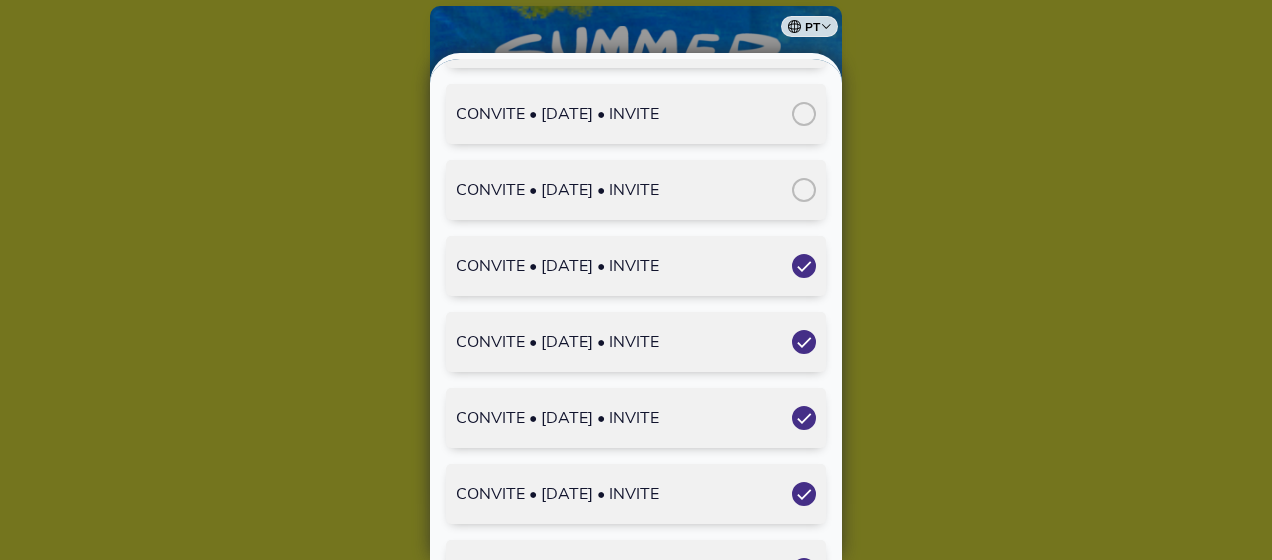 click at bounding box center [804, 190] 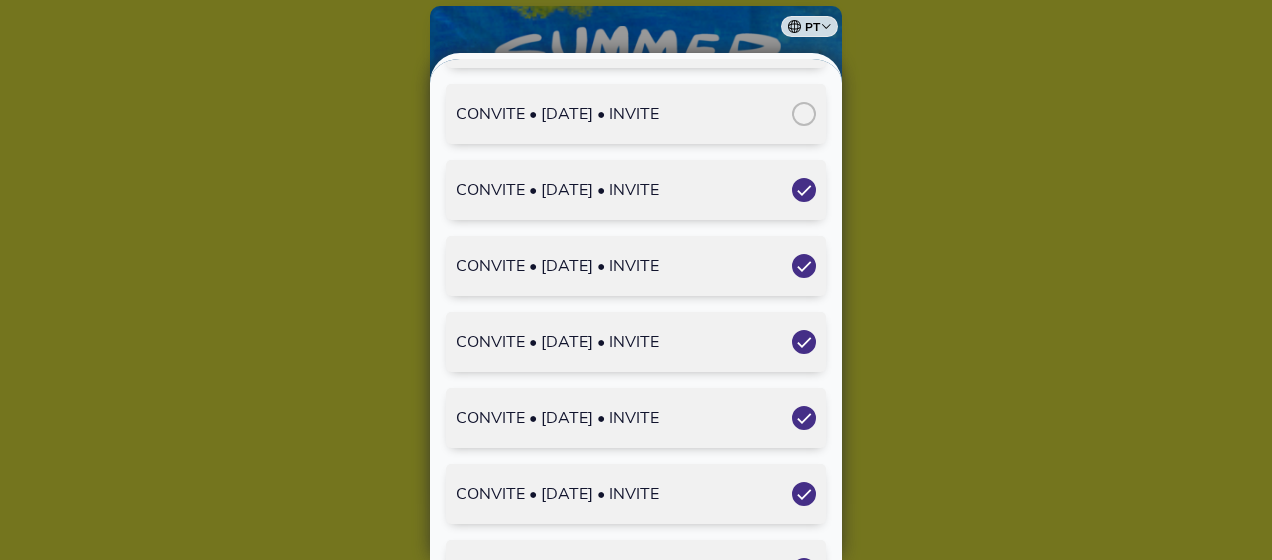 click at bounding box center [804, 114] 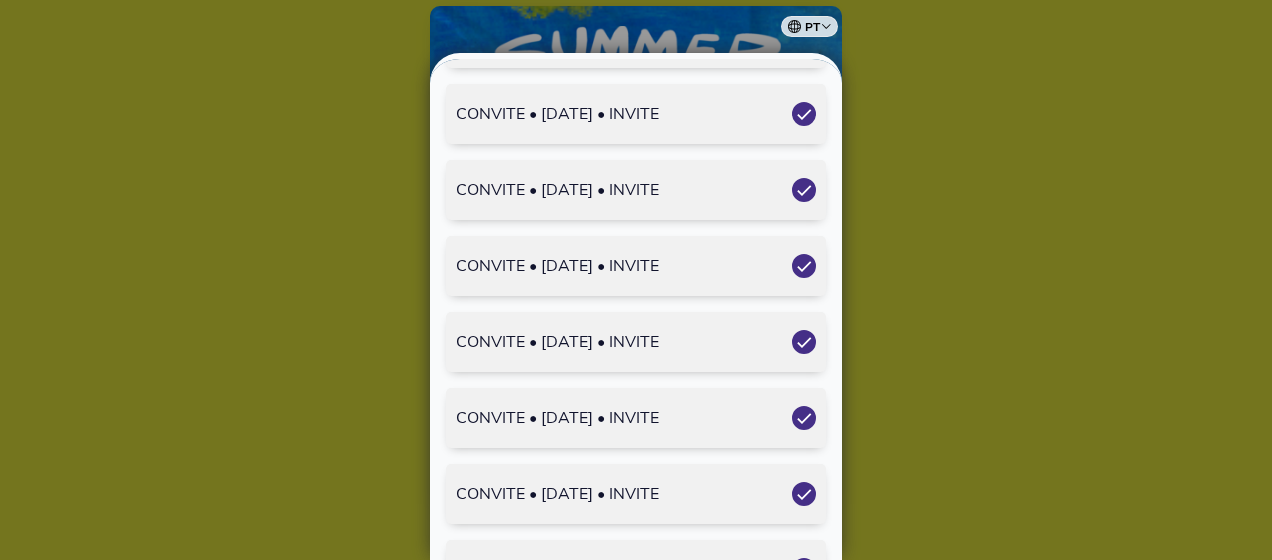 scroll, scrollTop: 3400, scrollLeft: 0, axis: vertical 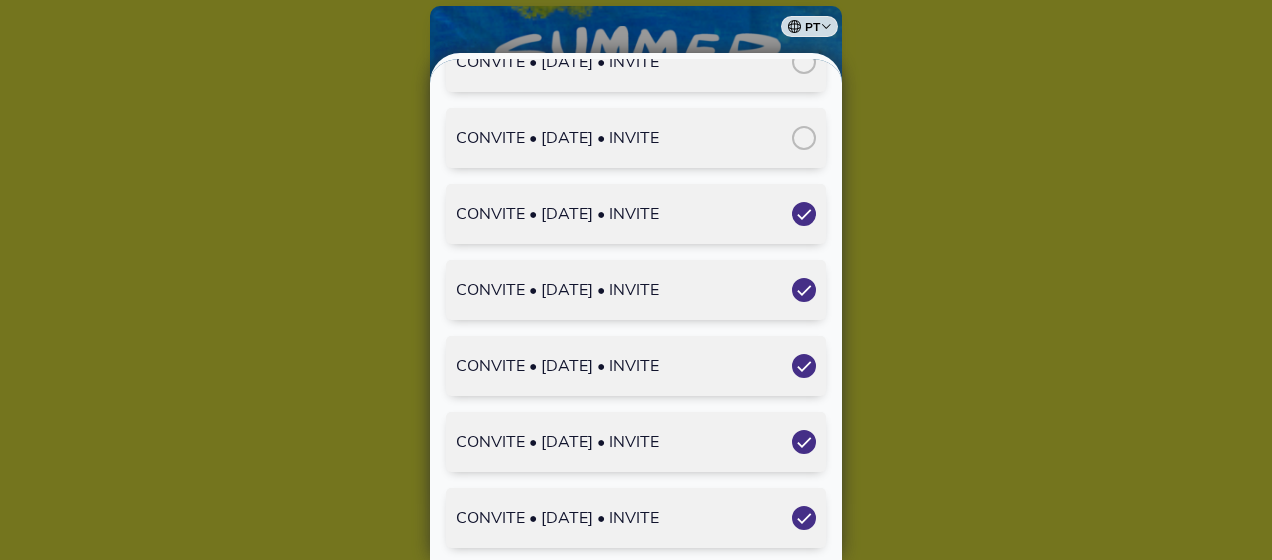 click at bounding box center [804, 138] 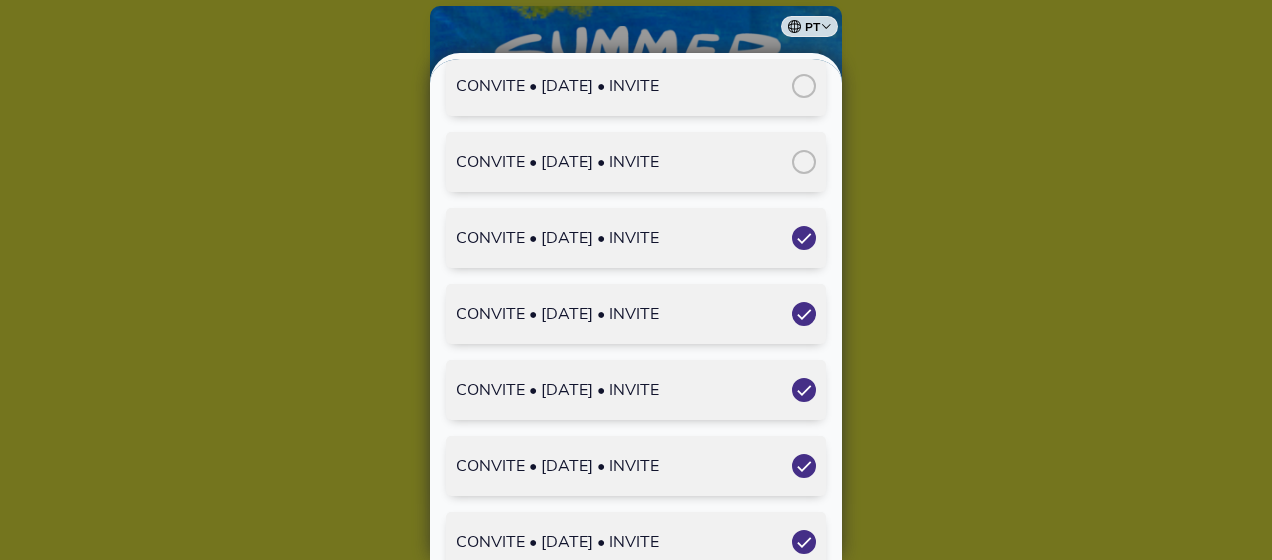 scroll, scrollTop: 3200, scrollLeft: 0, axis: vertical 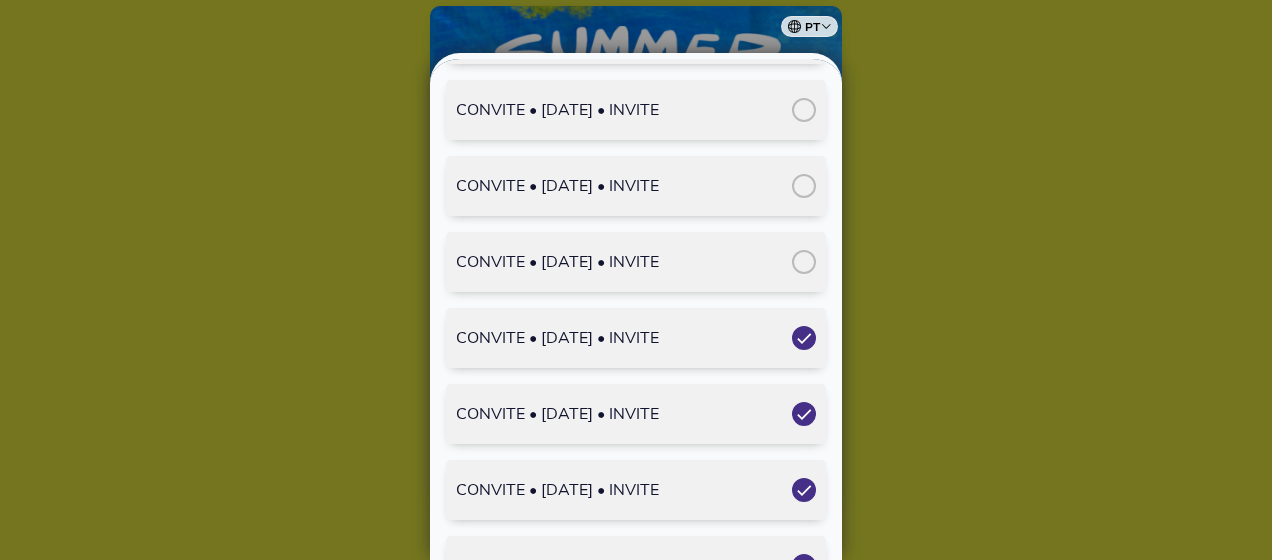 click at bounding box center (804, 262) 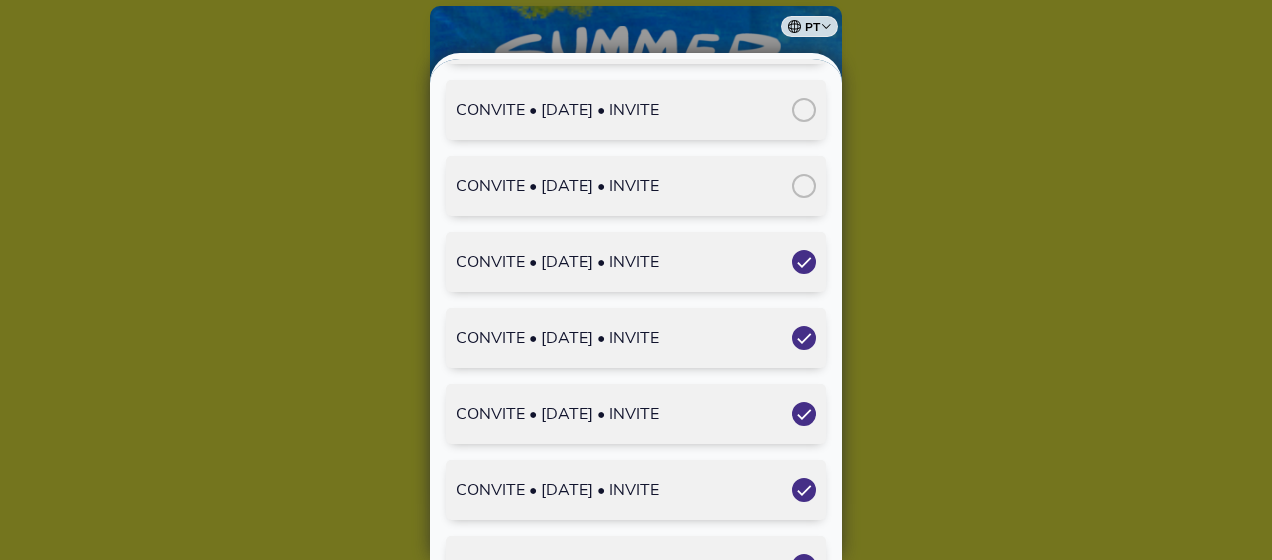 click at bounding box center (804, 186) 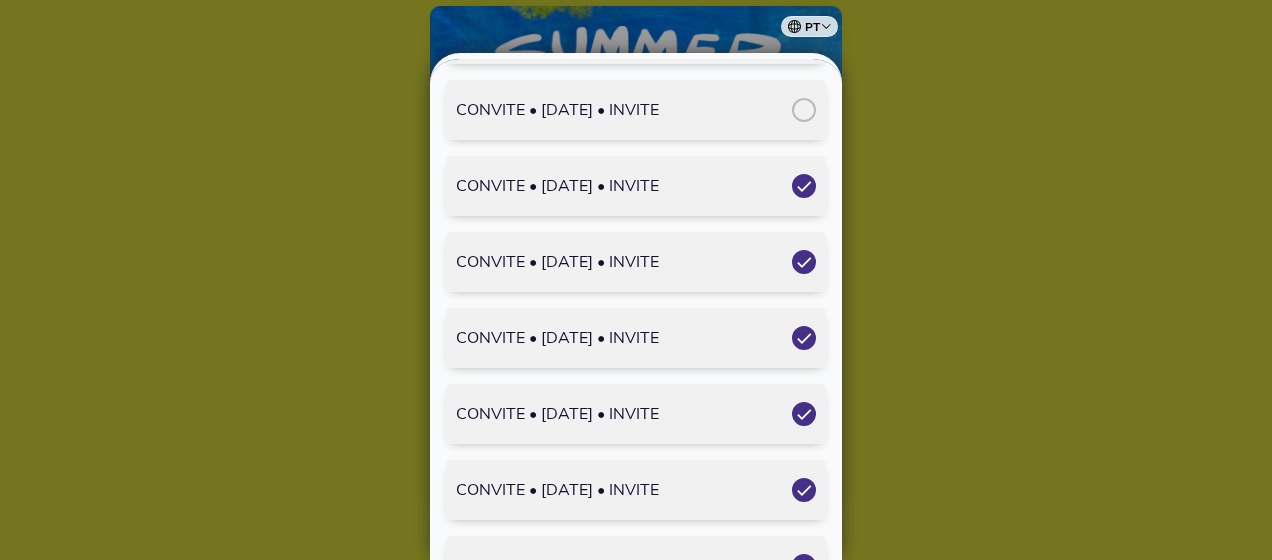 click at bounding box center (804, 110) 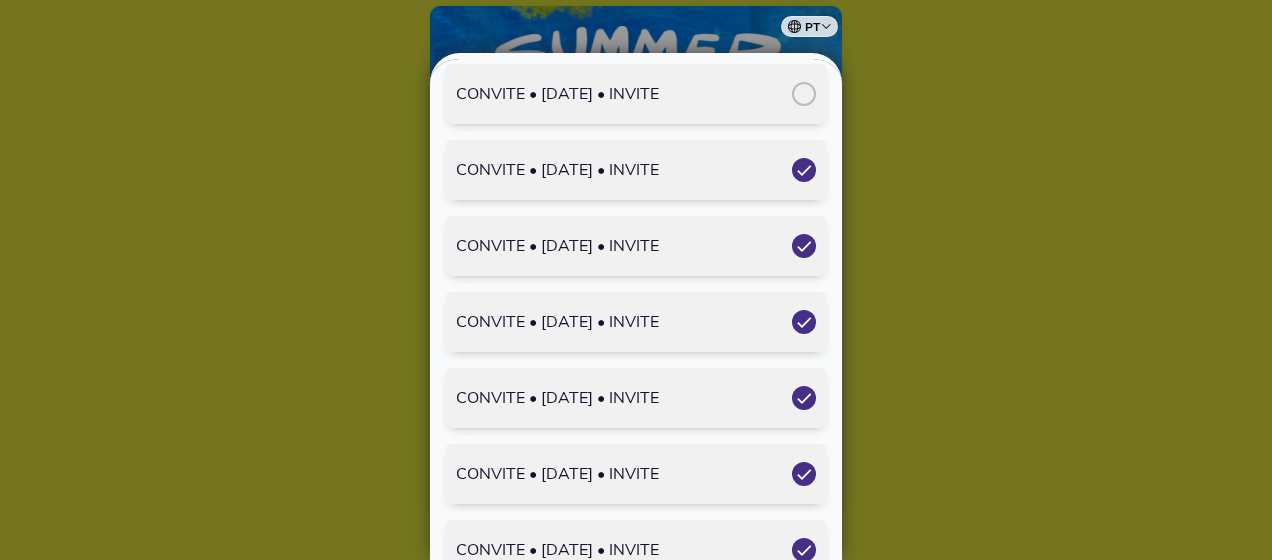 scroll, scrollTop: 3100, scrollLeft: 0, axis: vertical 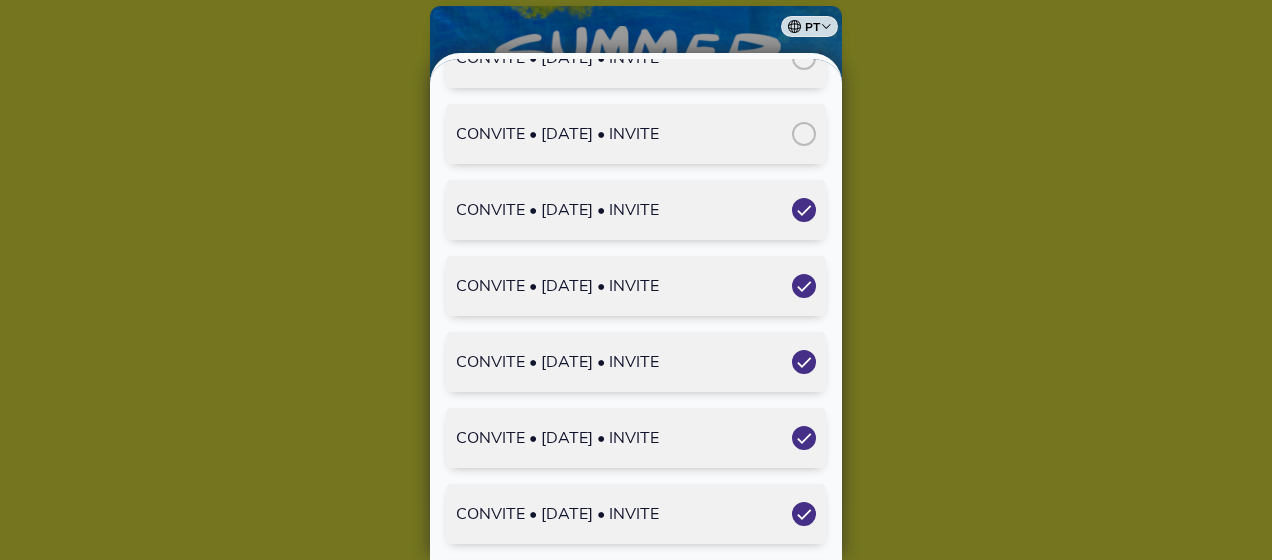 click at bounding box center [804, 134] 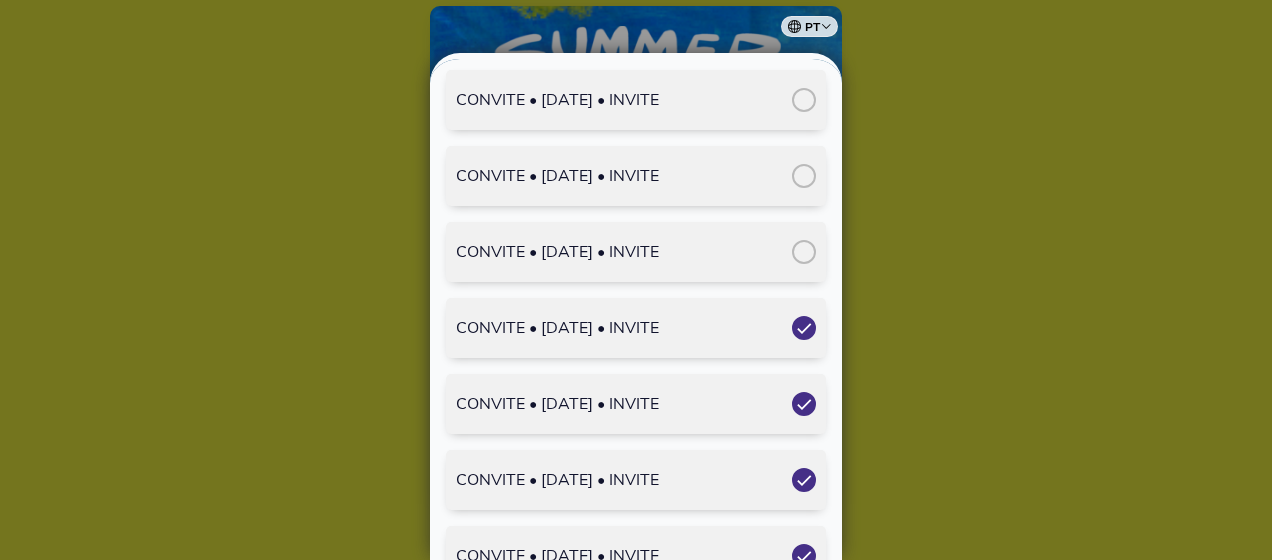 scroll, scrollTop: 2900, scrollLeft: 0, axis: vertical 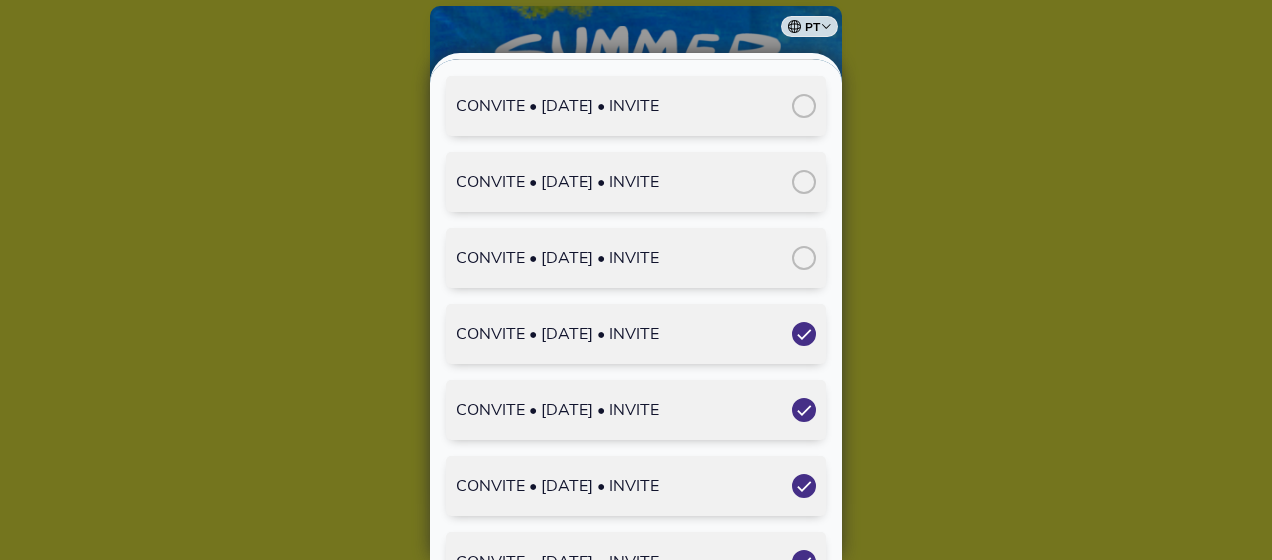 click at bounding box center [804, 258] 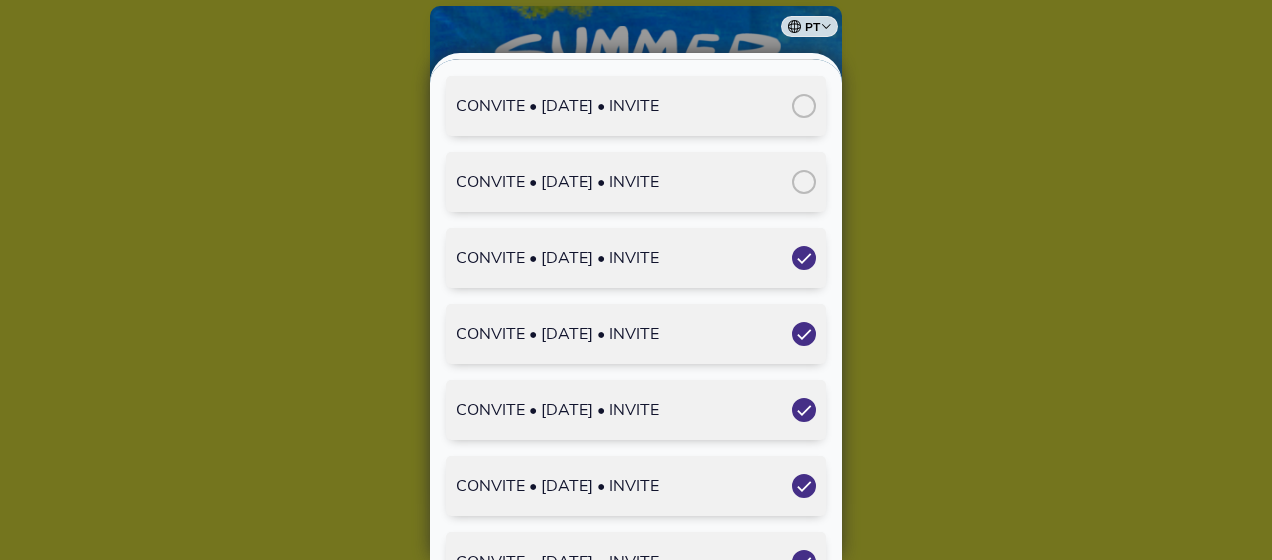 click at bounding box center [804, 182] 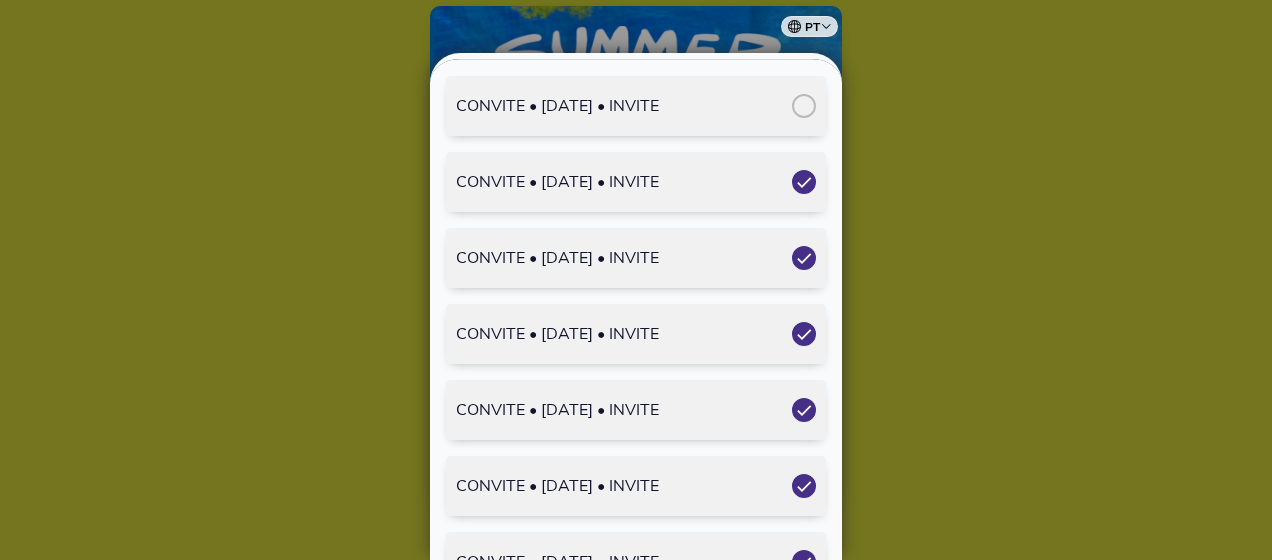 click at bounding box center [804, 106] 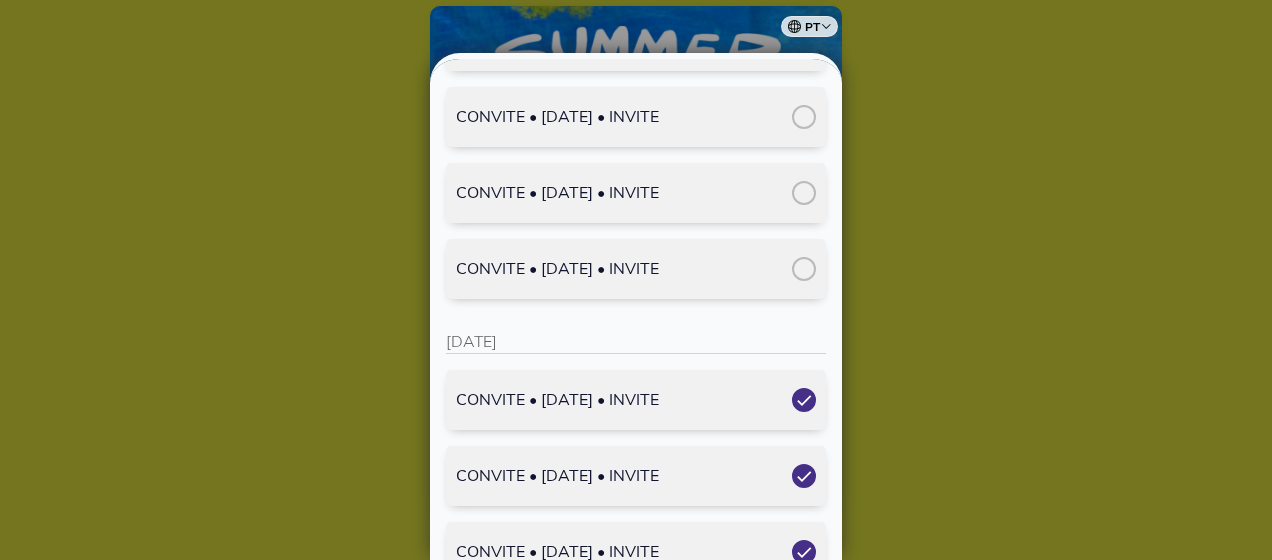 scroll, scrollTop: 2600, scrollLeft: 0, axis: vertical 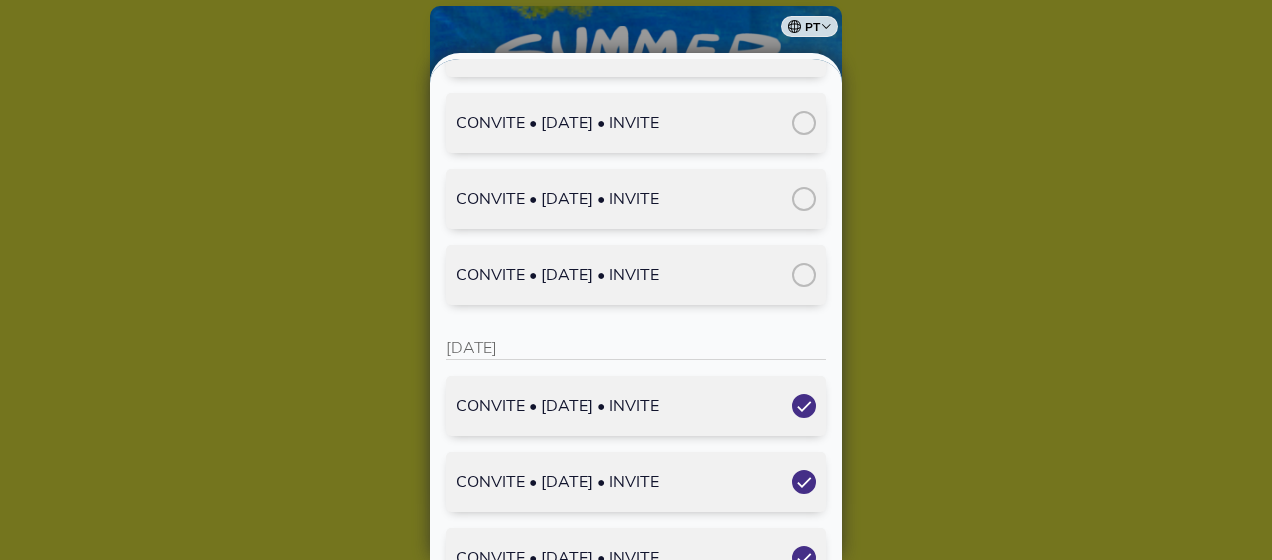 click at bounding box center (804, 406) 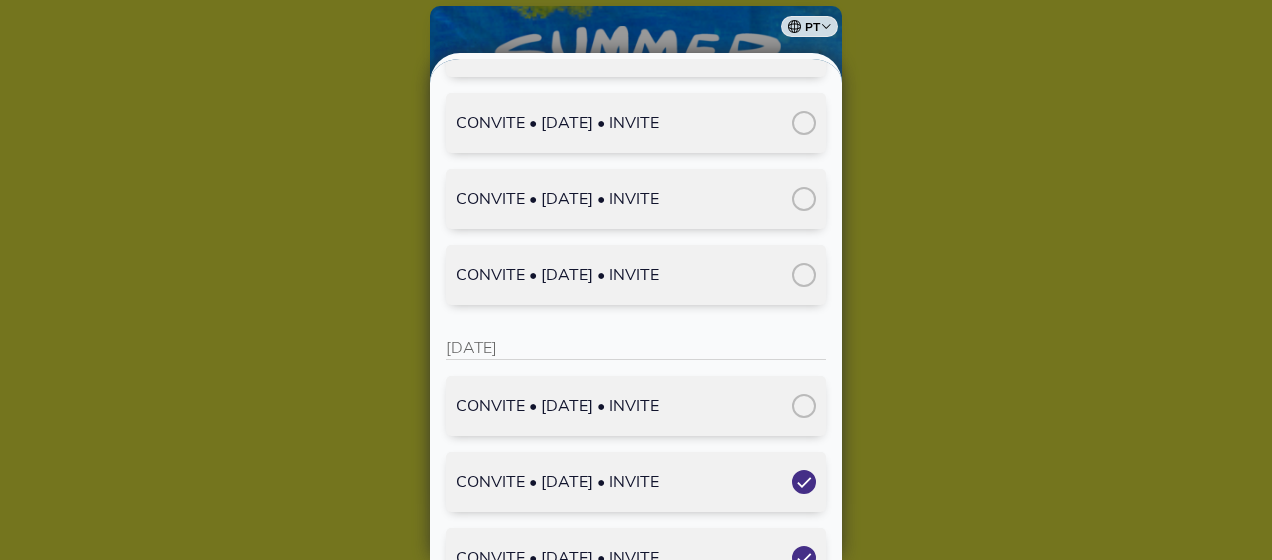 click at bounding box center (804, 482) 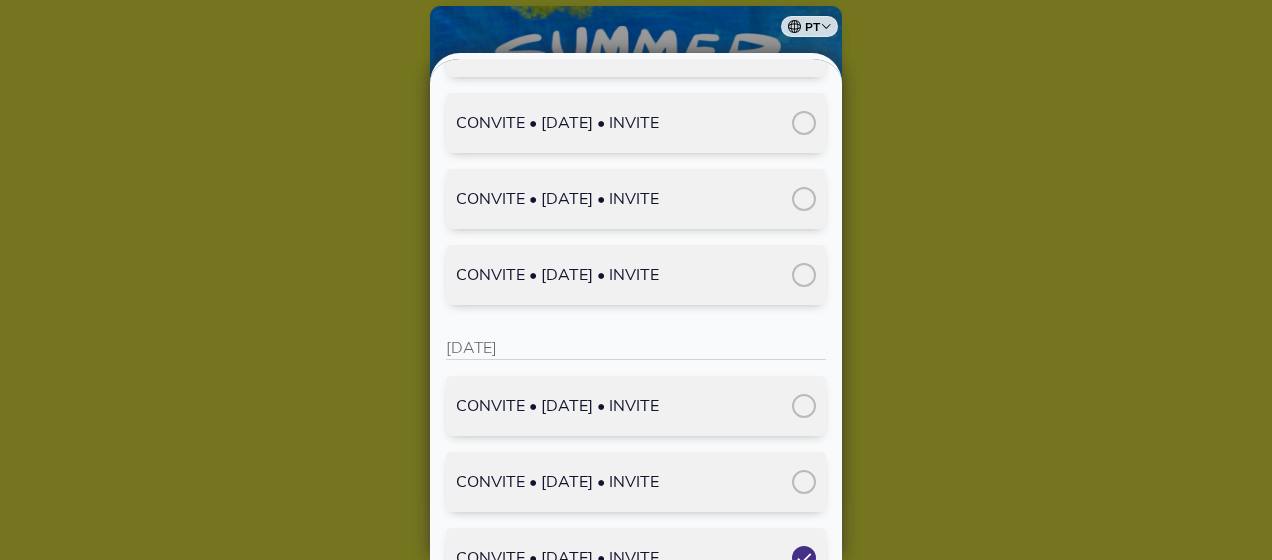 scroll, scrollTop: 2800, scrollLeft: 0, axis: vertical 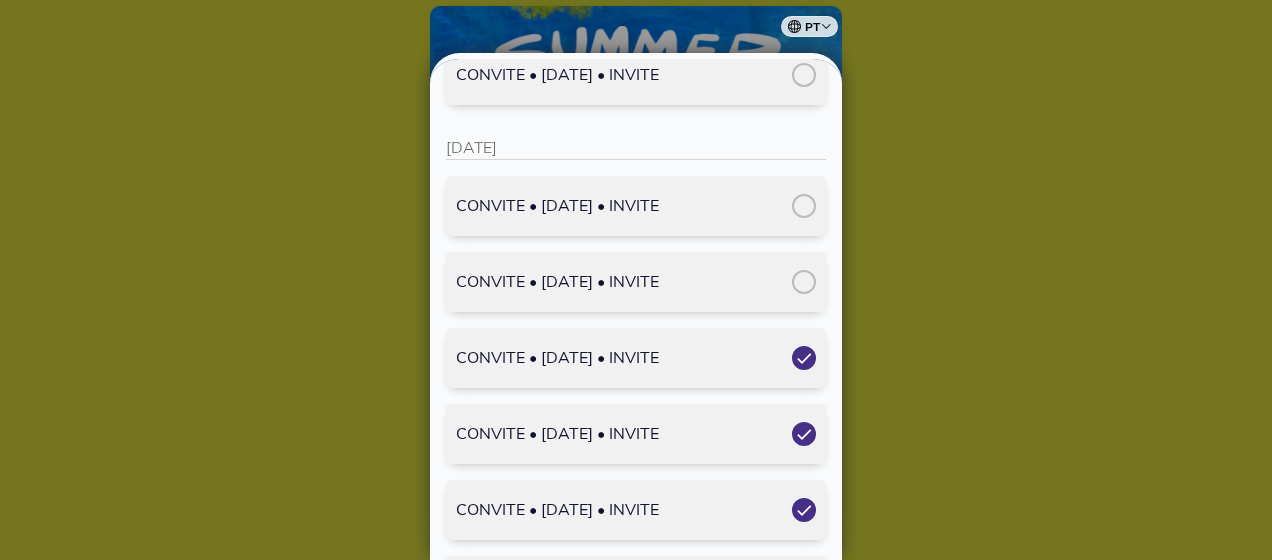 click at bounding box center (804, 358) 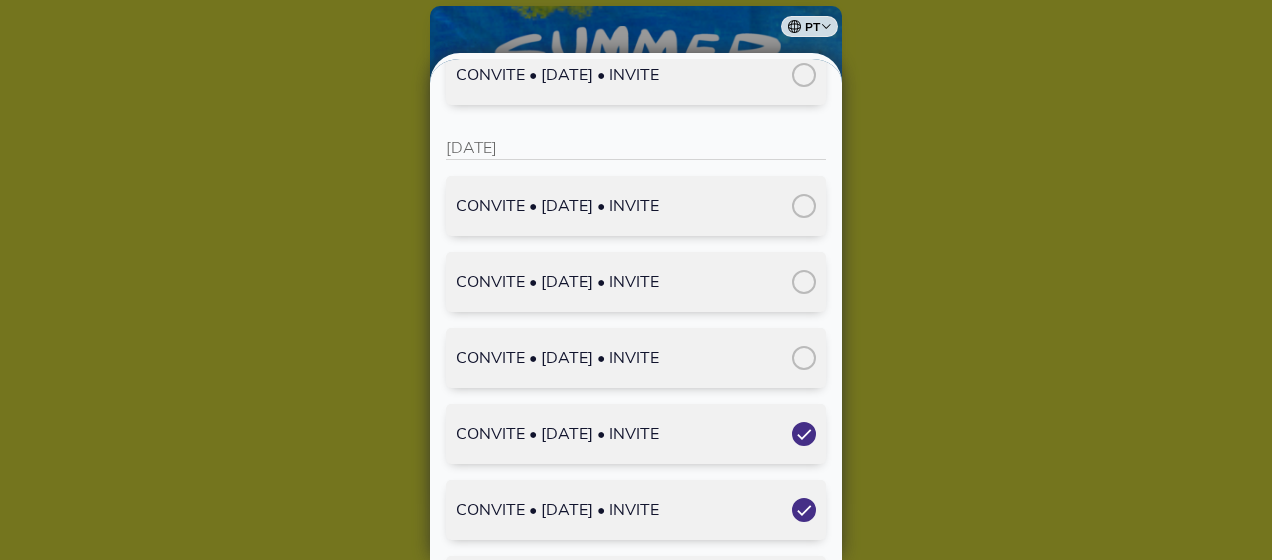 click at bounding box center [804, 434] 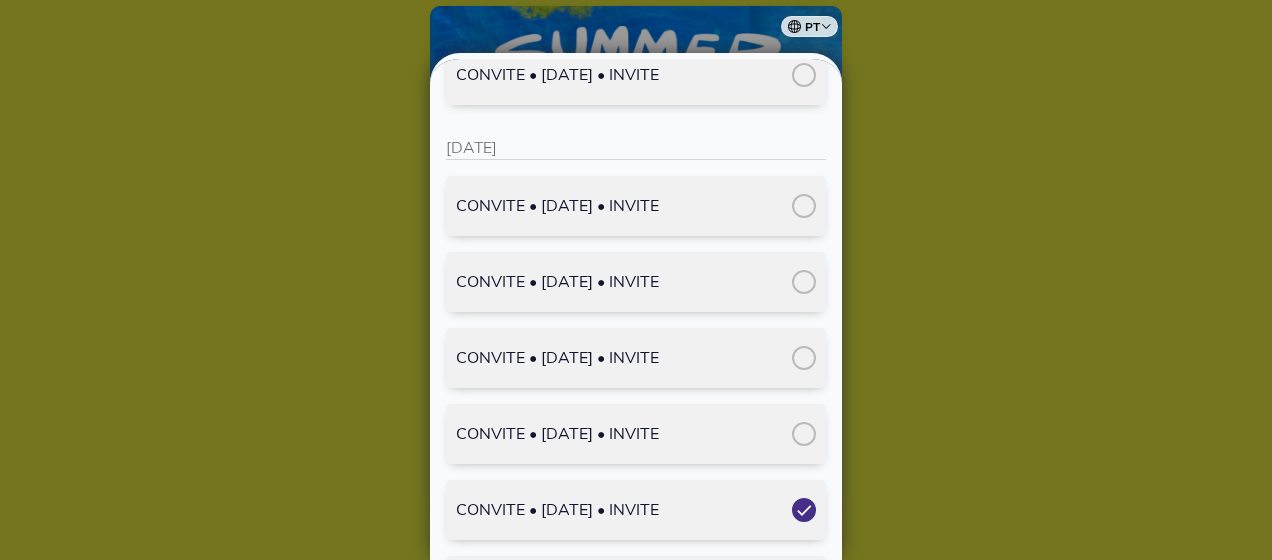 click at bounding box center (804, 510) 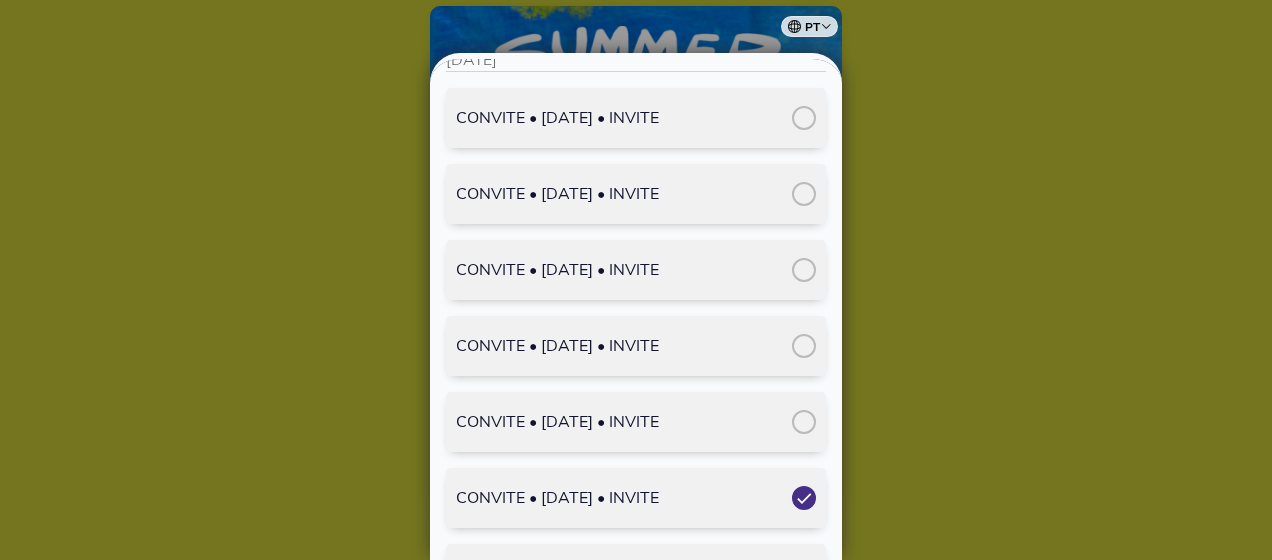 scroll, scrollTop: 3000, scrollLeft: 0, axis: vertical 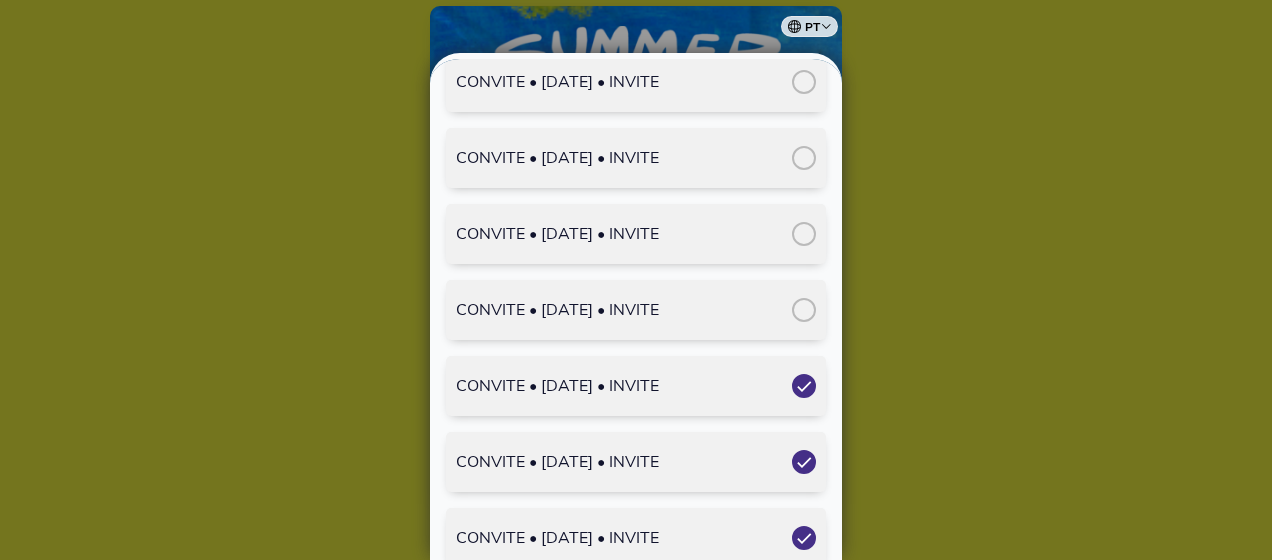 click at bounding box center [804, 386] 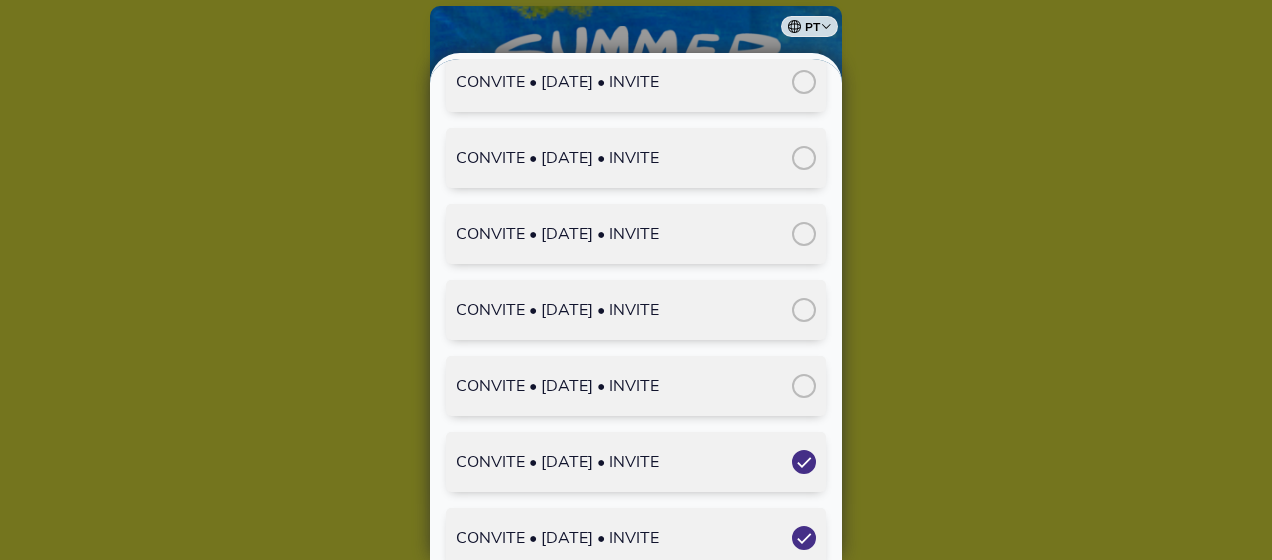 click on "CONVITE • [DATE] • INVITE" at bounding box center (636, 462) 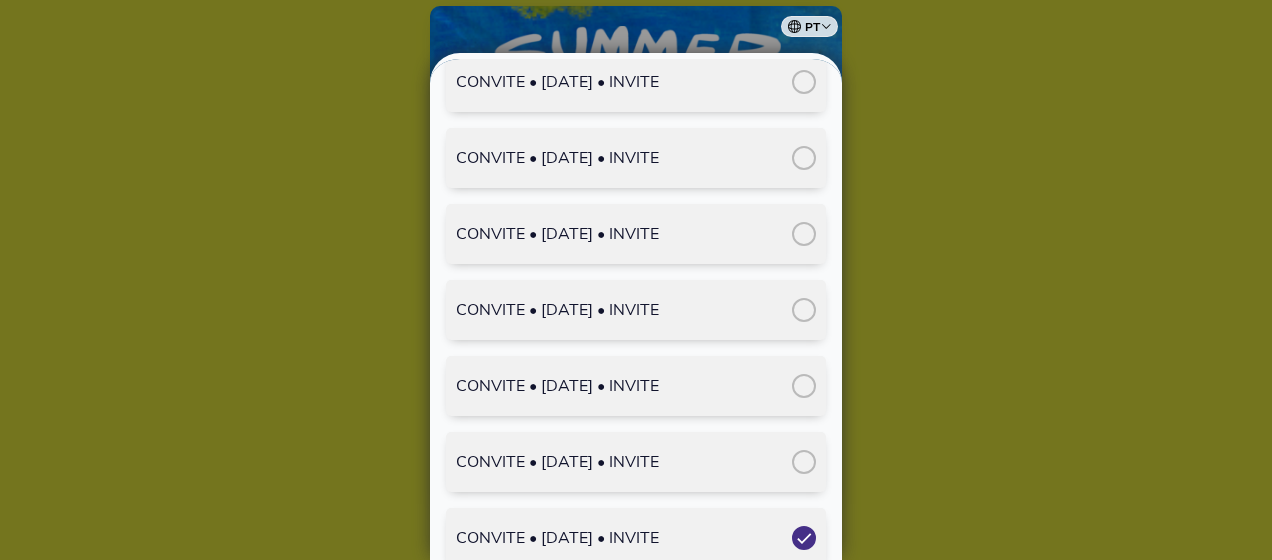 scroll, scrollTop: 3300, scrollLeft: 0, axis: vertical 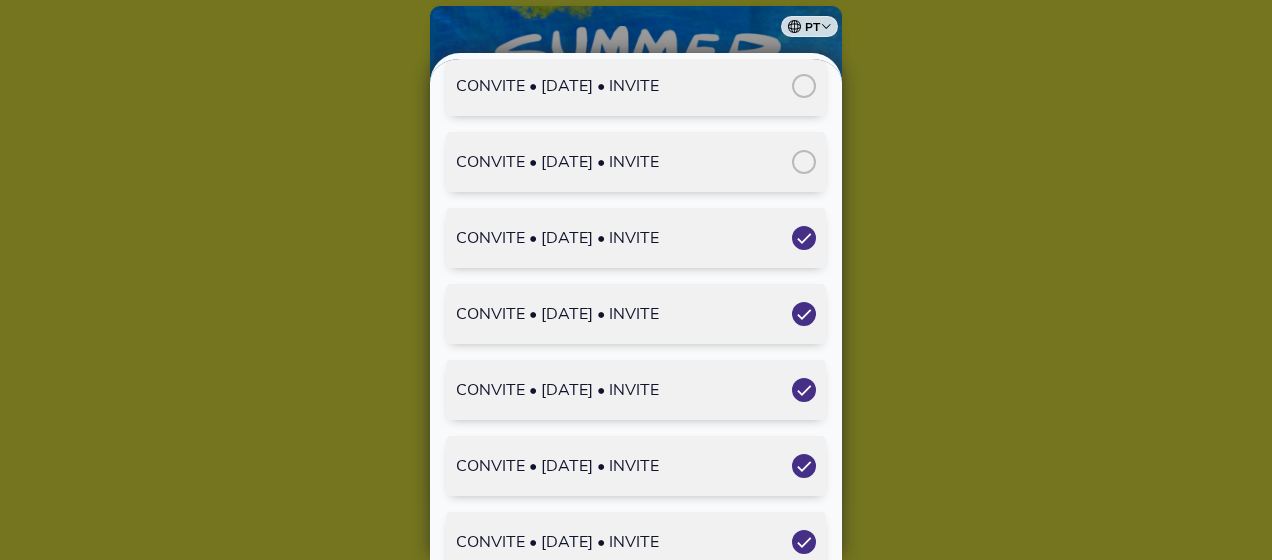 click at bounding box center (804, 238) 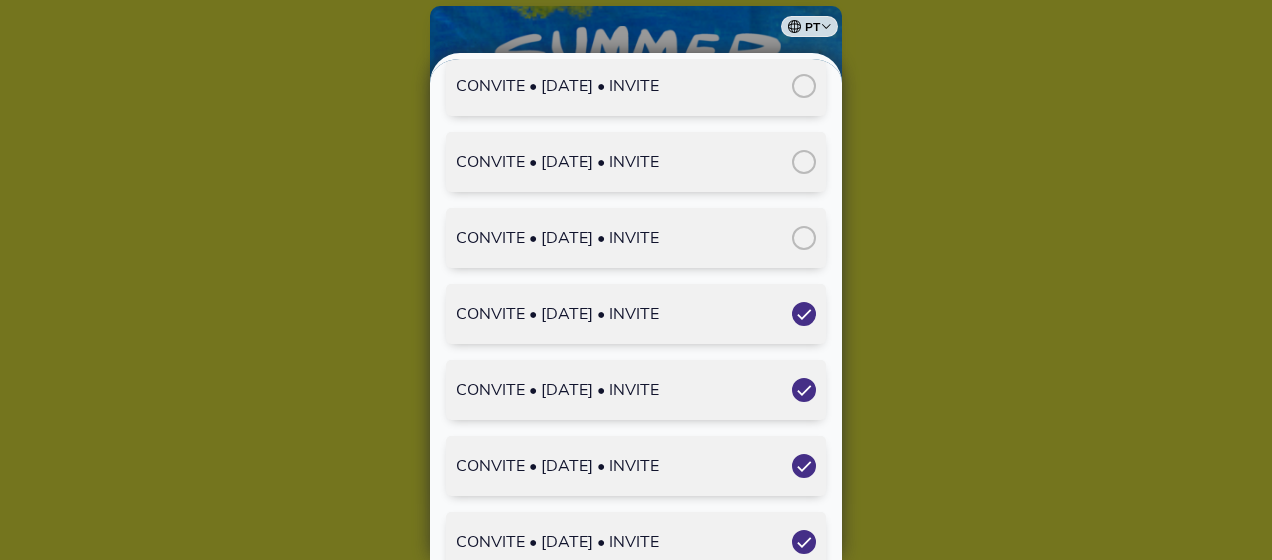 click on "CONVITE • [DATE] • INVITE" at bounding box center (636, 314) 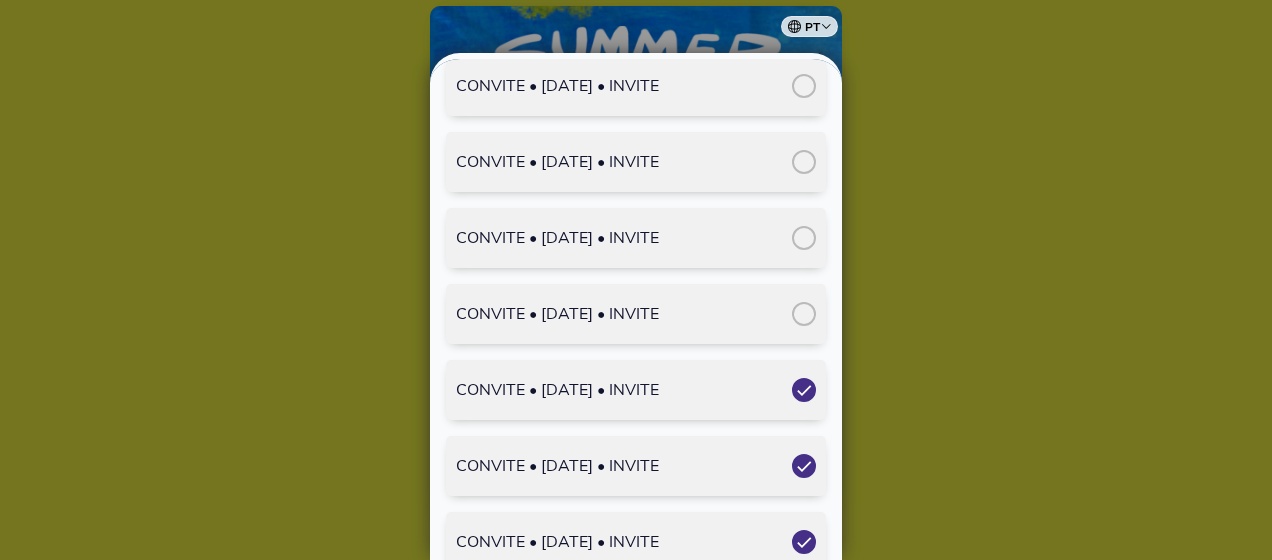 click at bounding box center (804, 390) 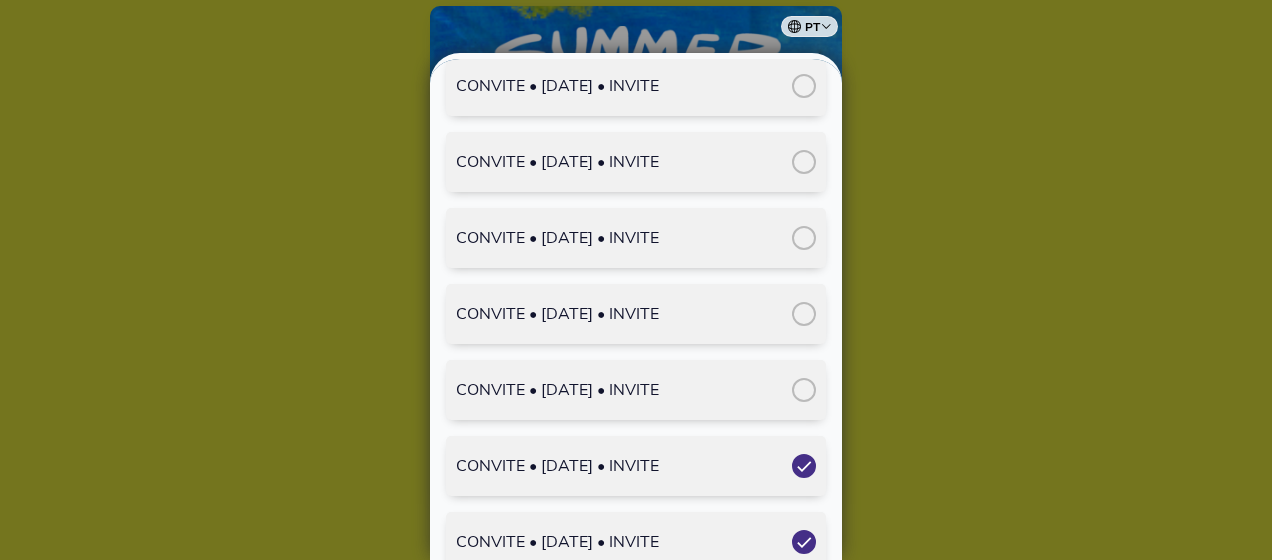 click at bounding box center (804, 466) 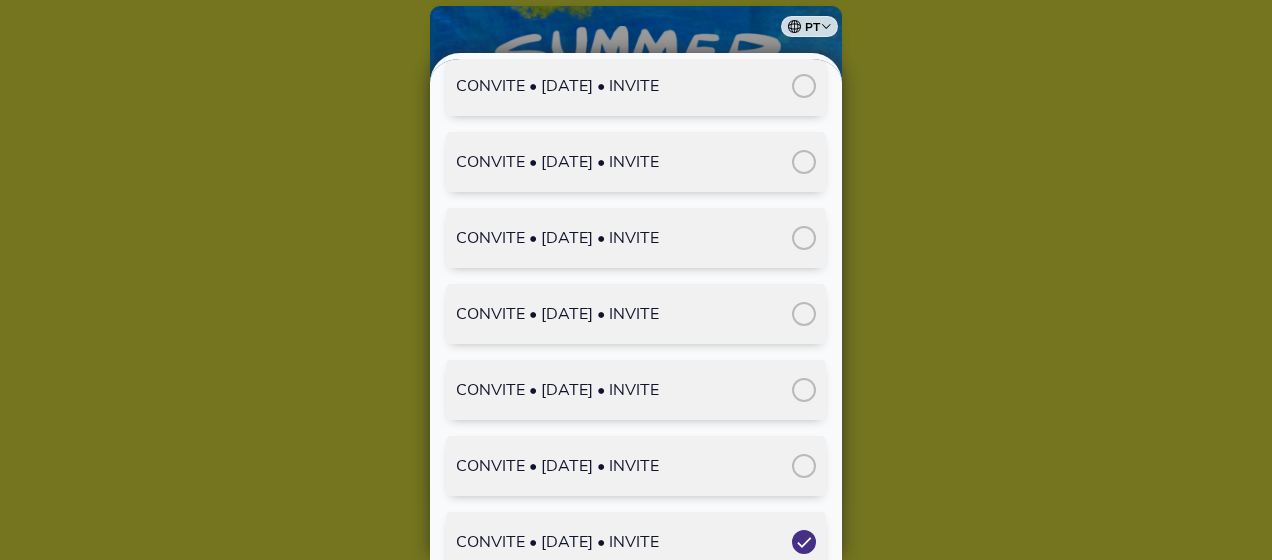 click at bounding box center (804, 542) 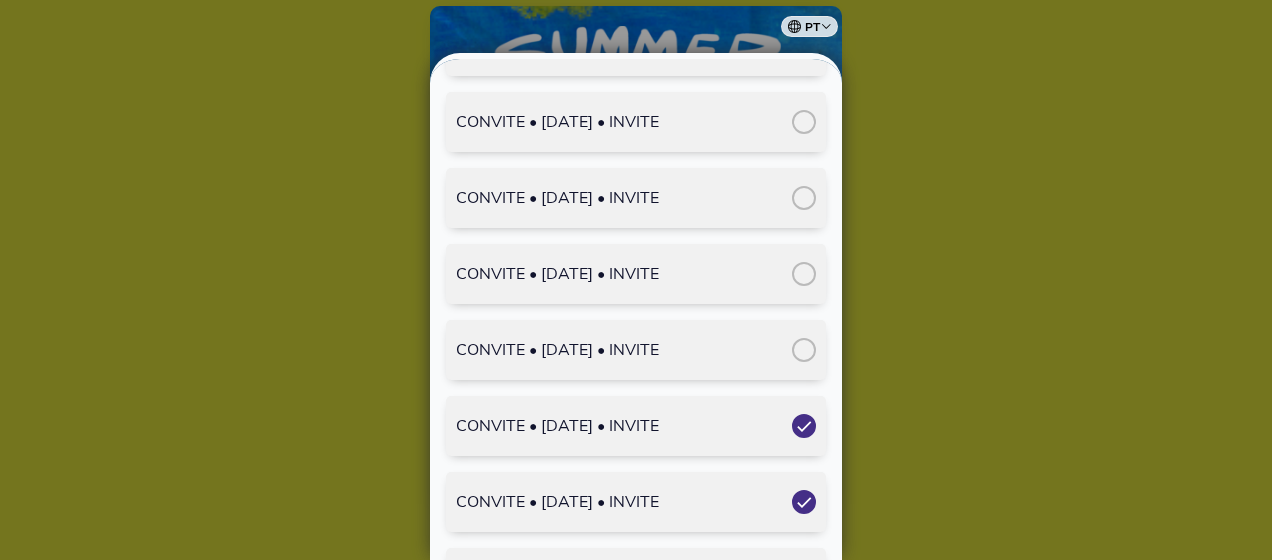scroll, scrollTop: 3500, scrollLeft: 0, axis: vertical 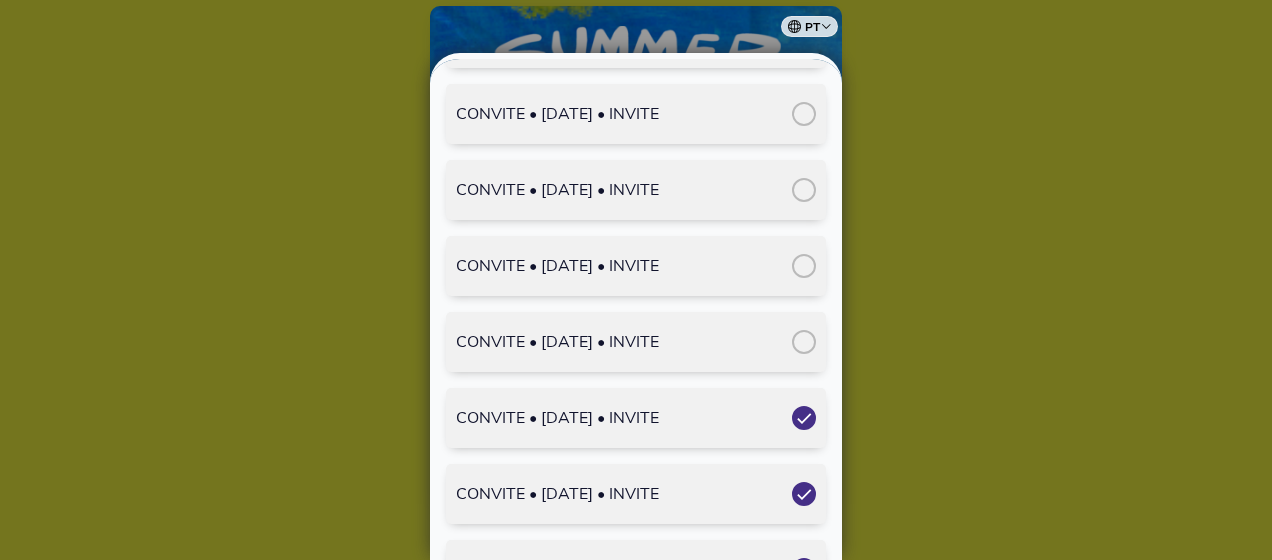 click at bounding box center [804, 418] 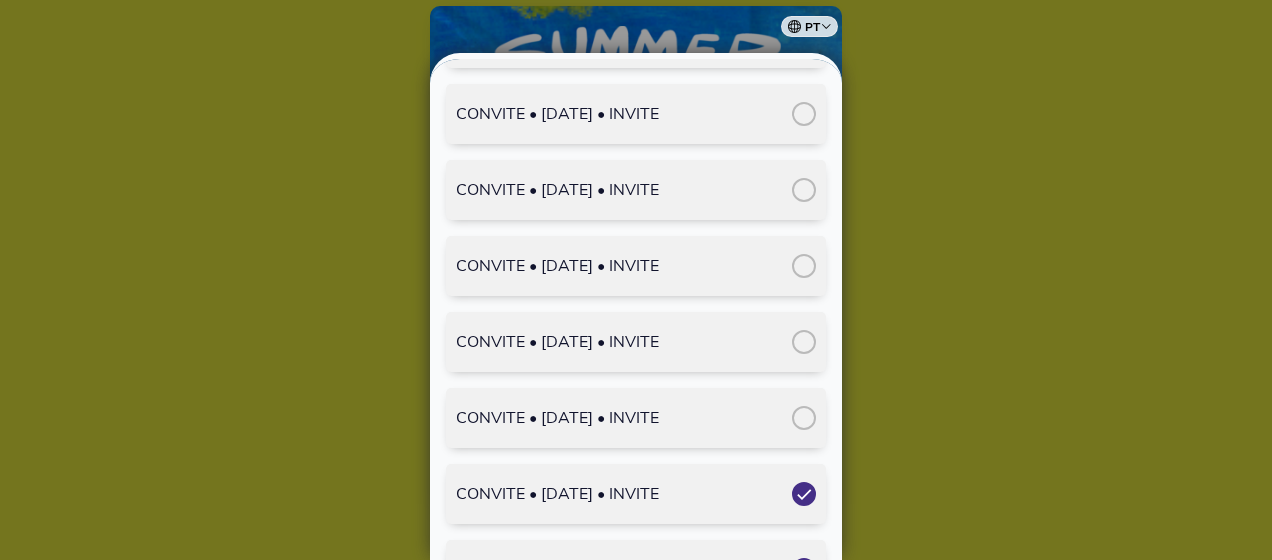 click at bounding box center (804, 494) 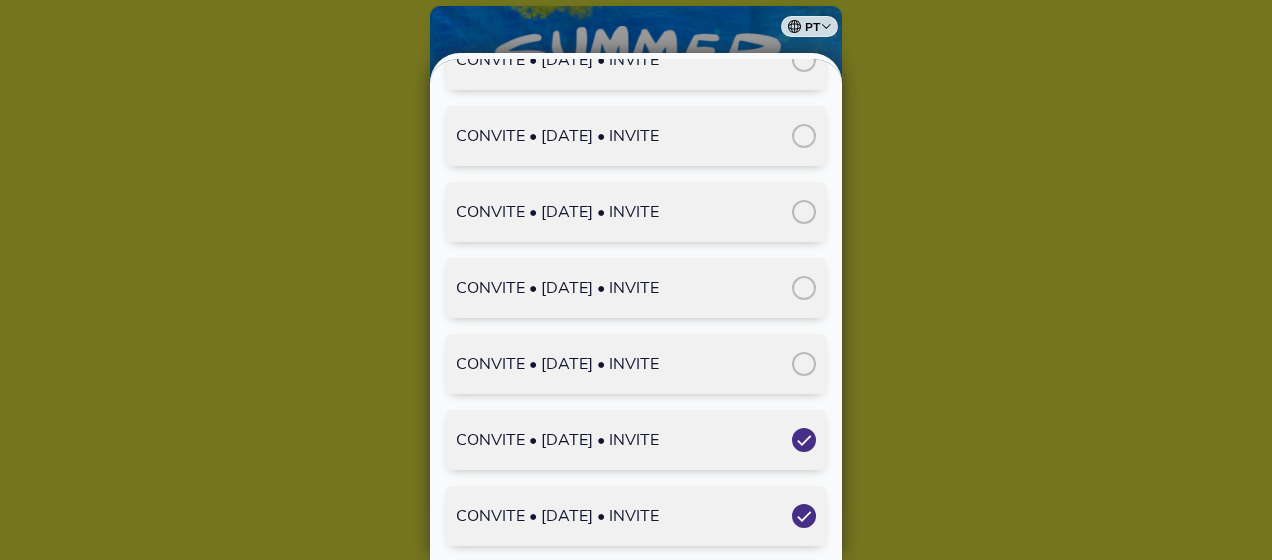 scroll, scrollTop: 3800, scrollLeft: 0, axis: vertical 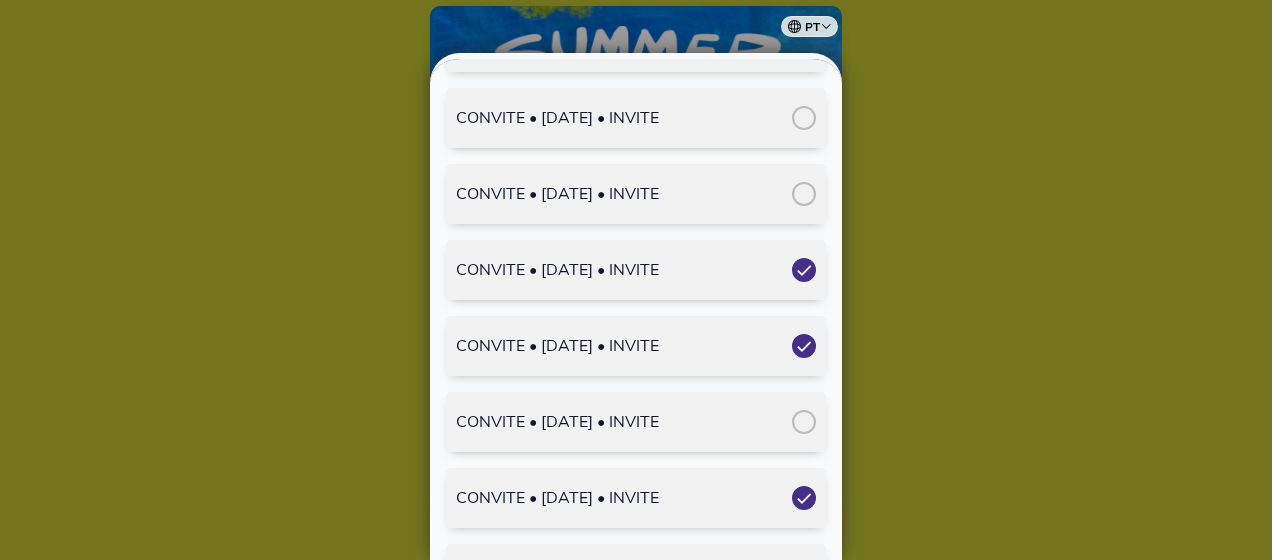 click at bounding box center (804, 270) 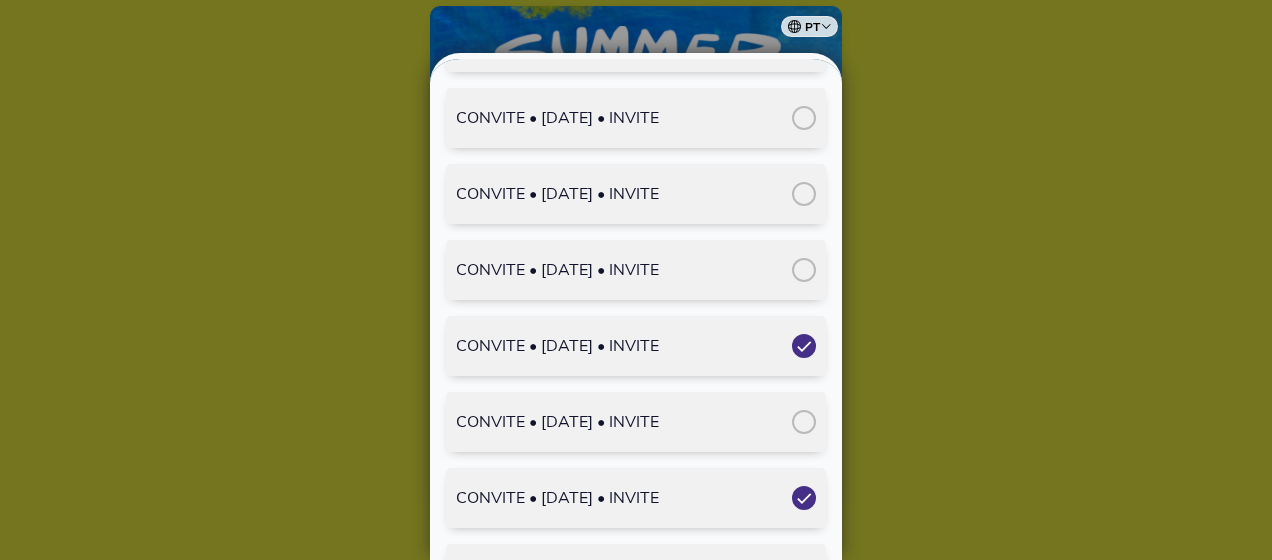 click at bounding box center (804, 346) 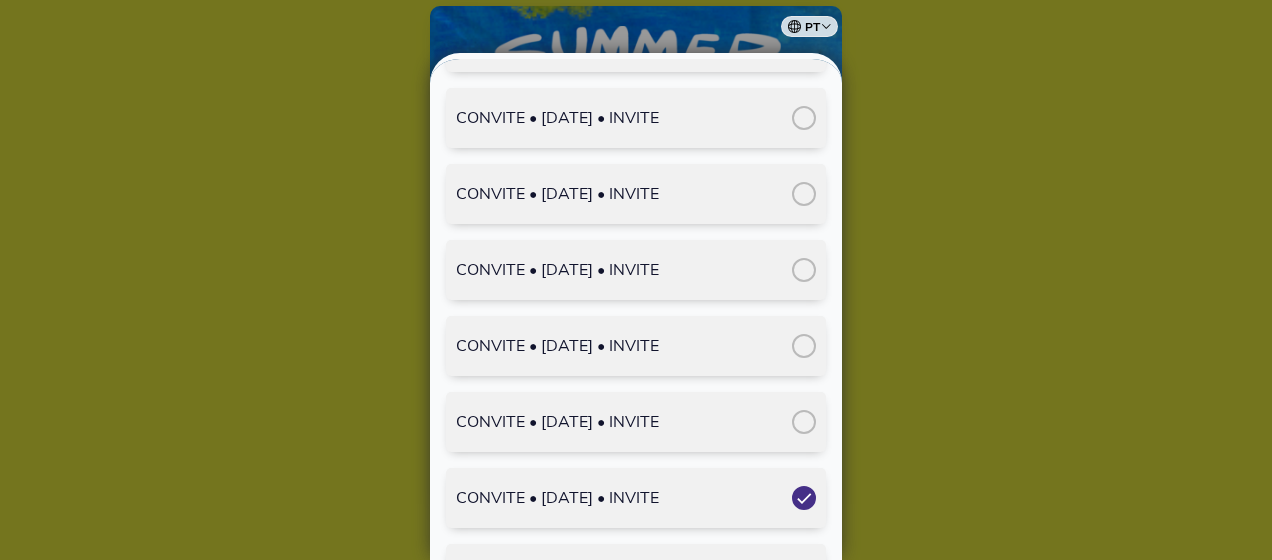 click at bounding box center [804, 498] 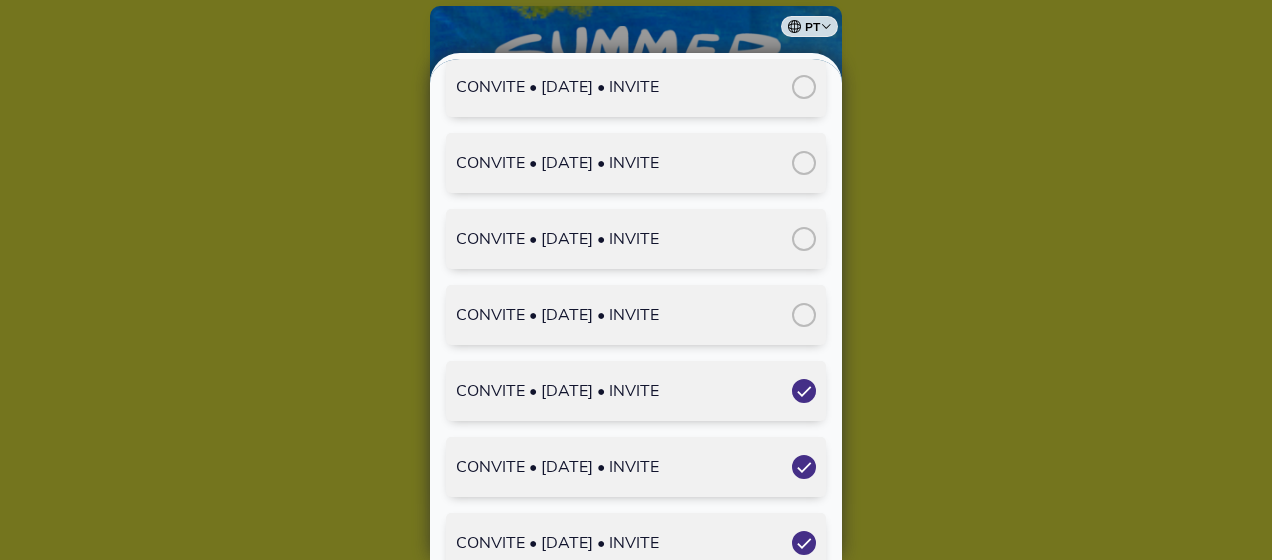 scroll, scrollTop: 4000, scrollLeft: 0, axis: vertical 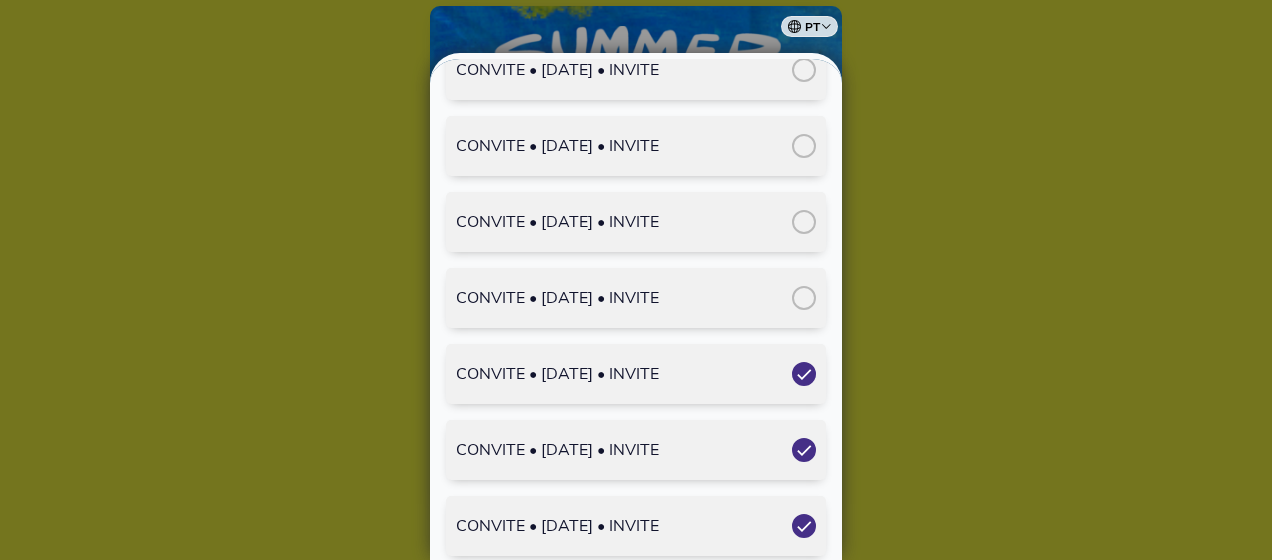 click at bounding box center (804, 374) 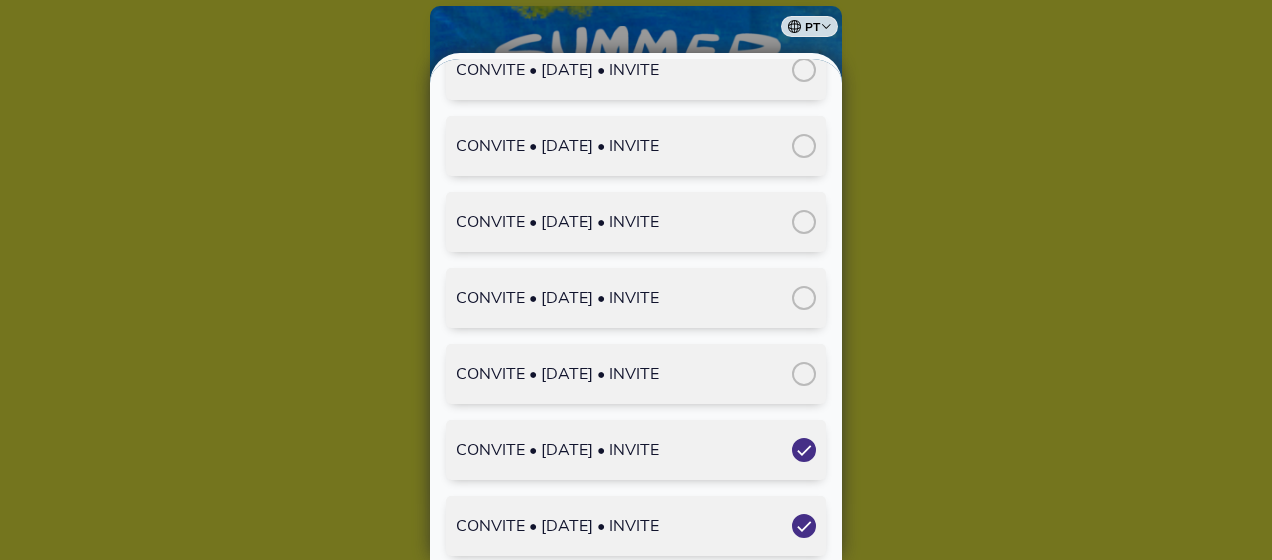 click at bounding box center [804, 450] 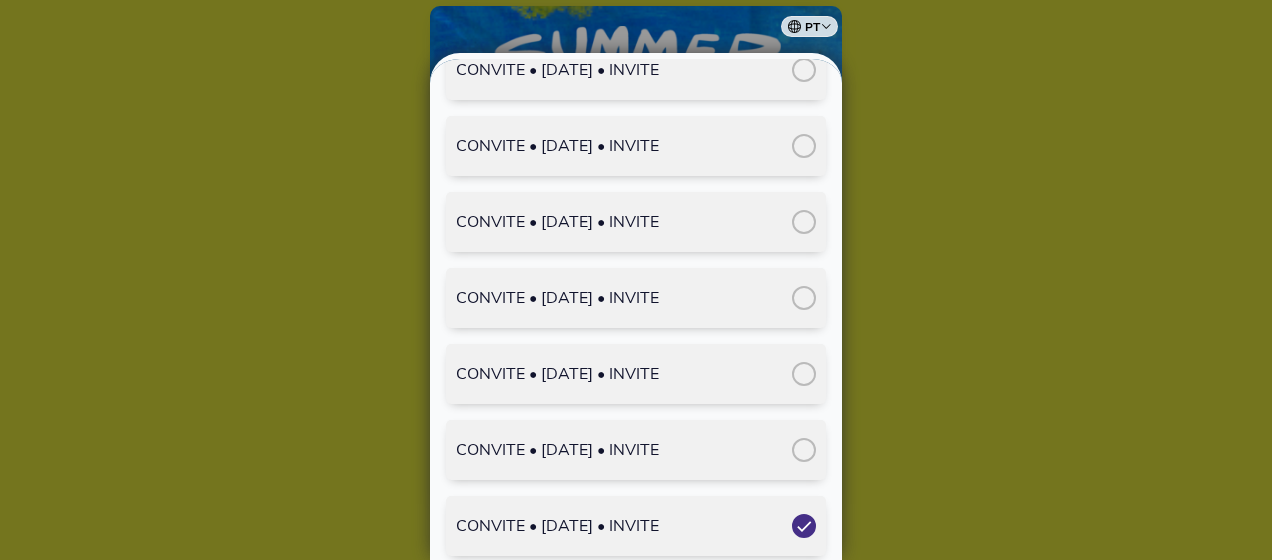 click at bounding box center (804, 526) 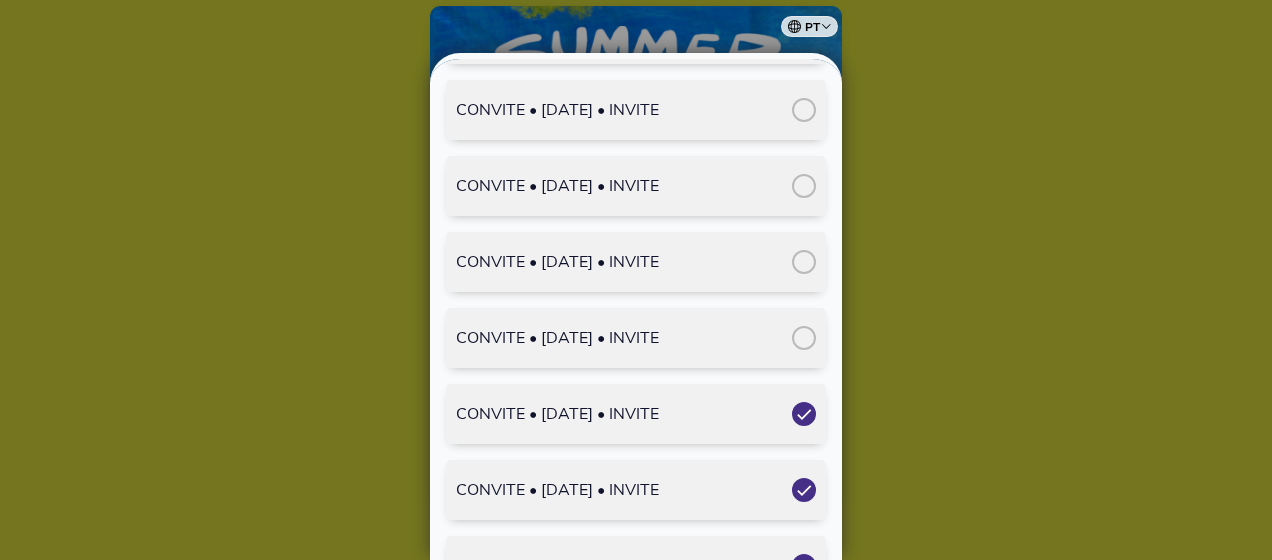 scroll, scrollTop: 4200, scrollLeft: 0, axis: vertical 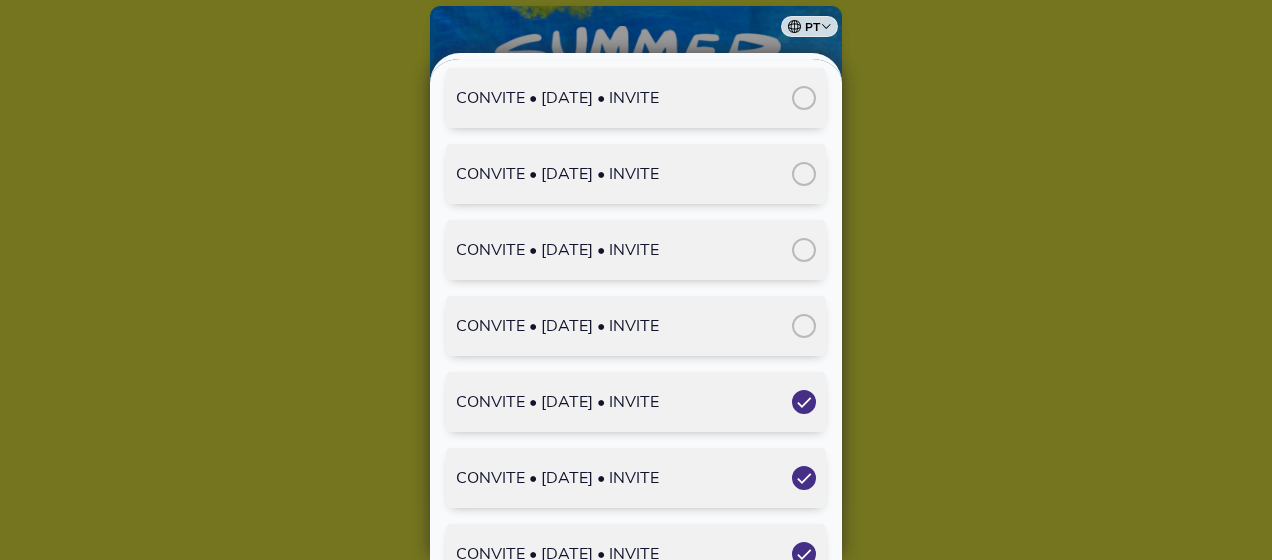 click at bounding box center [804, 402] 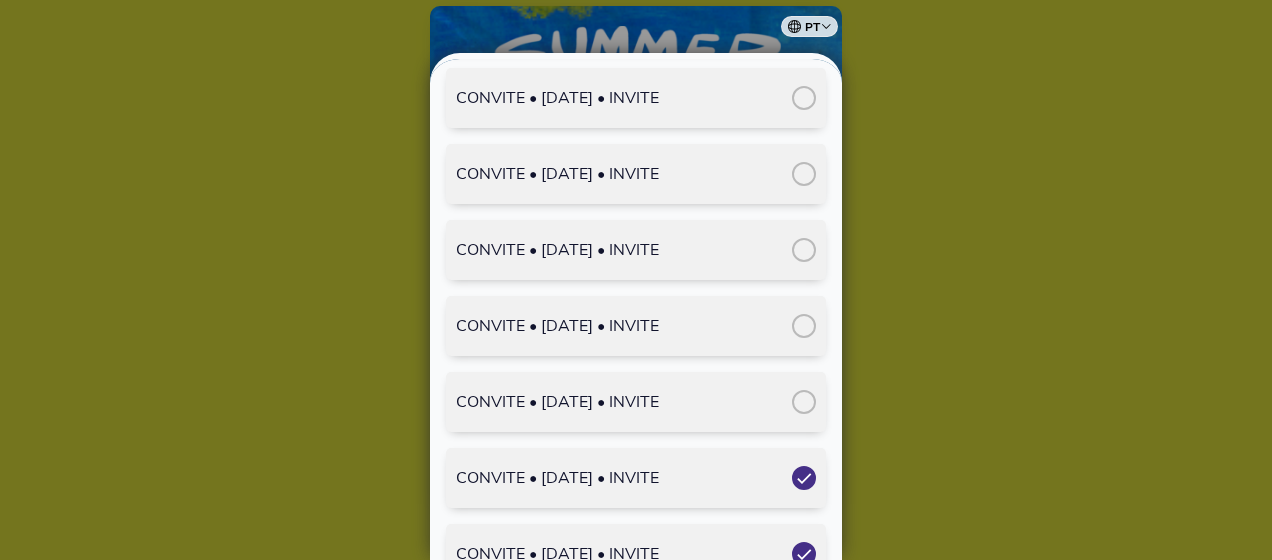 click at bounding box center (804, 478) 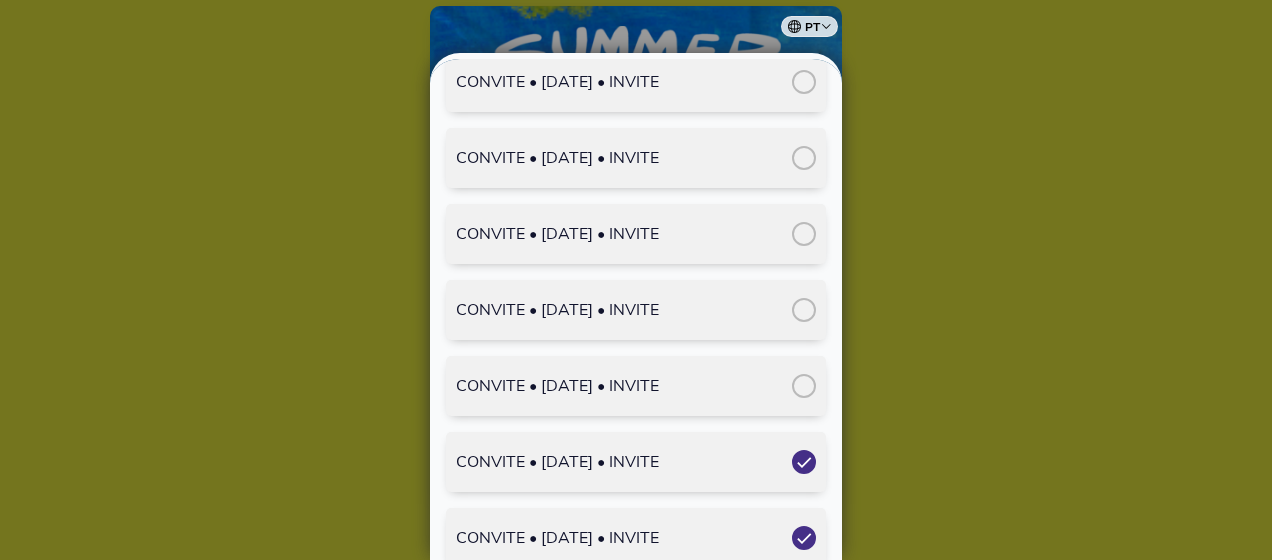 scroll, scrollTop: 4400, scrollLeft: 0, axis: vertical 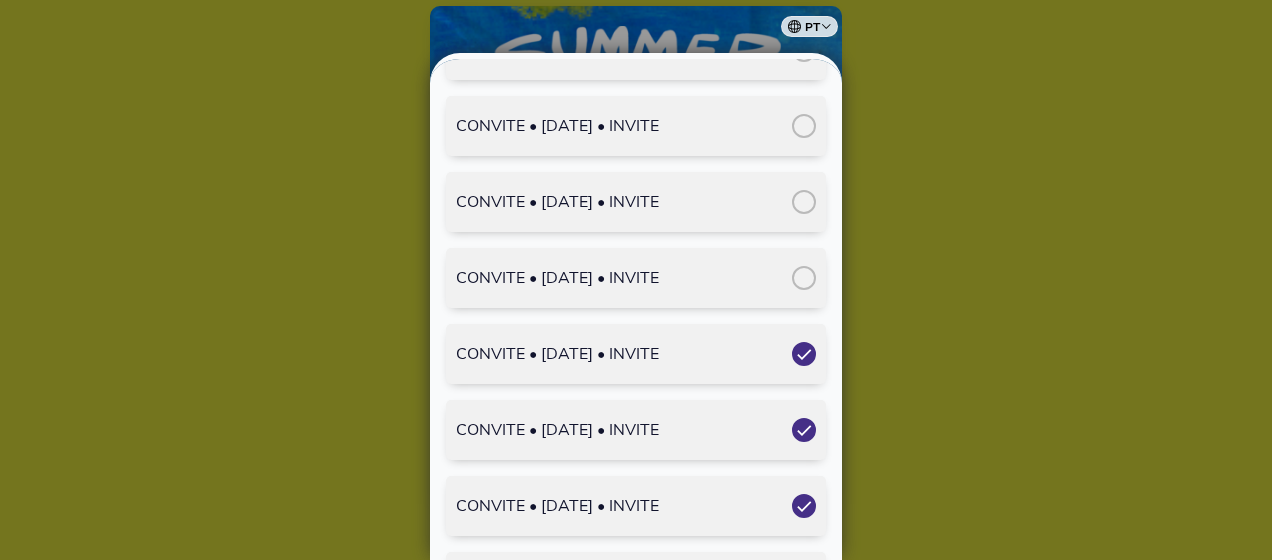 click at bounding box center (804, 354) 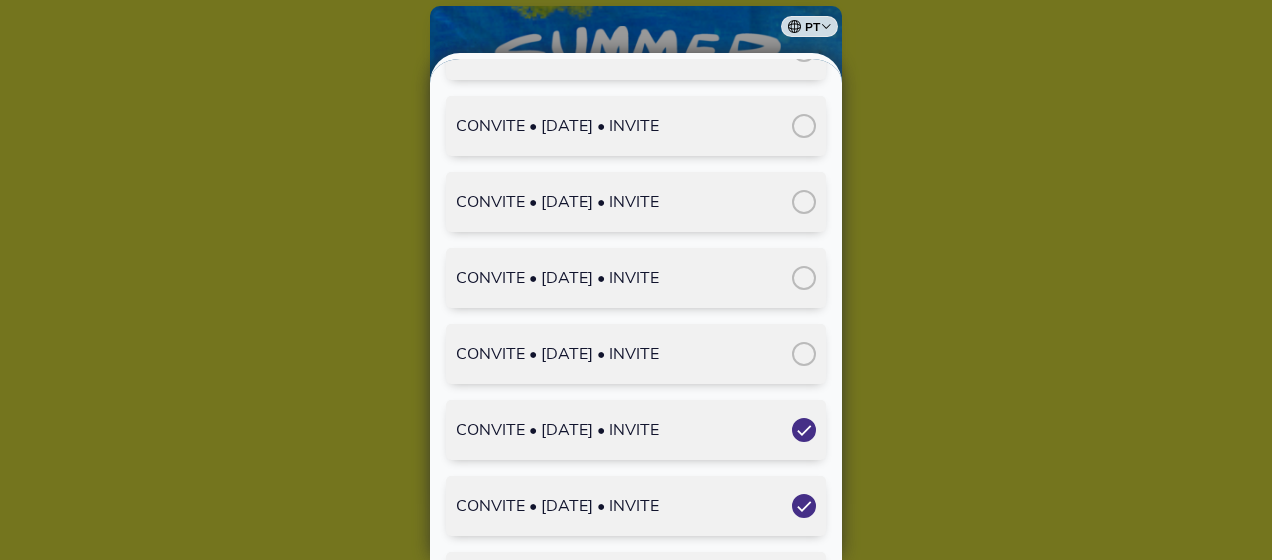 click at bounding box center [804, 430] 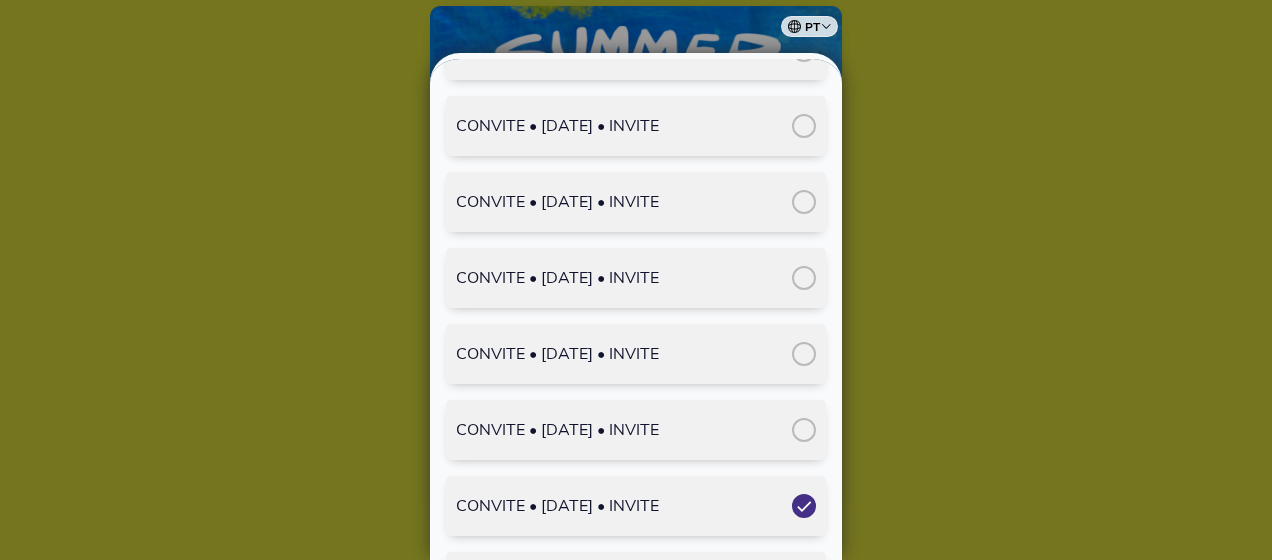 click at bounding box center [804, 506] 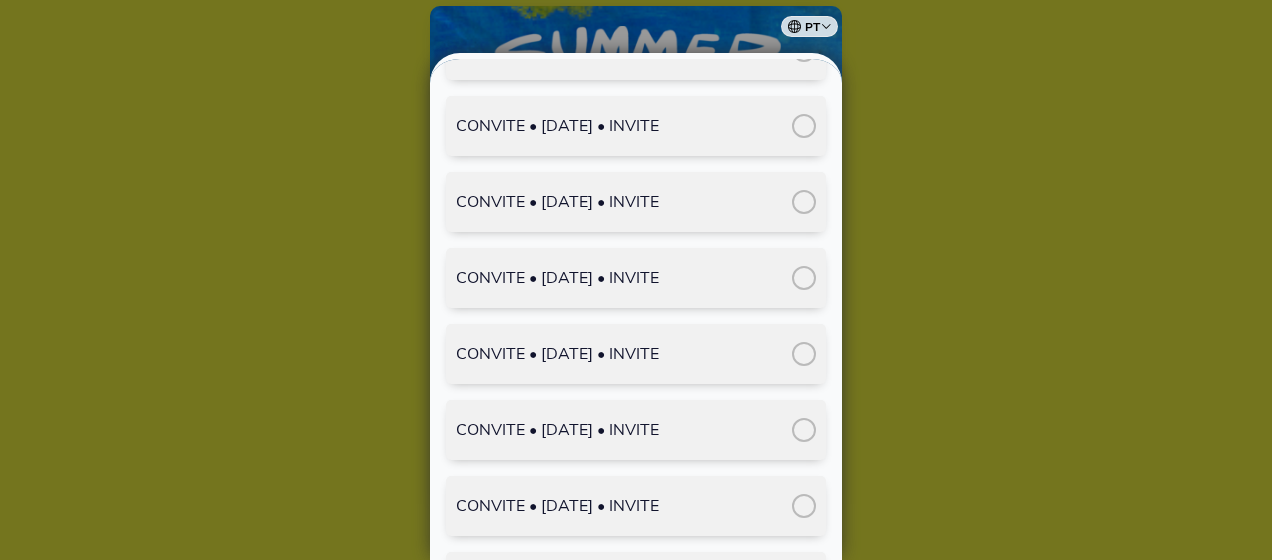 scroll, scrollTop: 4600, scrollLeft: 0, axis: vertical 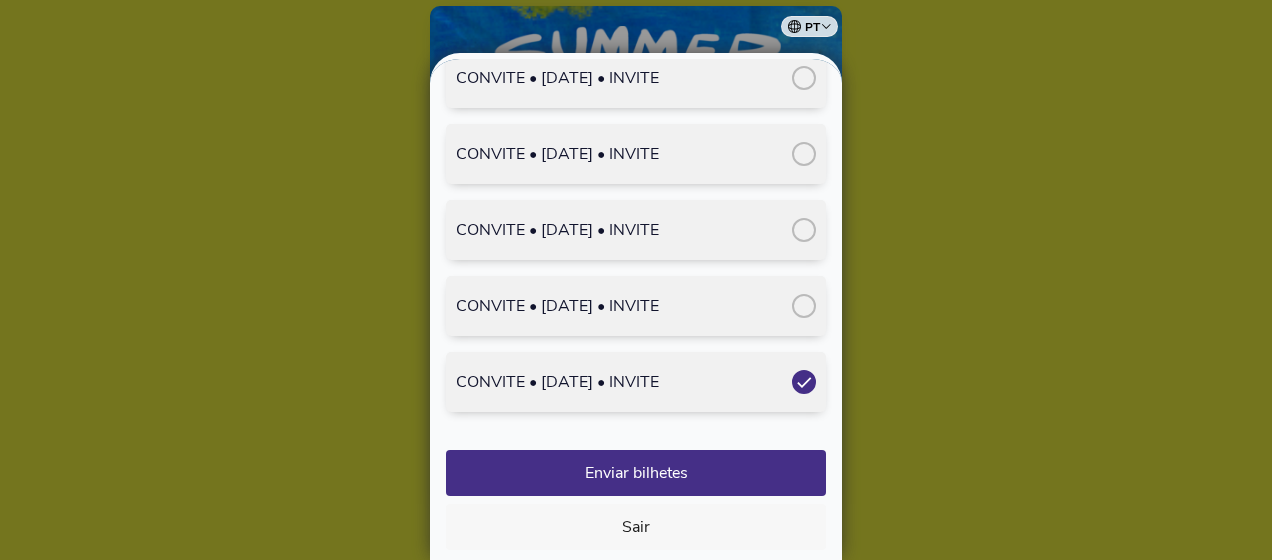 click at bounding box center (804, 382) 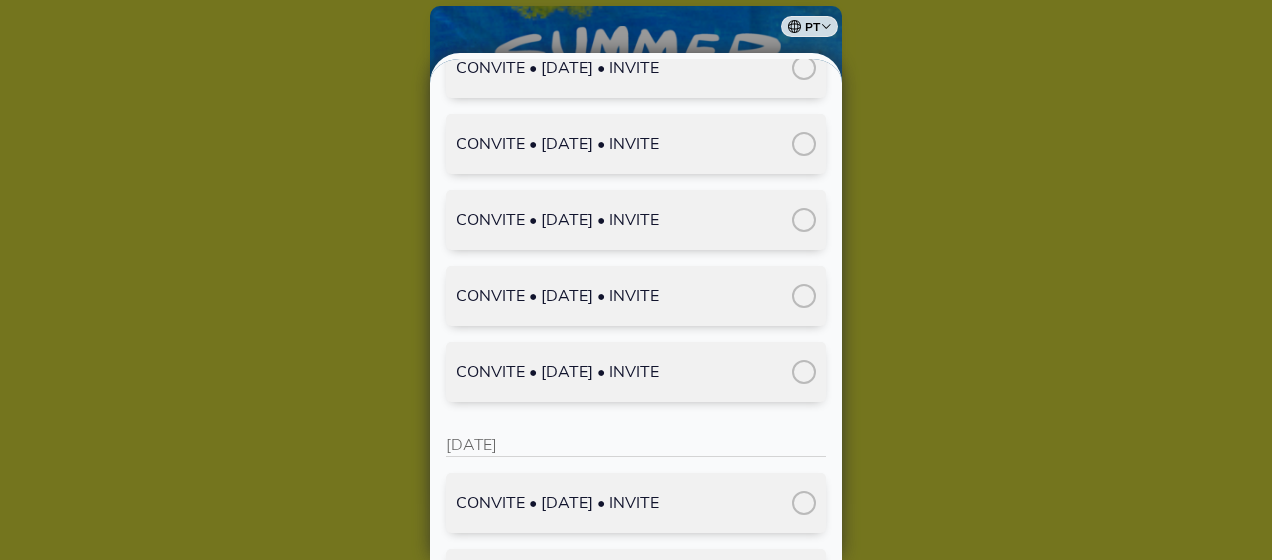 scroll, scrollTop: 2500, scrollLeft: 0, axis: vertical 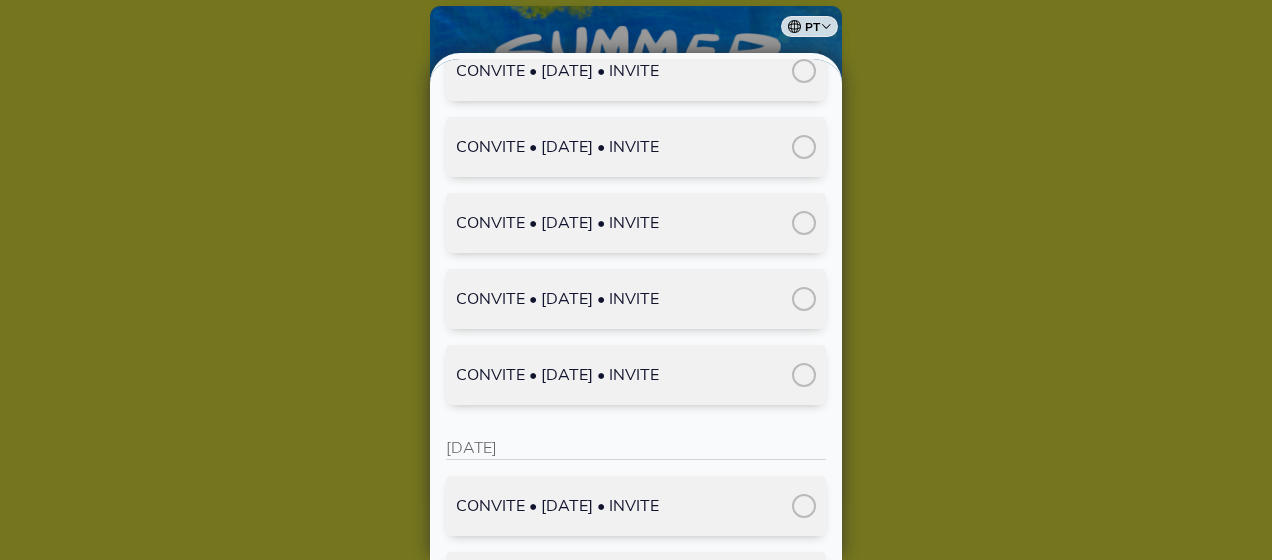 click at bounding box center (804, 375) 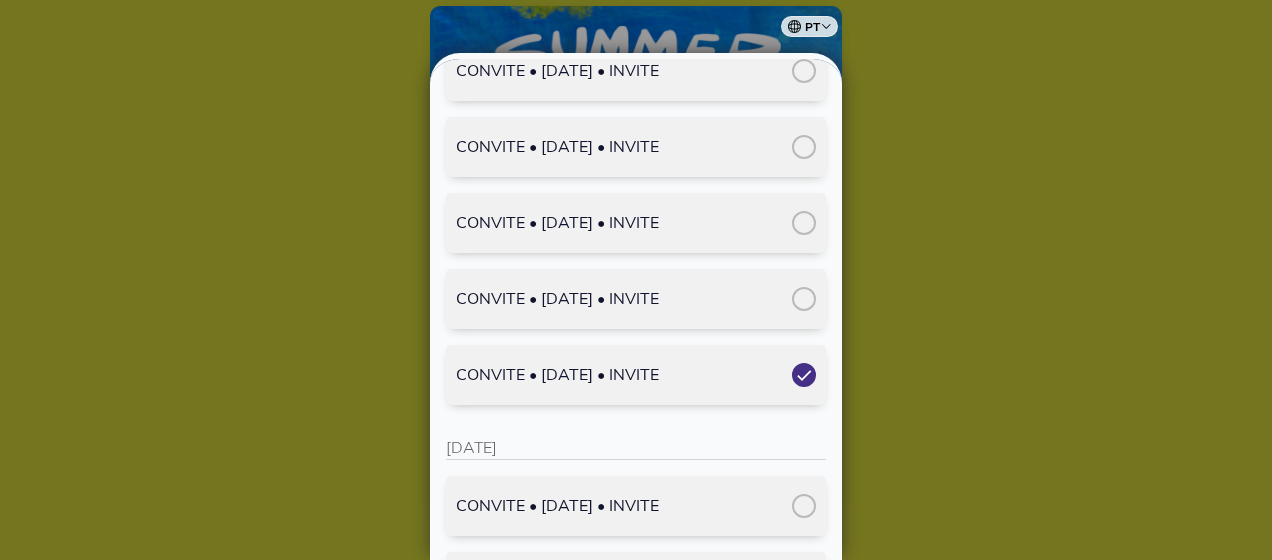 click at bounding box center [804, 299] 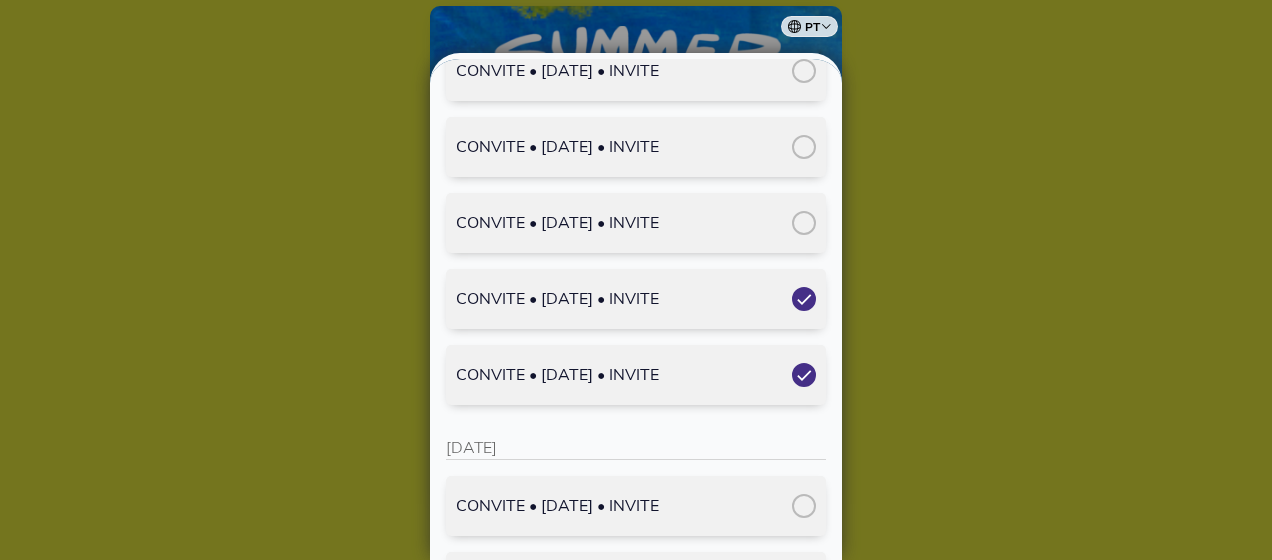 click at bounding box center (804, 223) 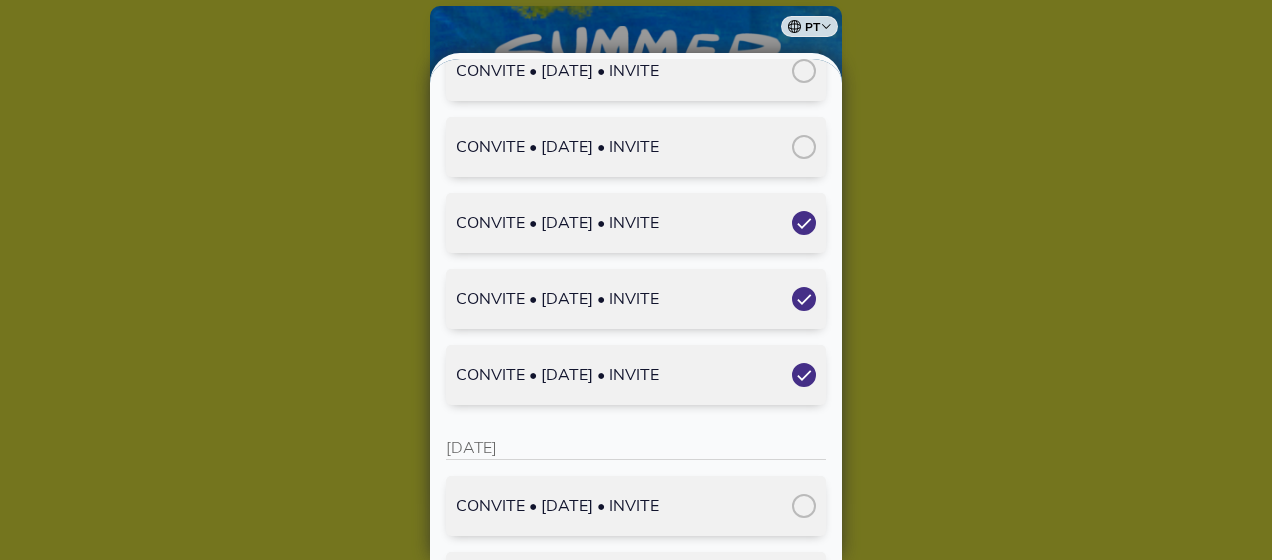 click at bounding box center [804, 147] 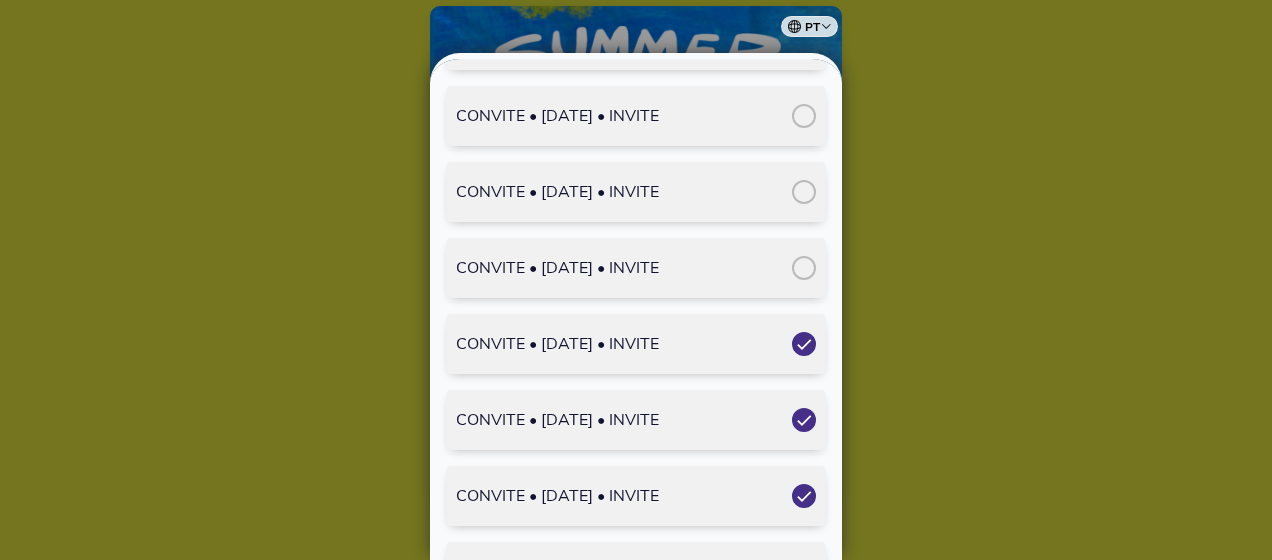 scroll, scrollTop: 2300, scrollLeft: 0, axis: vertical 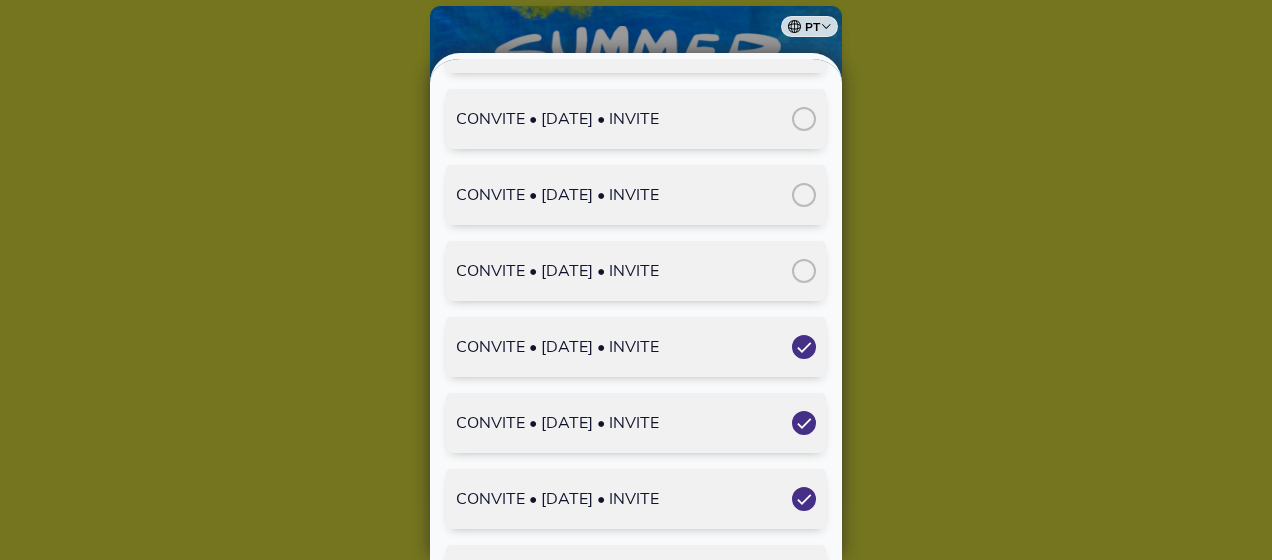 click at bounding box center [804, 271] 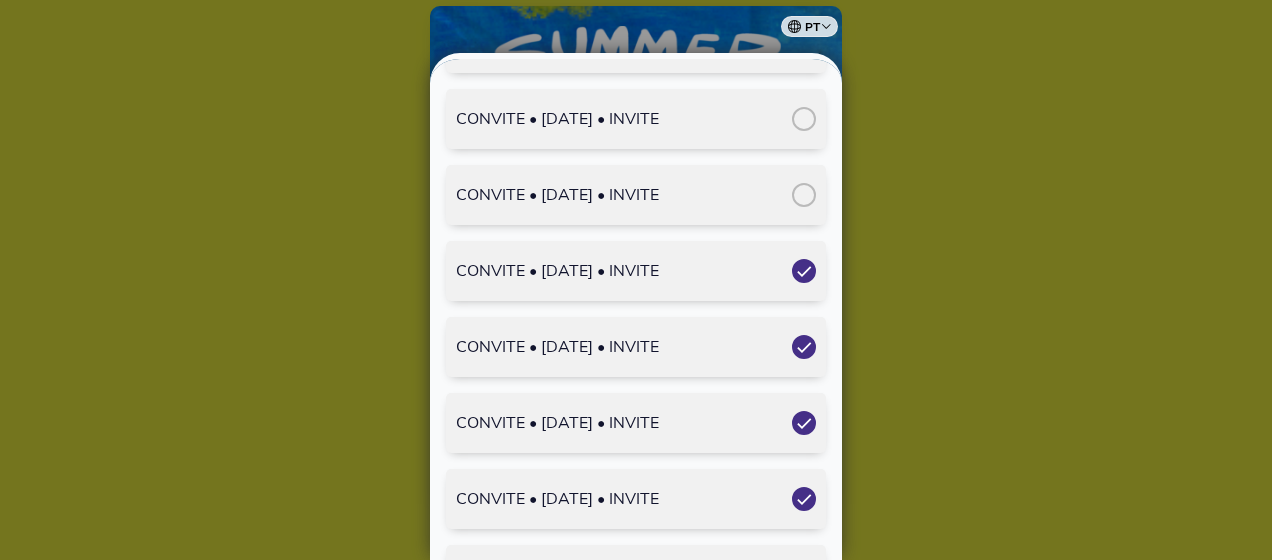 click at bounding box center [804, 195] 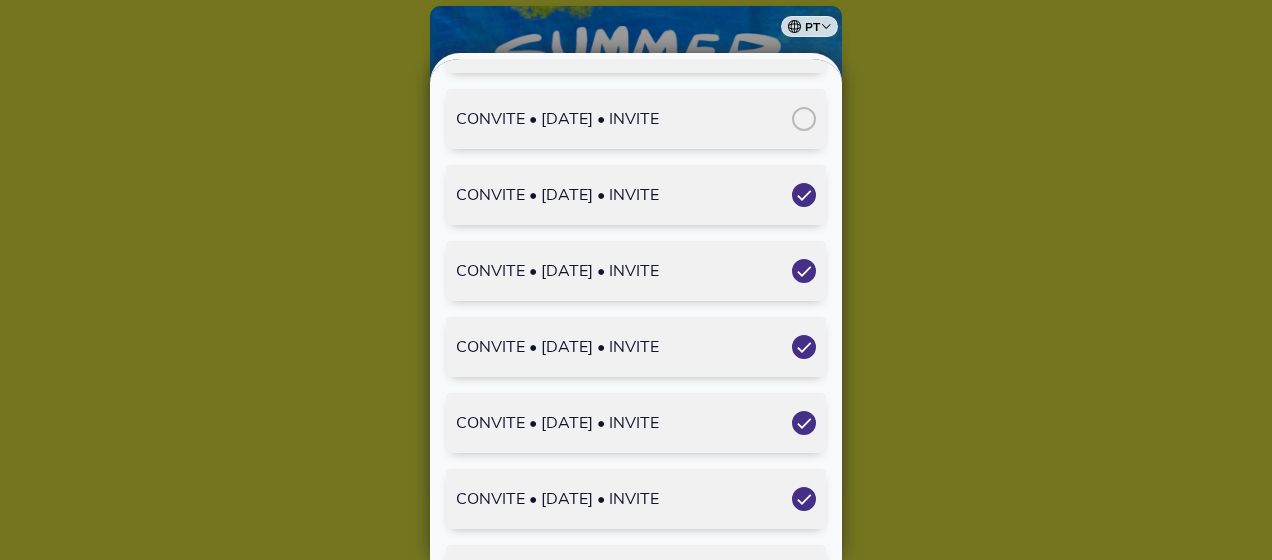 click at bounding box center (804, 119) 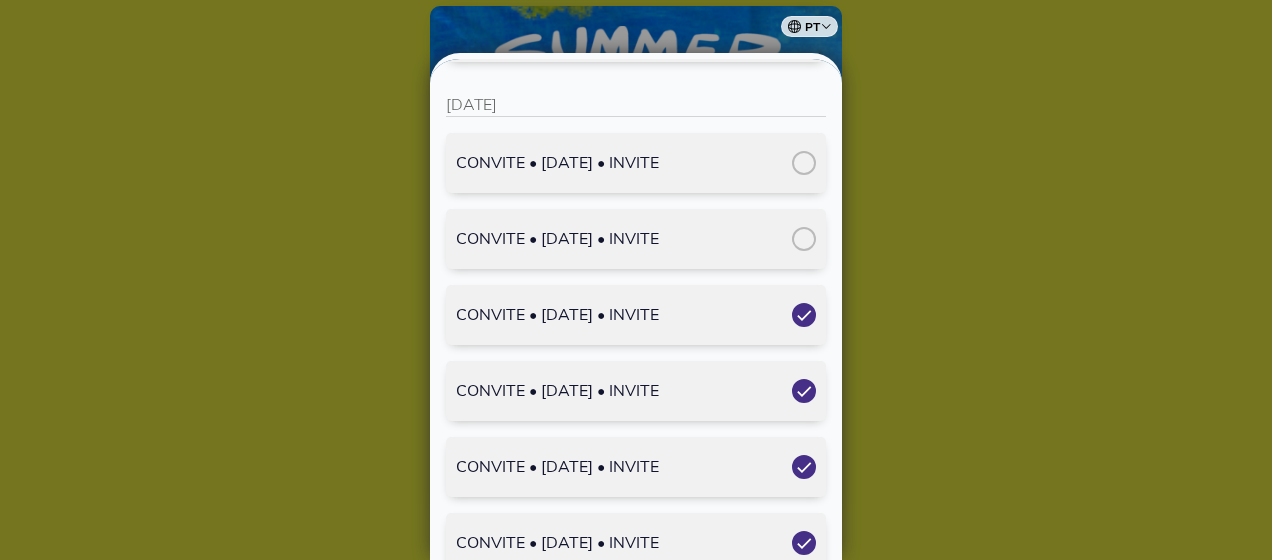 scroll, scrollTop: 2100, scrollLeft: 0, axis: vertical 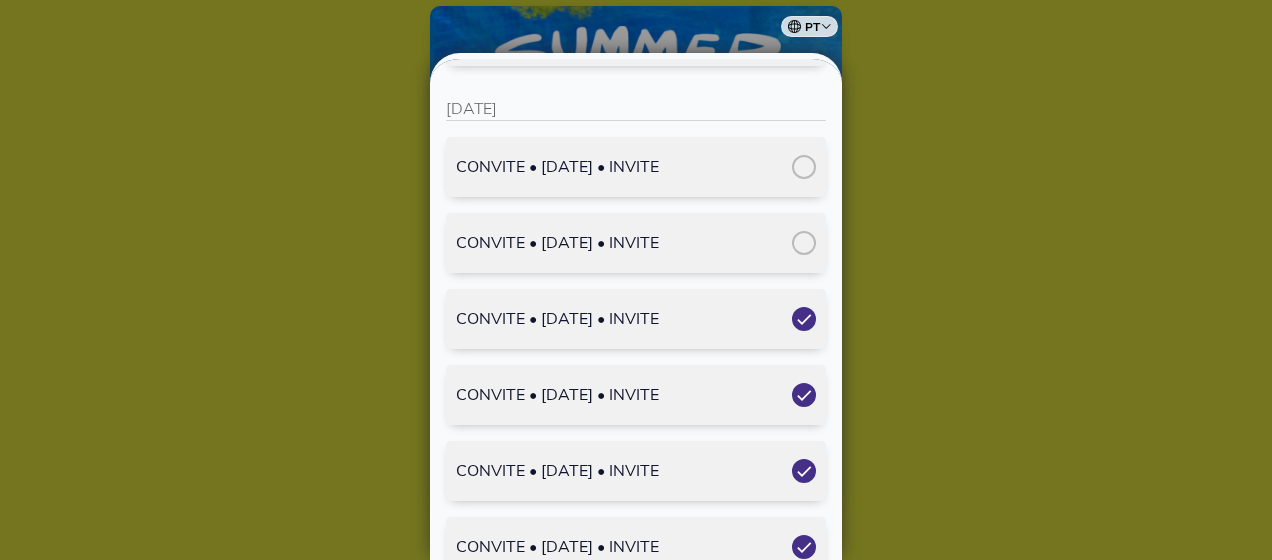 click at bounding box center [804, 243] 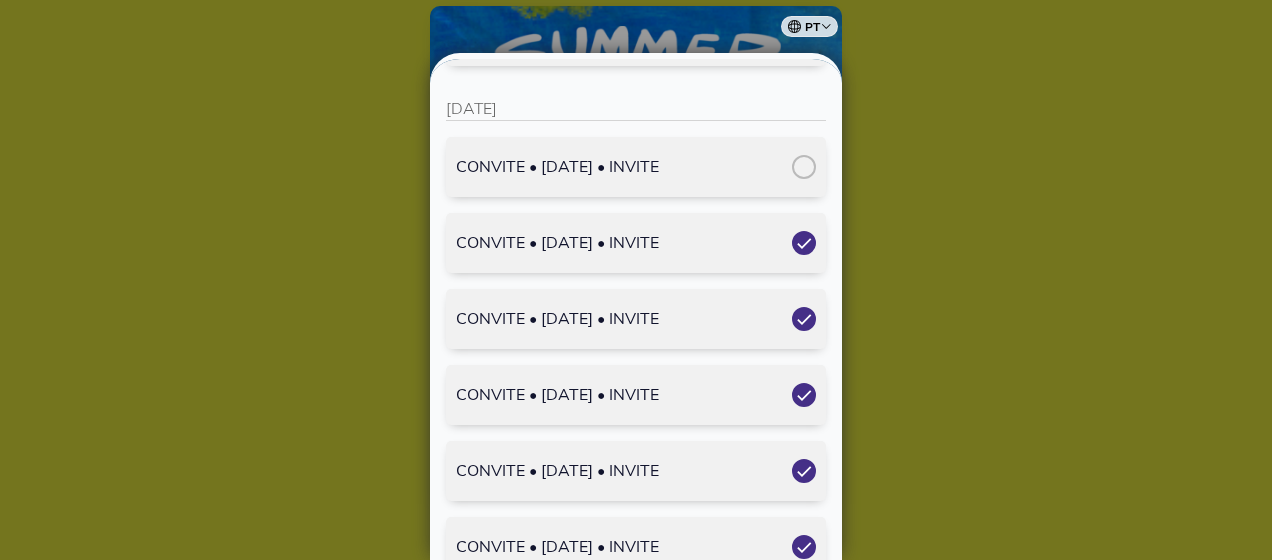 click at bounding box center (804, 167) 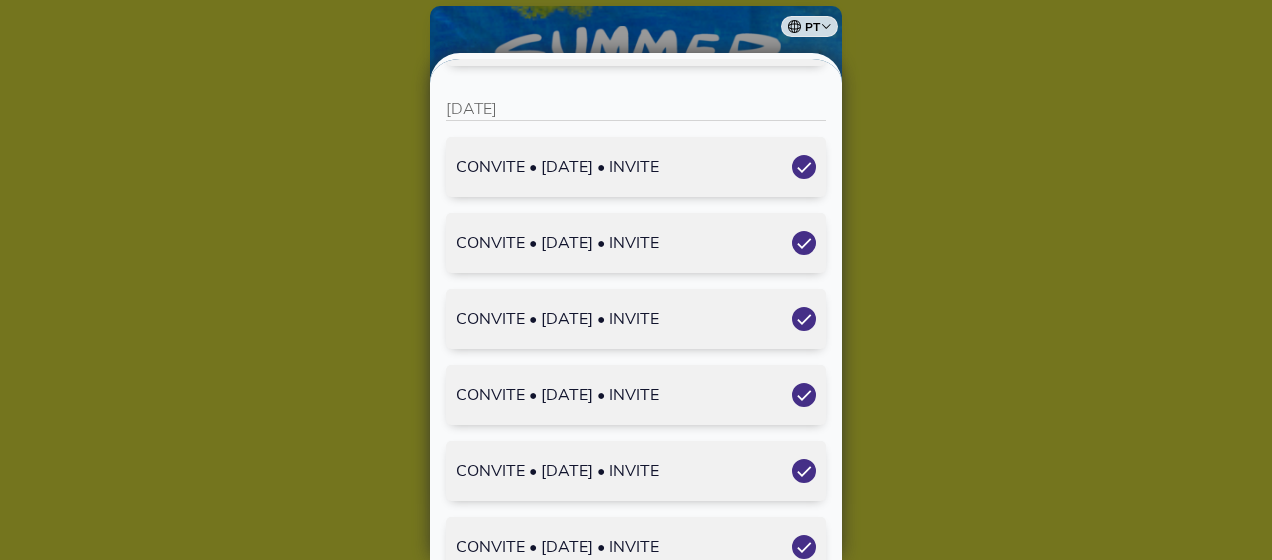 scroll, scrollTop: 2400, scrollLeft: 0, axis: vertical 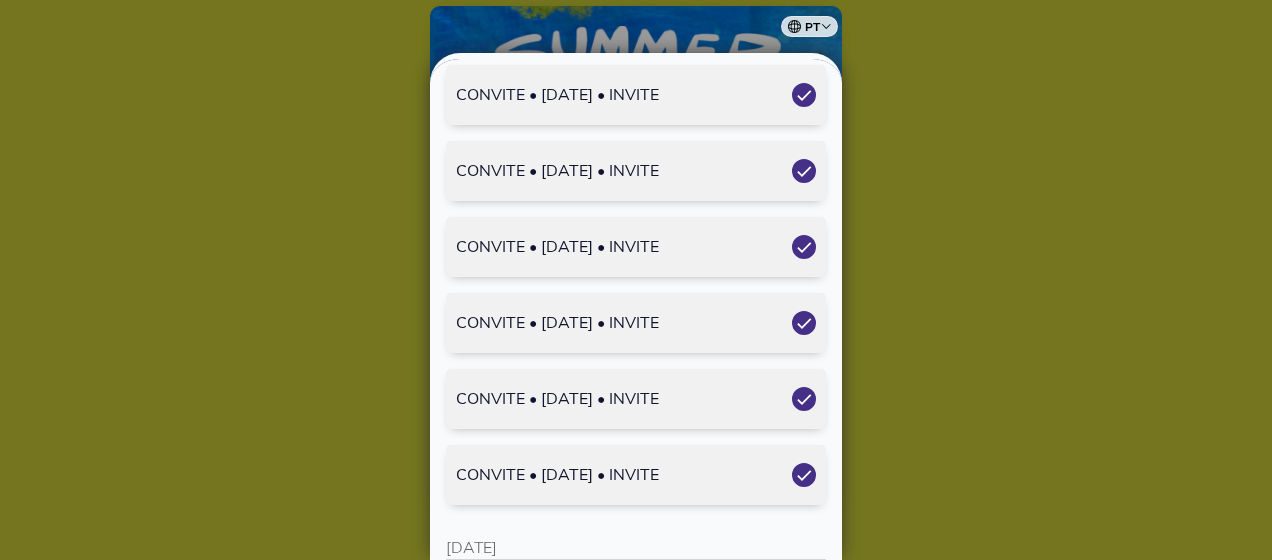 click at bounding box center [804, 475] 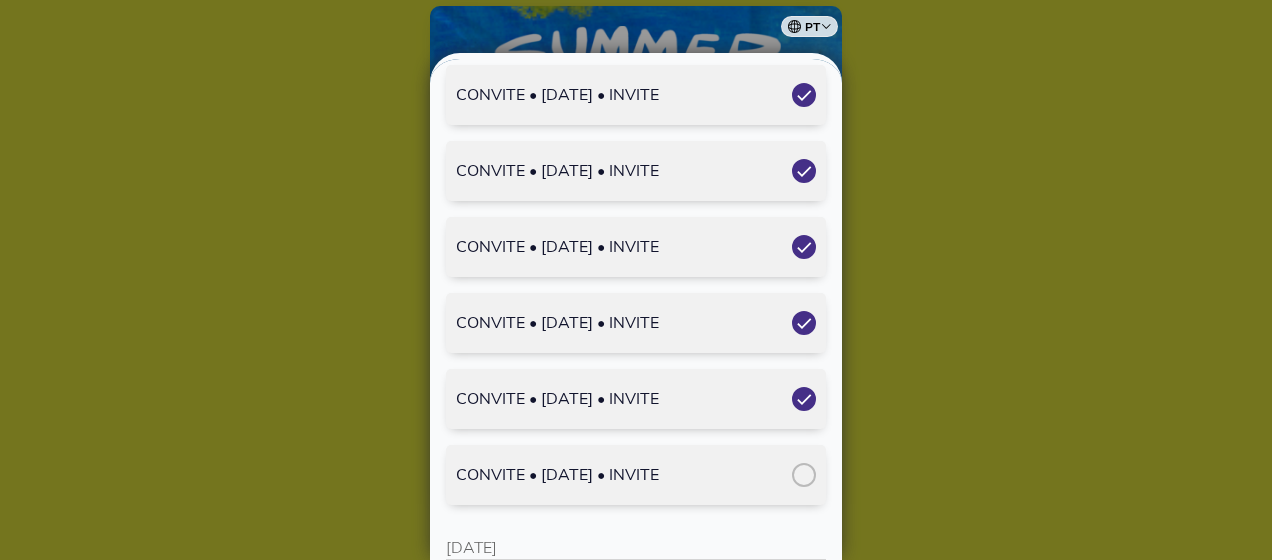 click at bounding box center (804, 399) 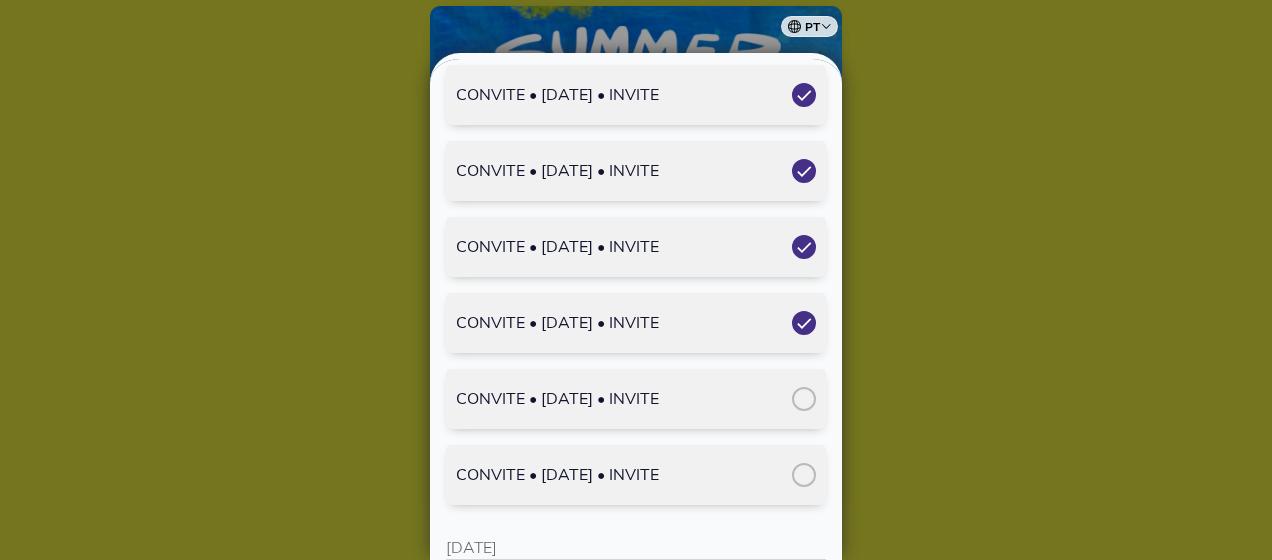 click at bounding box center [804, 323] 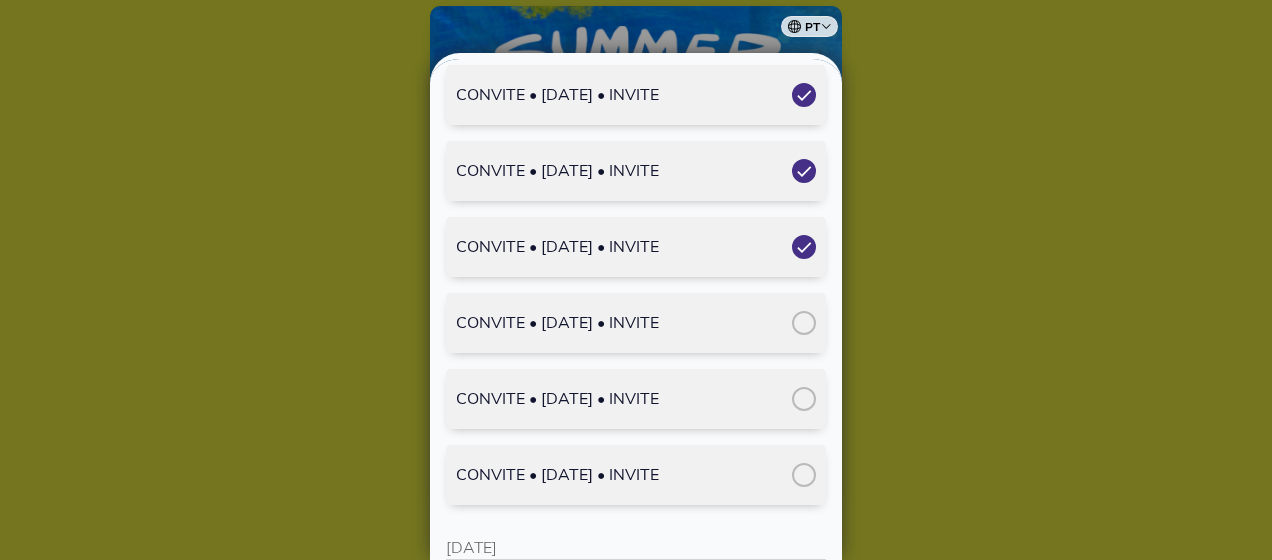 click at bounding box center (804, 247) 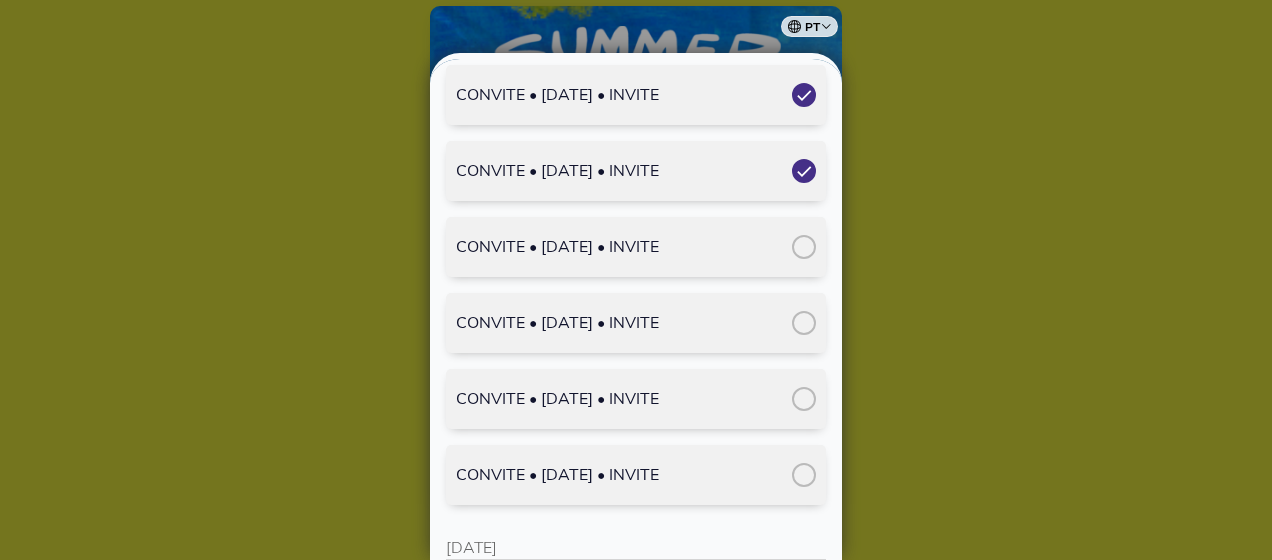 click on "CONVITE • [DATE] • INVITE" at bounding box center (636, 171) 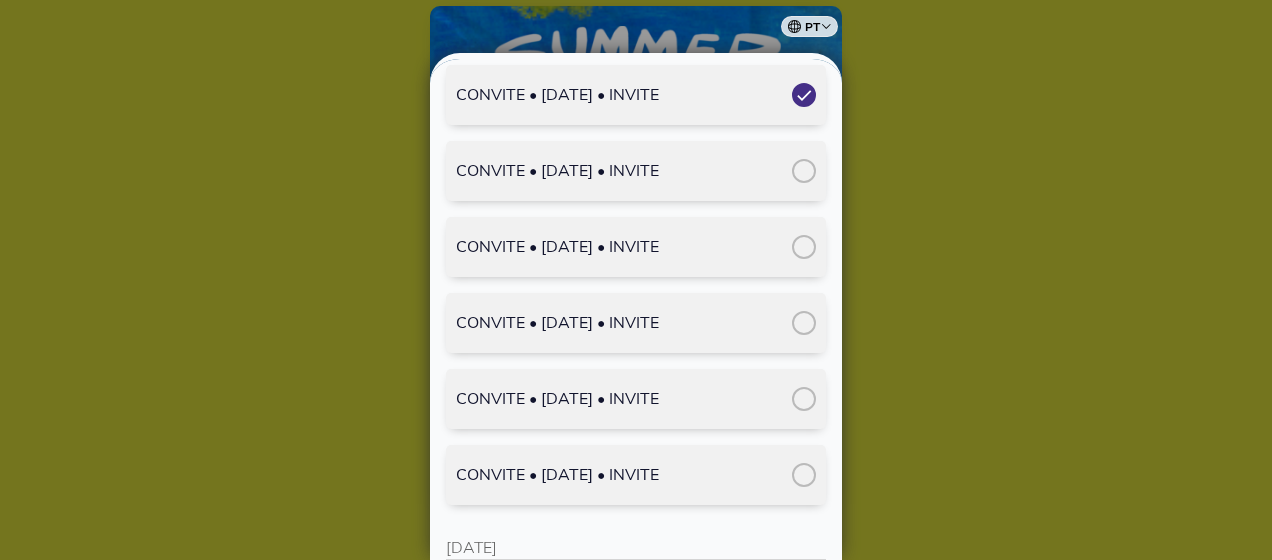 click at bounding box center [804, 95] 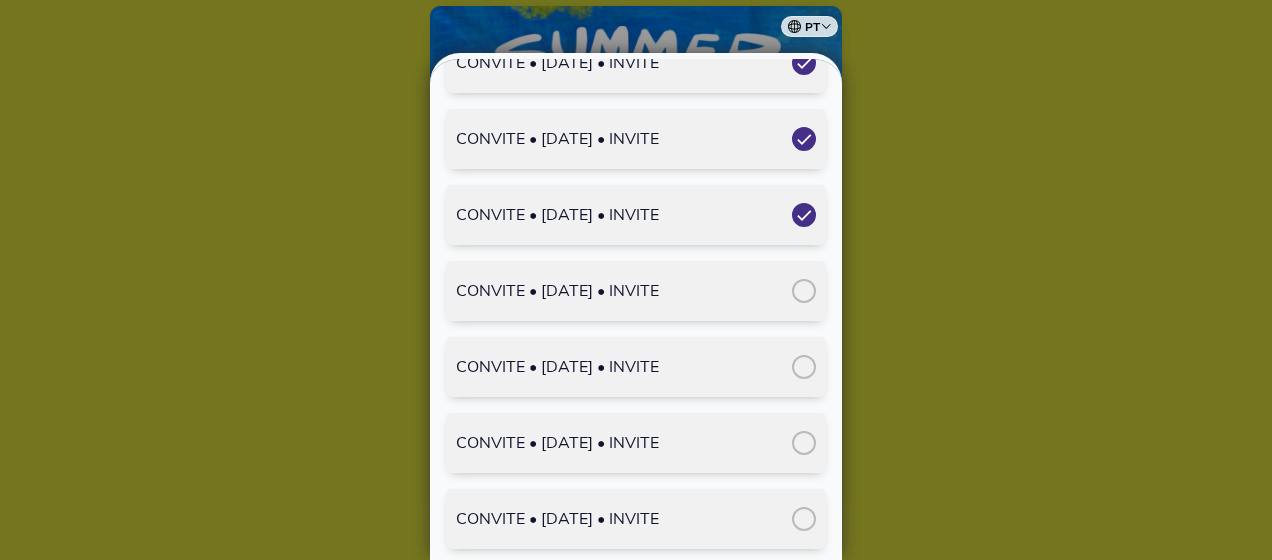 scroll, scrollTop: 2200, scrollLeft: 0, axis: vertical 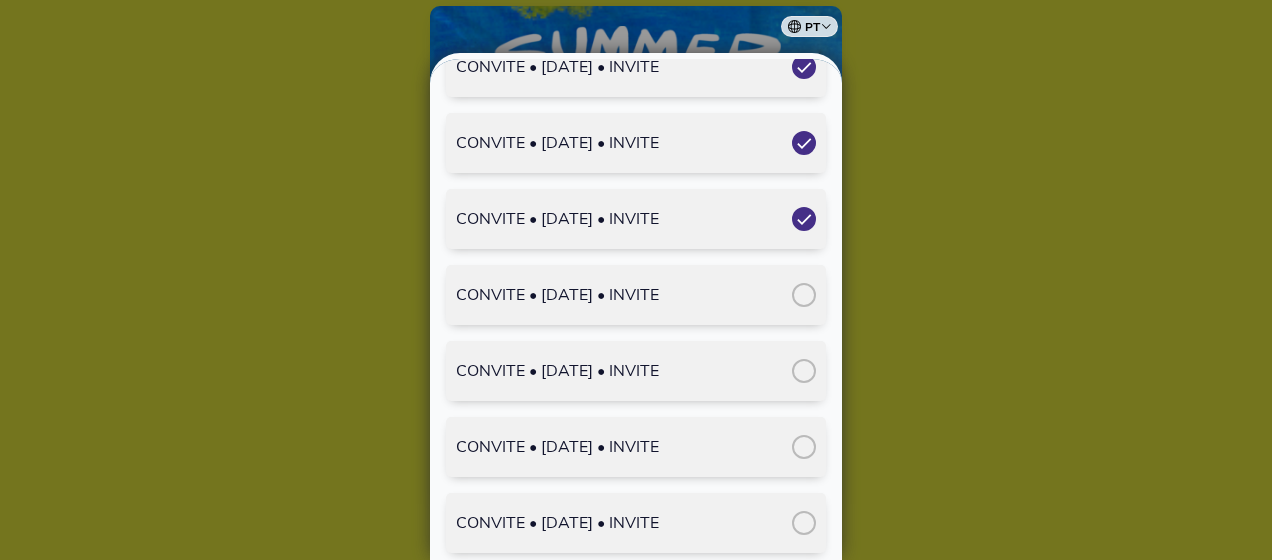 click at bounding box center [804, 219] 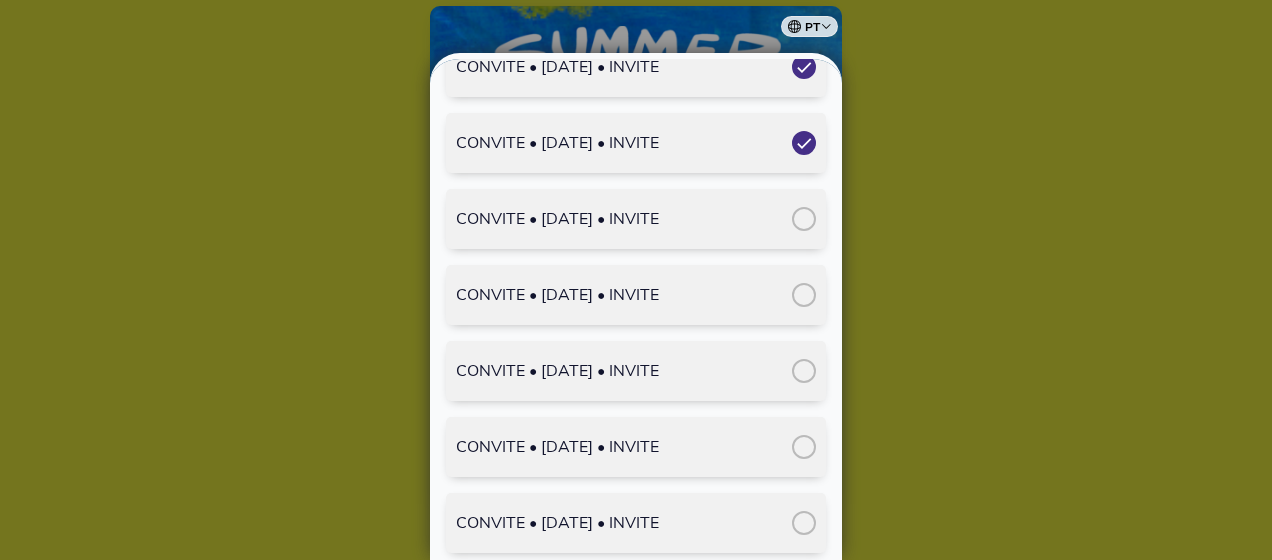 click on "CONVITE • [DATE] • INVITE" at bounding box center (636, 143) 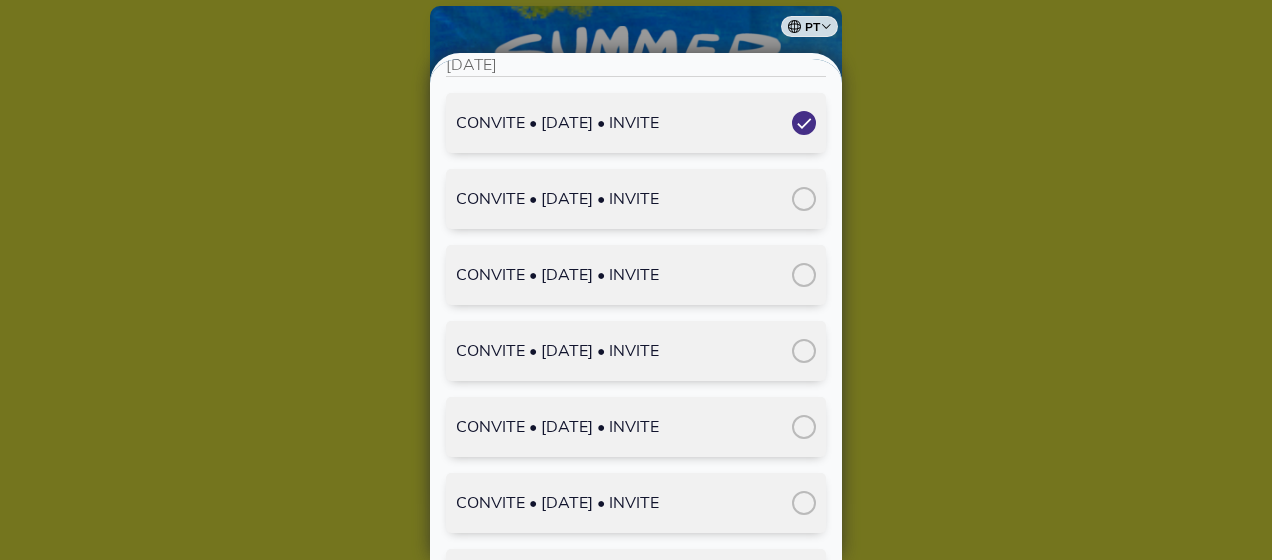scroll, scrollTop: 2100, scrollLeft: 0, axis: vertical 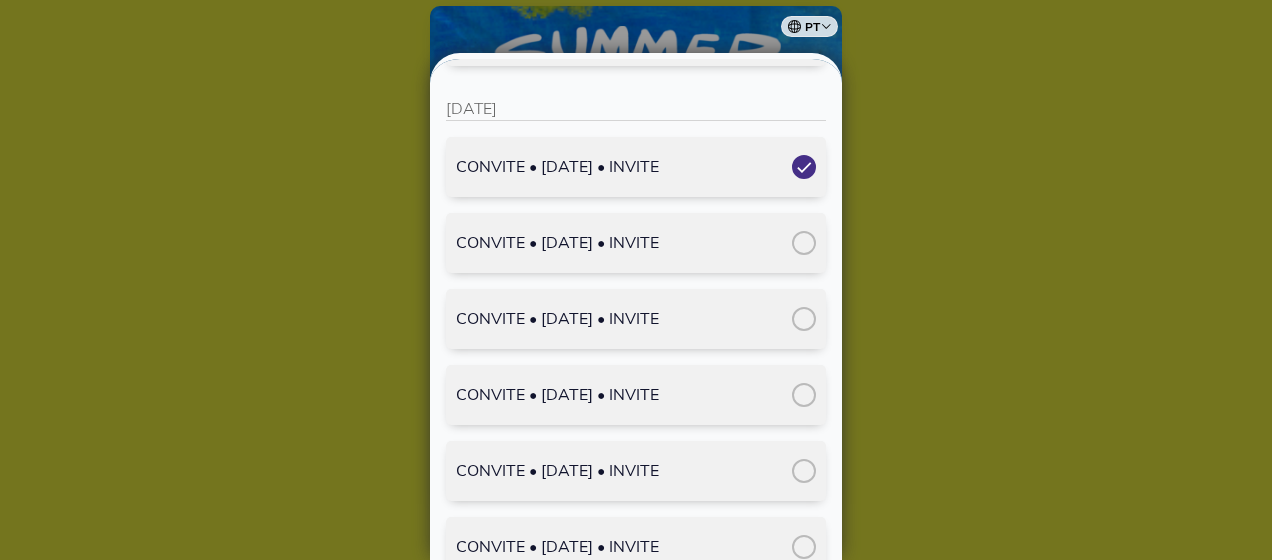 click at bounding box center [804, 167] 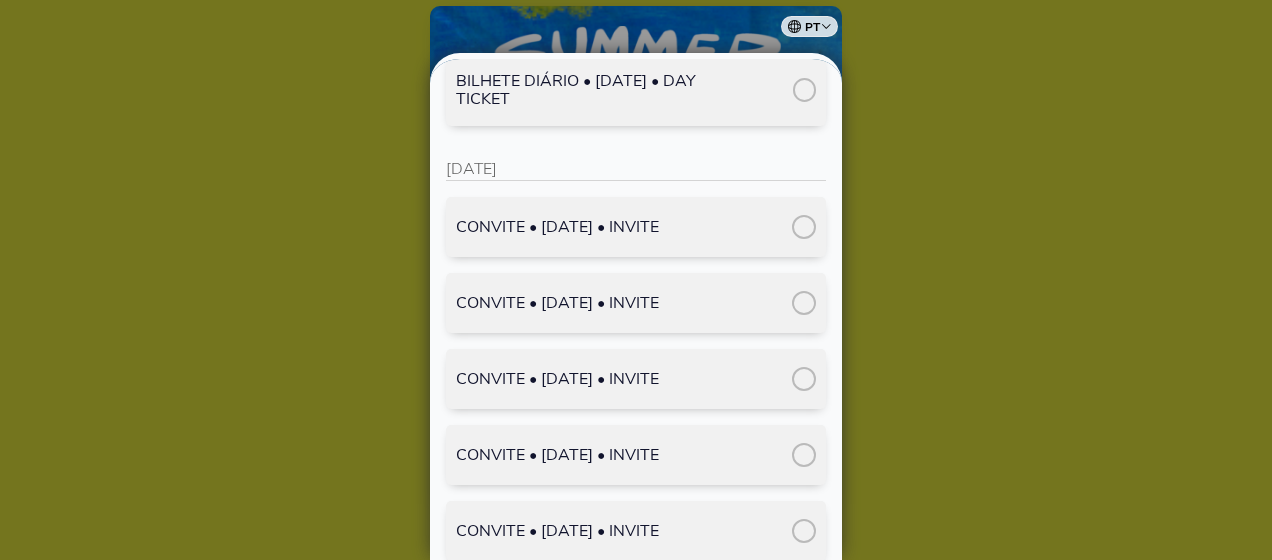 scroll, scrollTop: 2000, scrollLeft: 0, axis: vertical 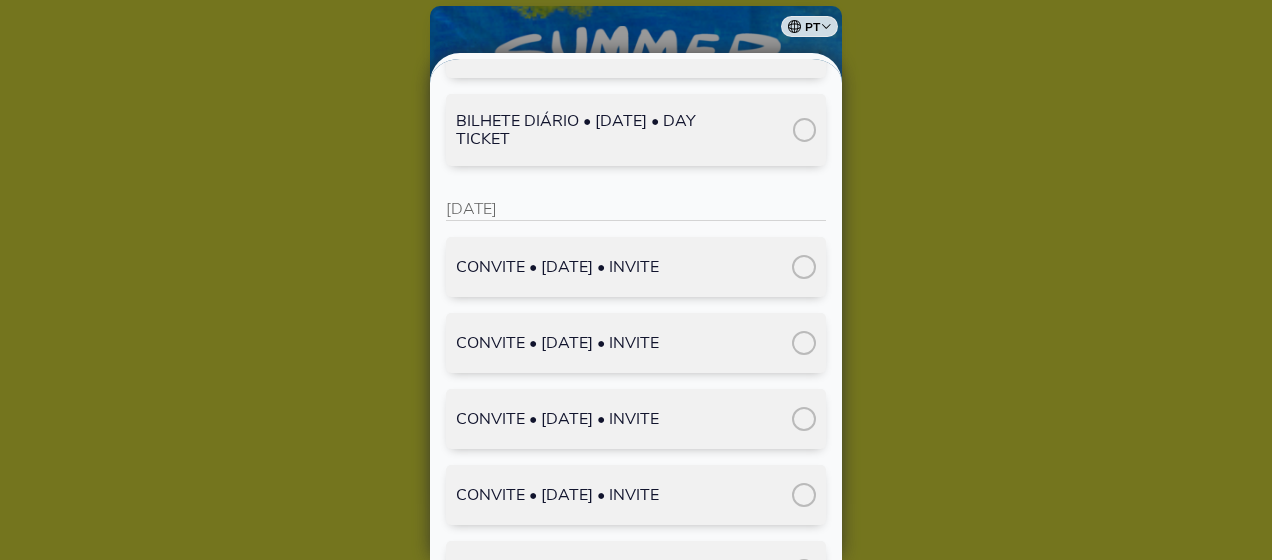 click at bounding box center [804, 267] 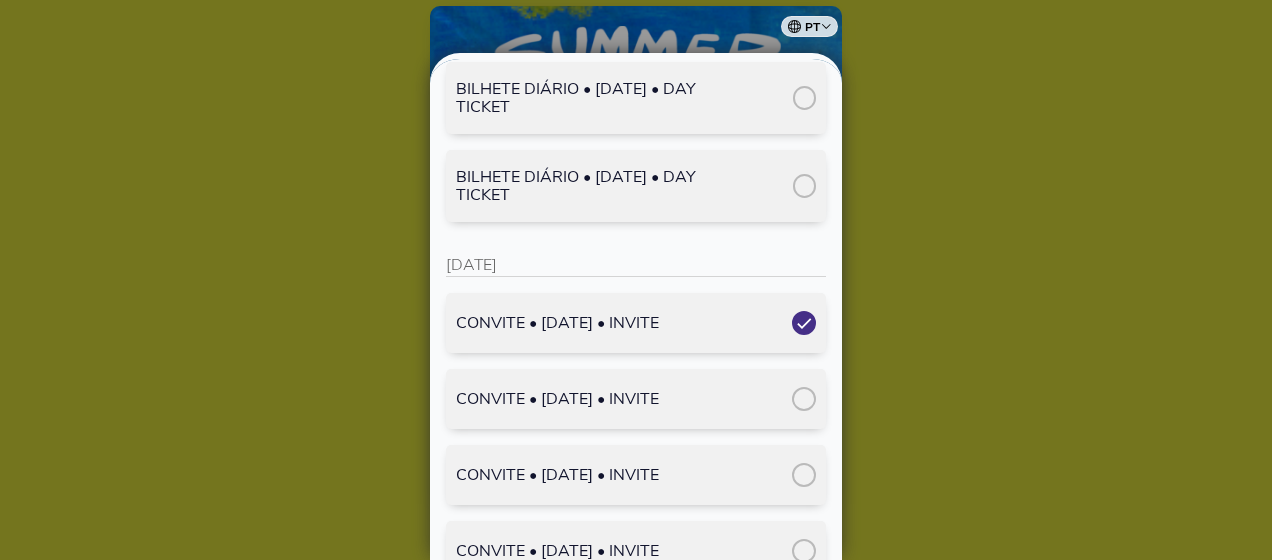 scroll, scrollTop: 1900, scrollLeft: 0, axis: vertical 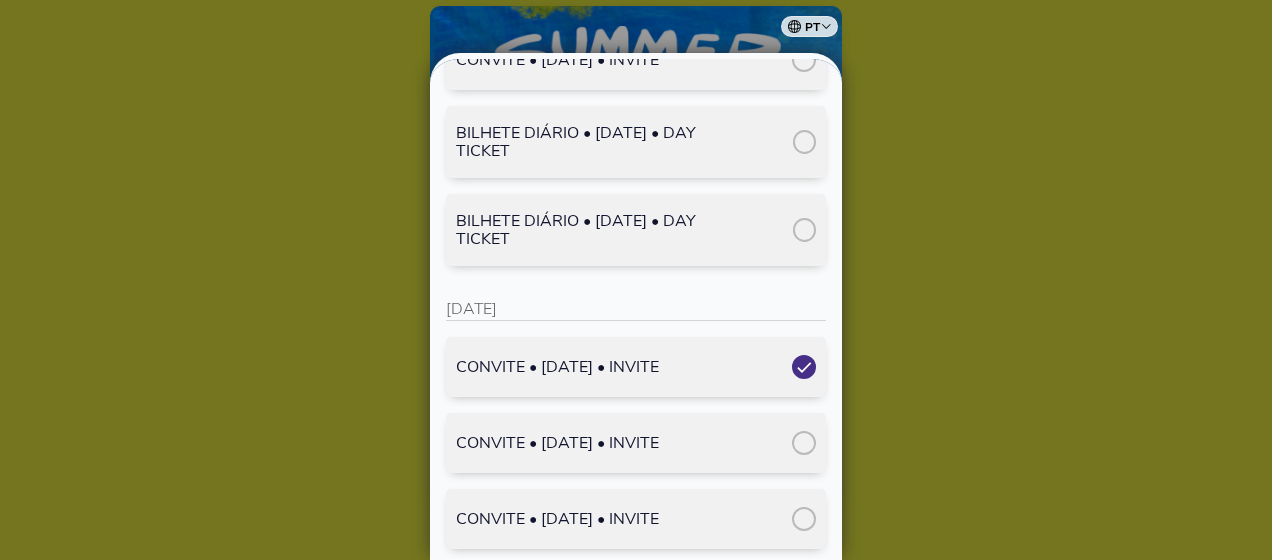 click at bounding box center (804, 443) 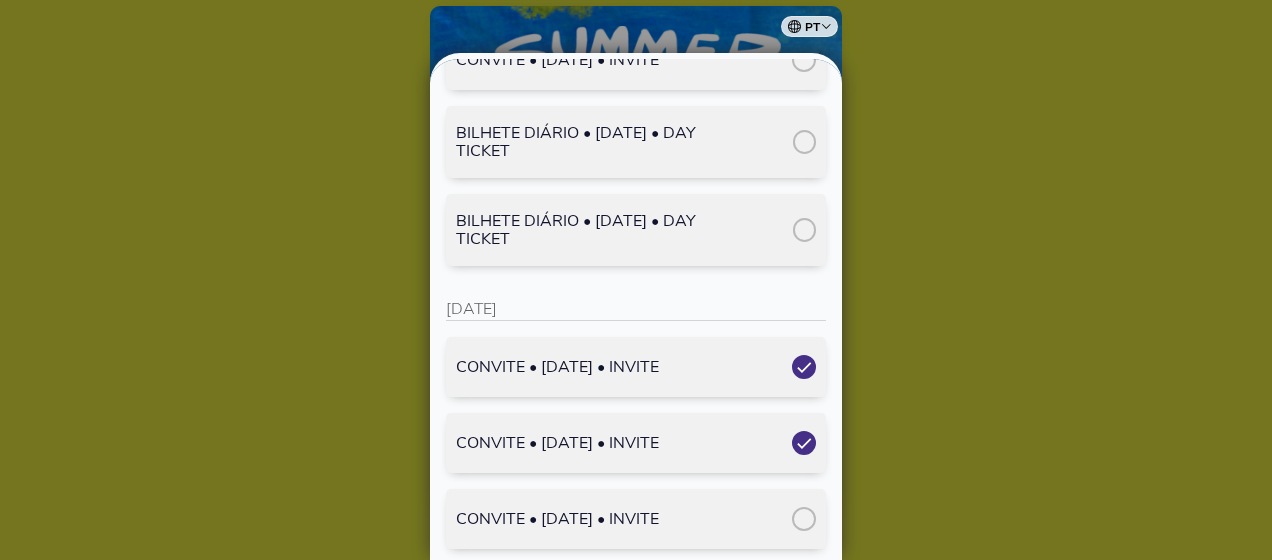 click at bounding box center [804, 519] 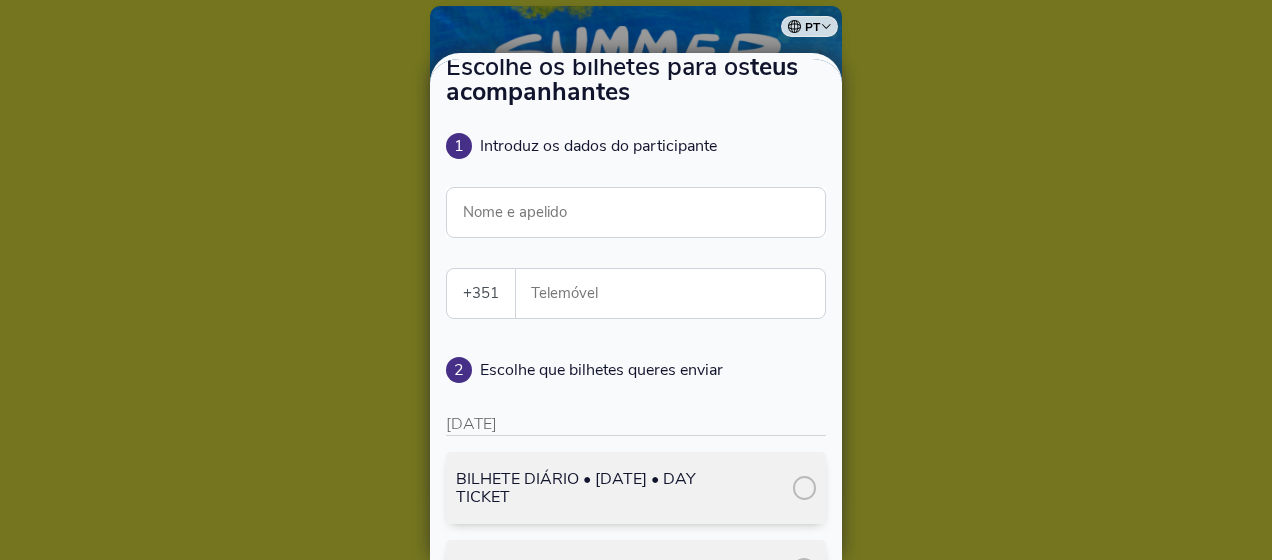scroll, scrollTop: 0, scrollLeft: 0, axis: both 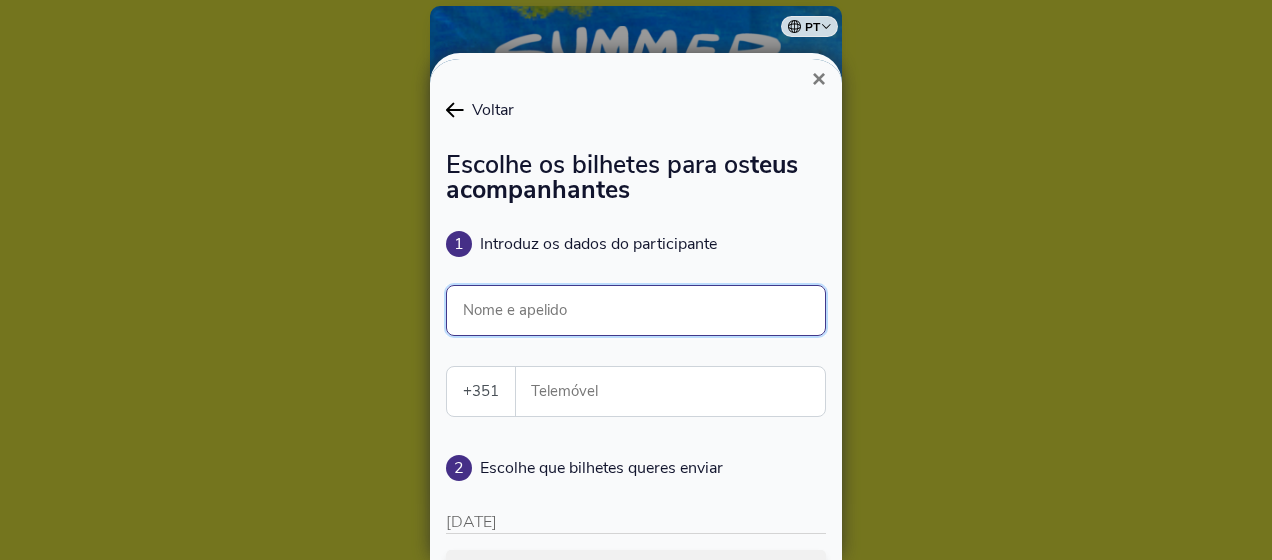 click on "Nome e apelido" at bounding box center (636, 310) 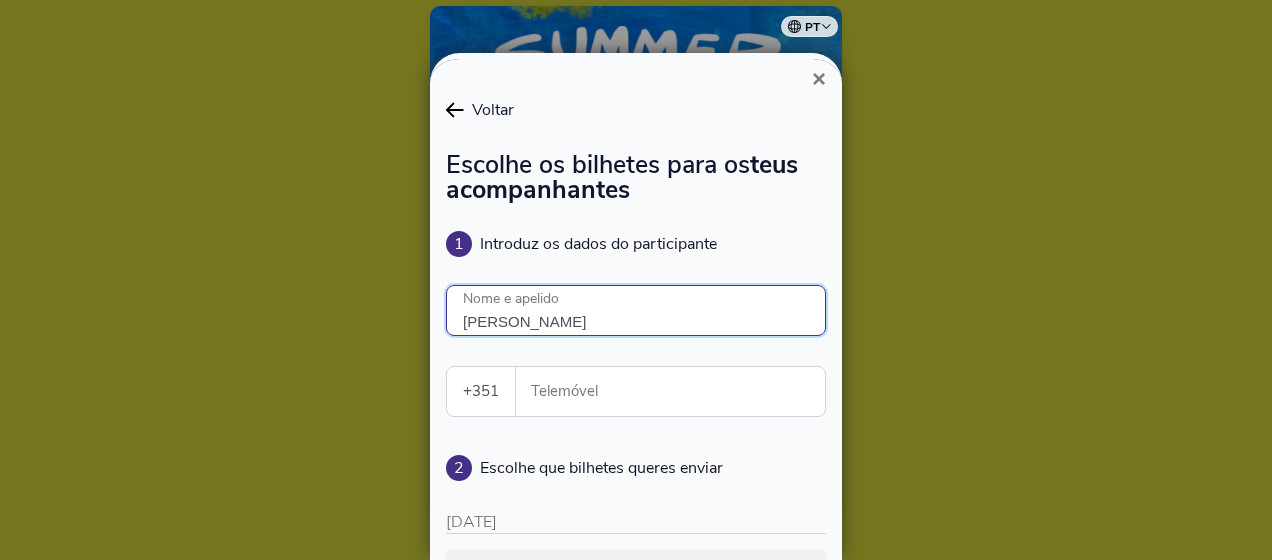 type on "VICTOR SOUSA" 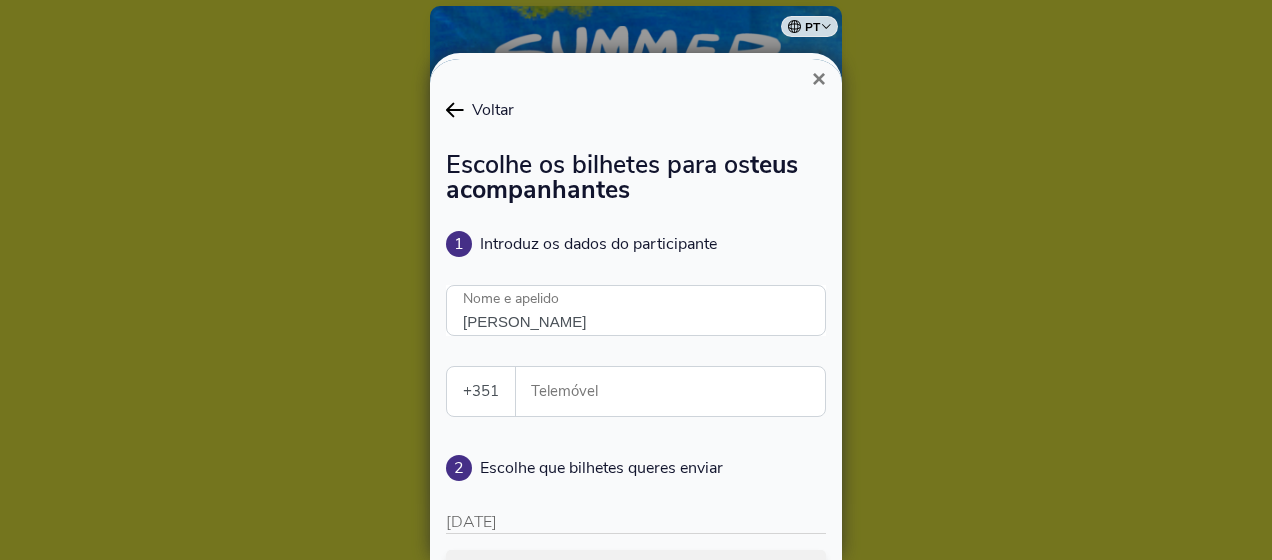 click on "Telemóvel" at bounding box center (678, 391) 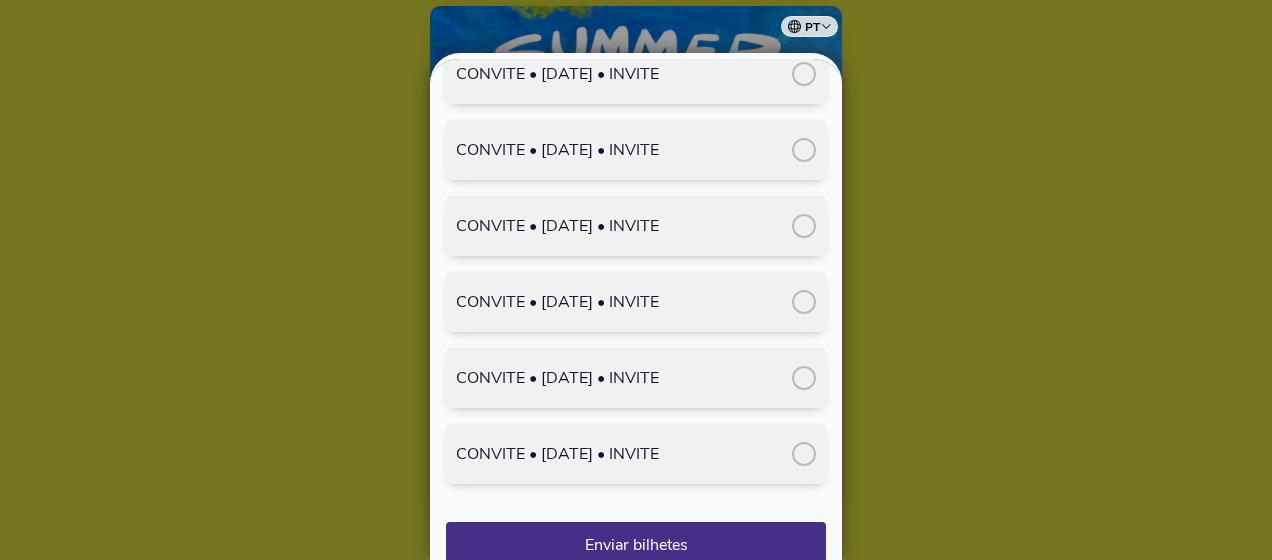 scroll, scrollTop: 4646, scrollLeft: 0, axis: vertical 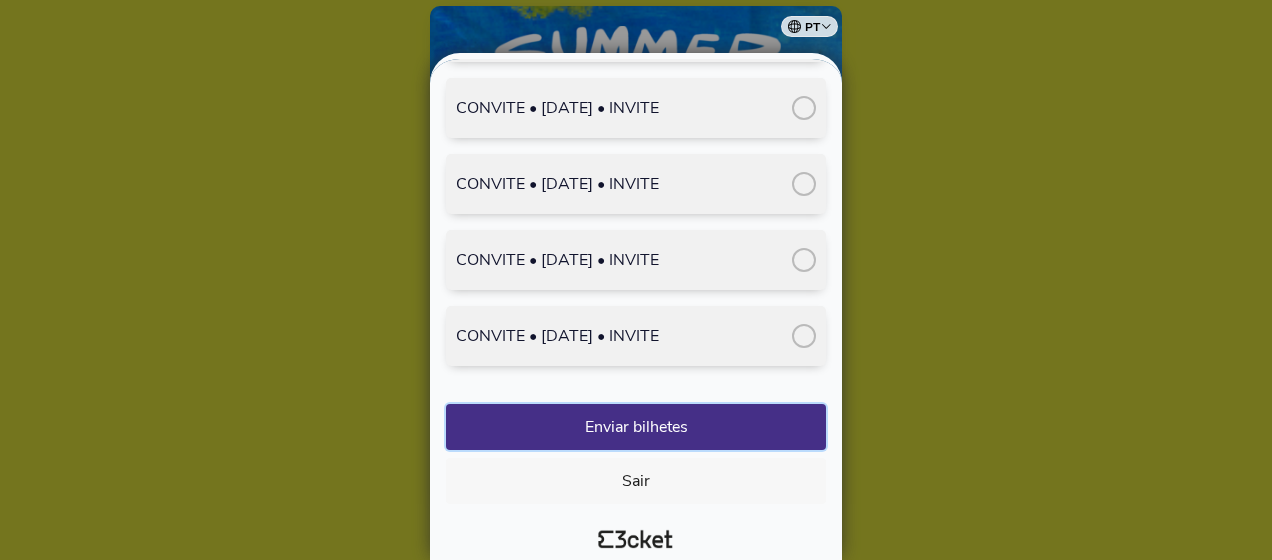 type on "965451209" 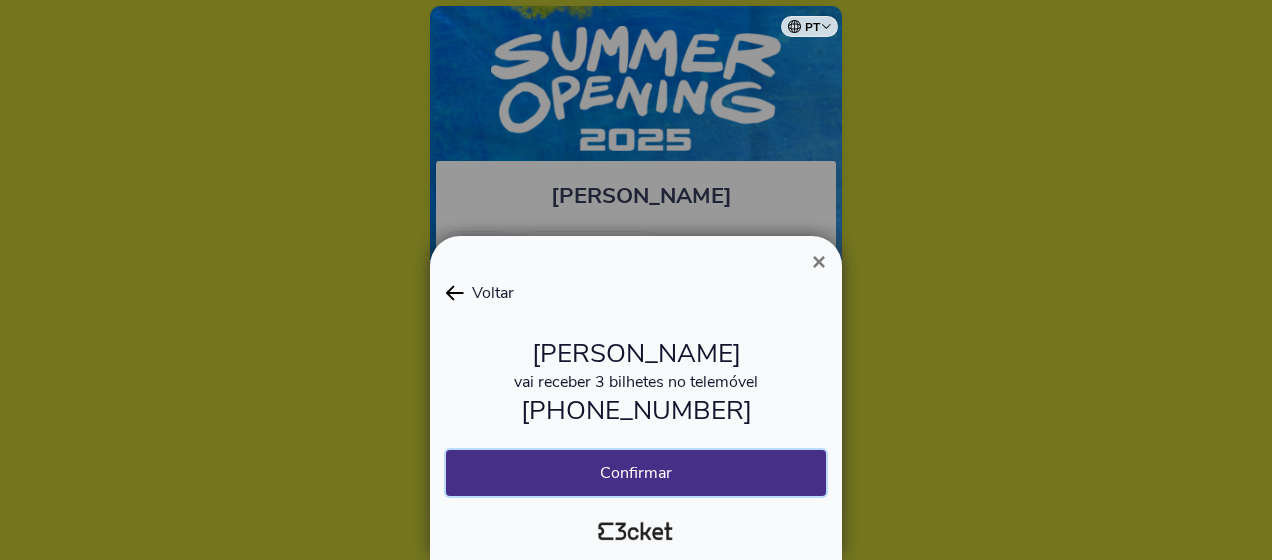 click on "Confirmar" at bounding box center (636, 473) 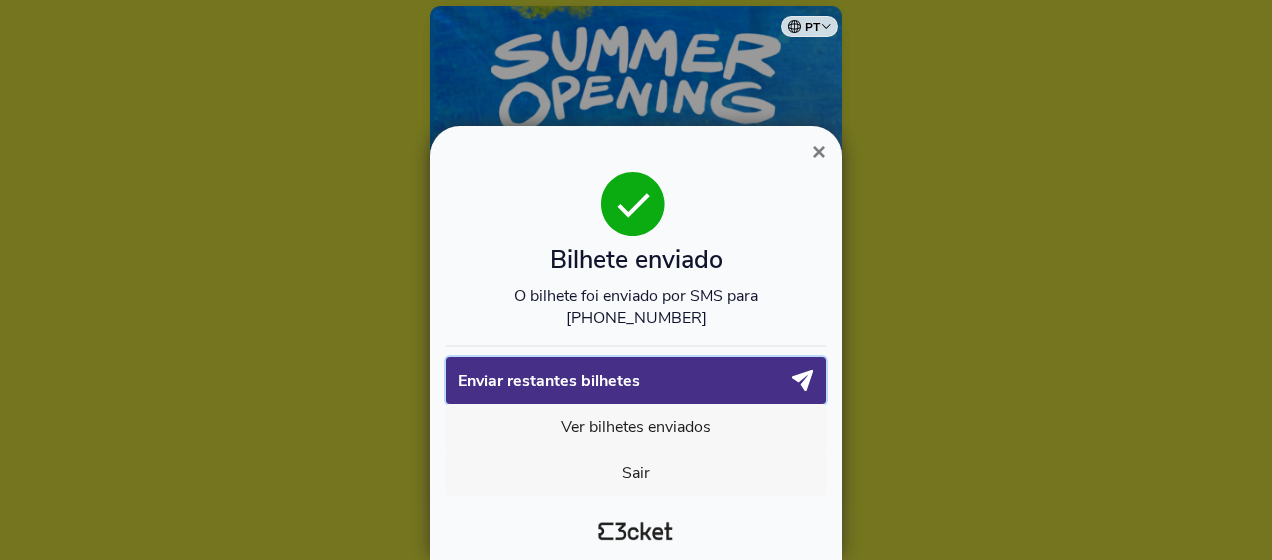 click on "Enviar restantes bilhetes" at bounding box center [624, 381] 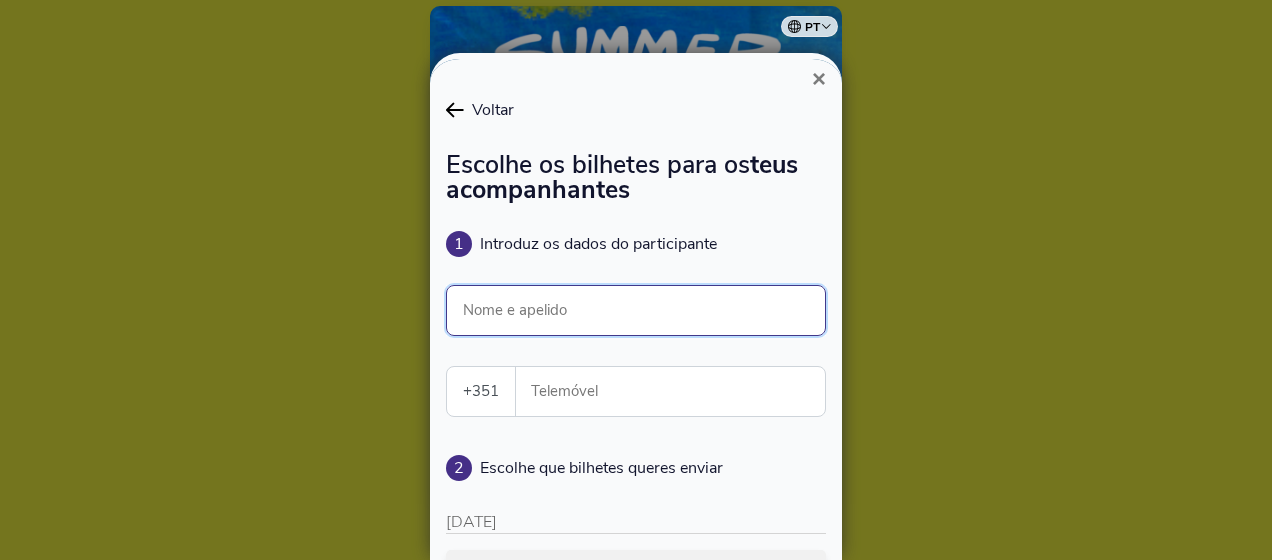 click on "Nome e apelido" at bounding box center (636, 310) 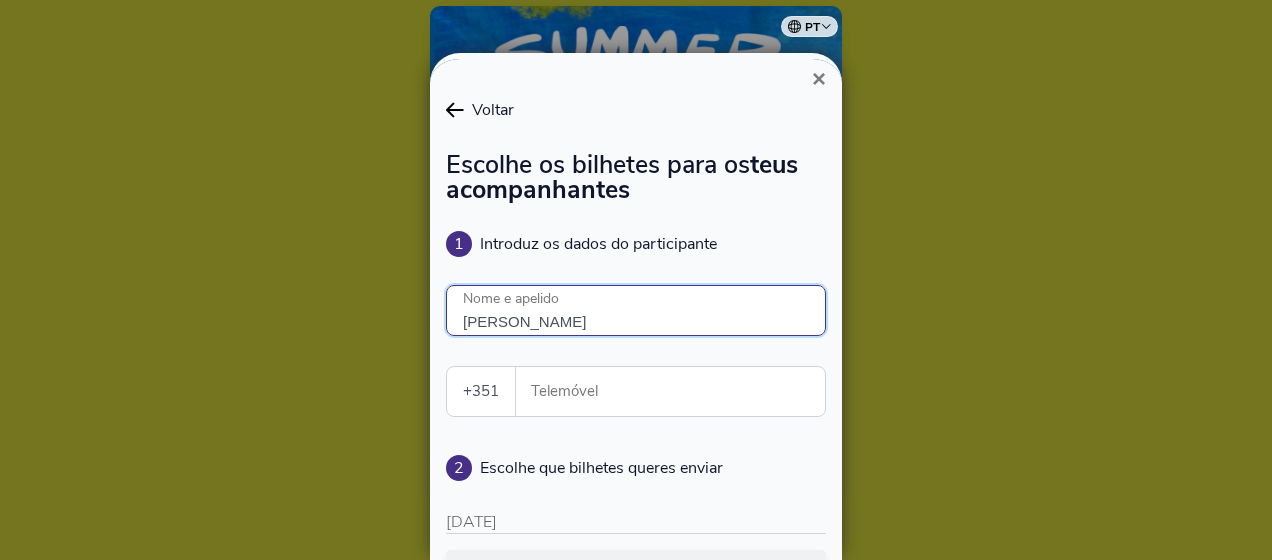 type on "JOANA LOMELINO" 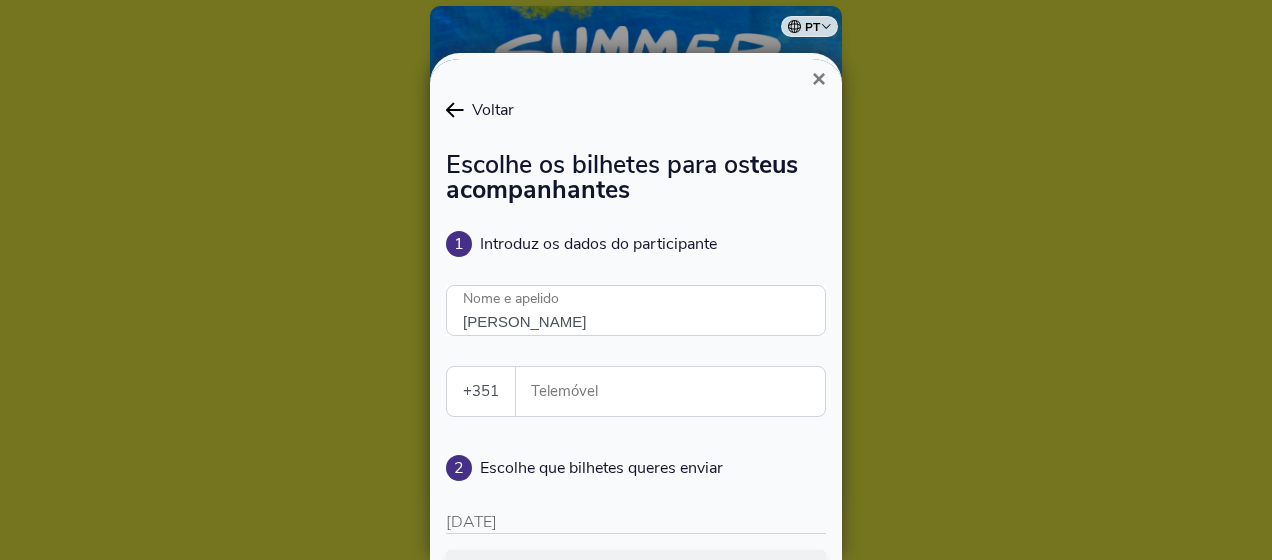 click on "Telemóvel" at bounding box center (678, 391) 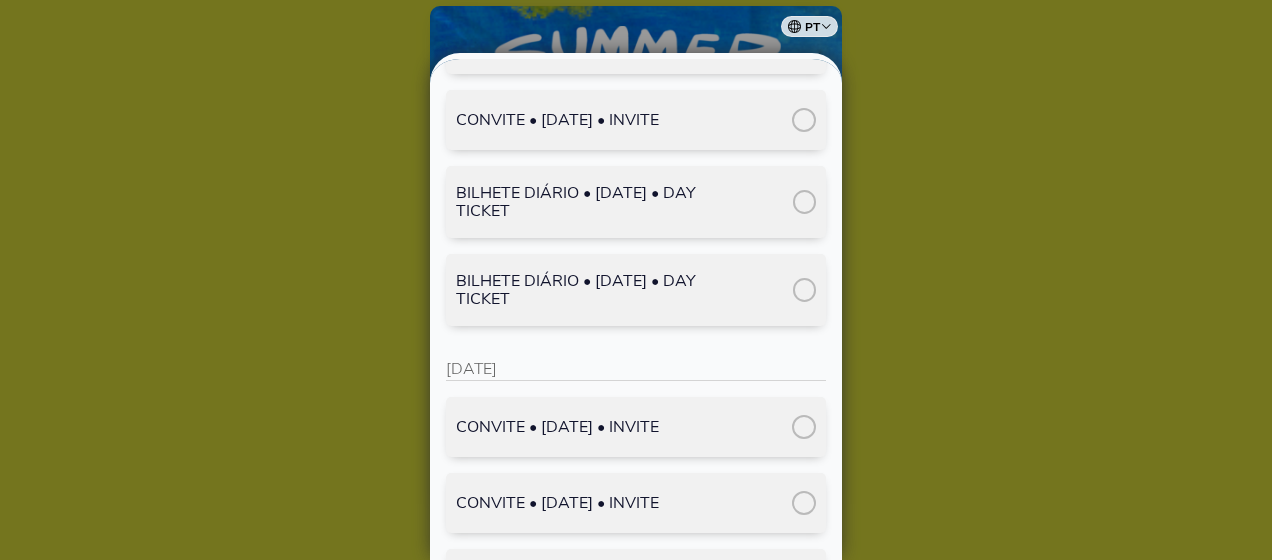 scroll, scrollTop: 2000, scrollLeft: 0, axis: vertical 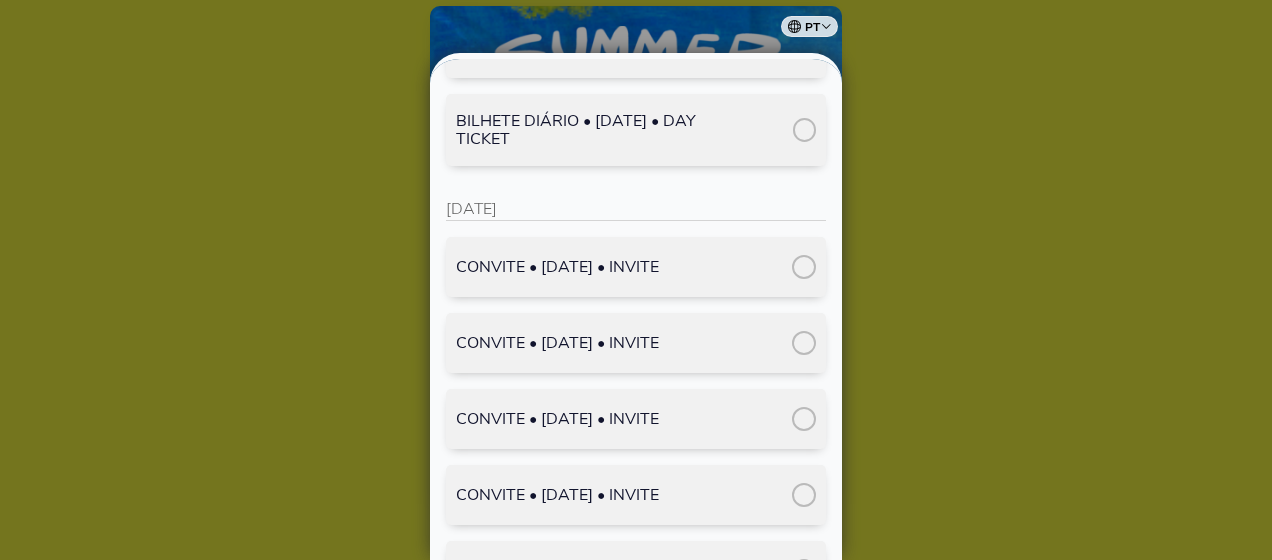 type on "918273439" 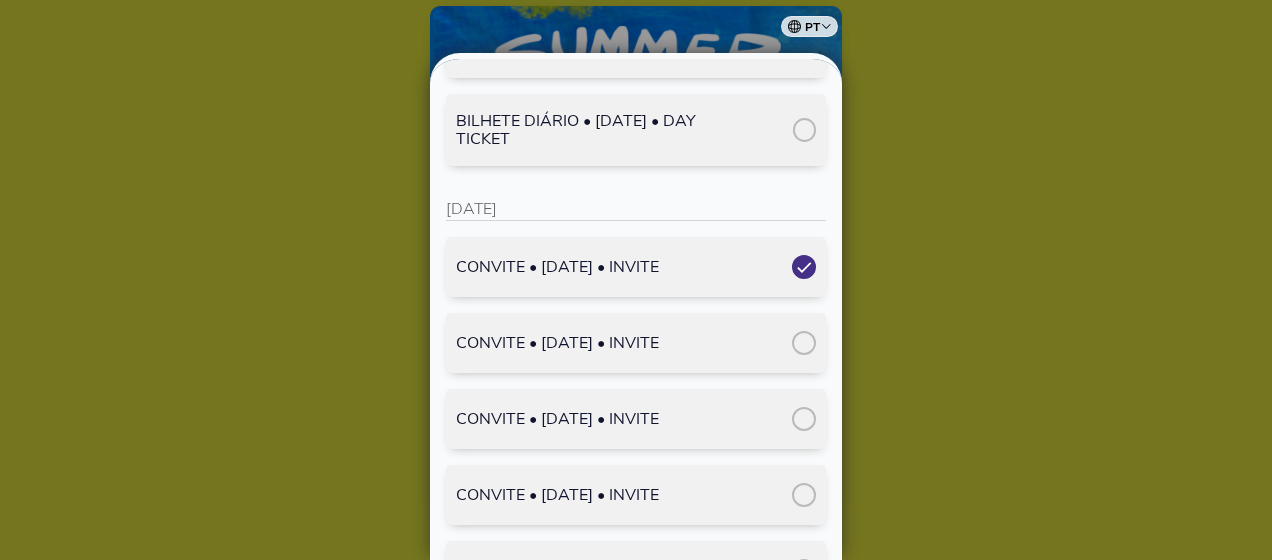 click at bounding box center [804, 343] 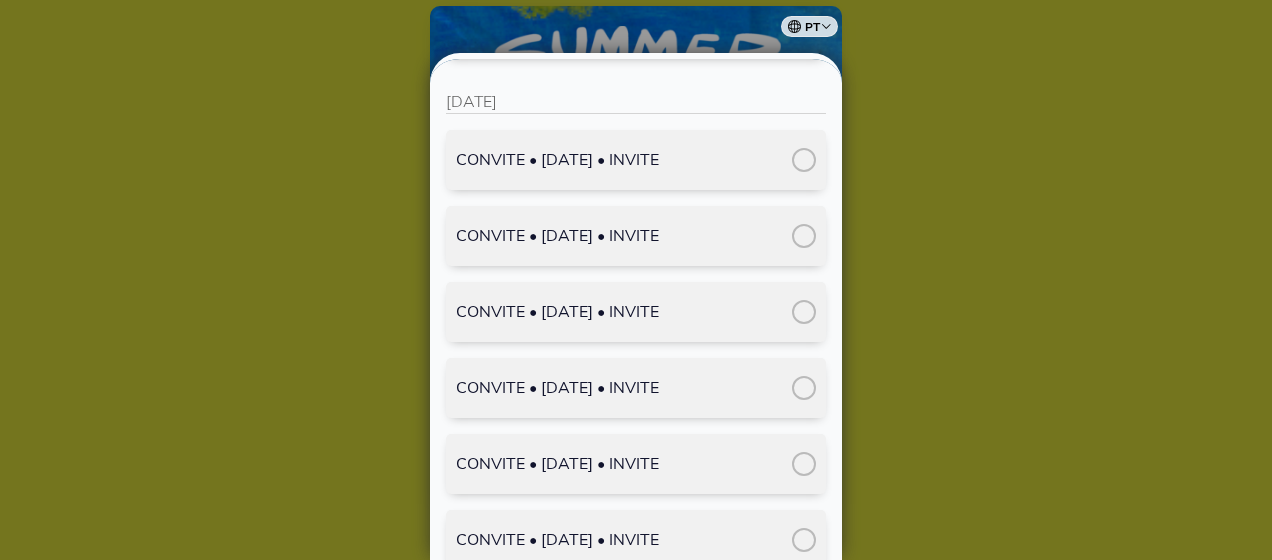 scroll, scrollTop: 2518, scrollLeft: 0, axis: vertical 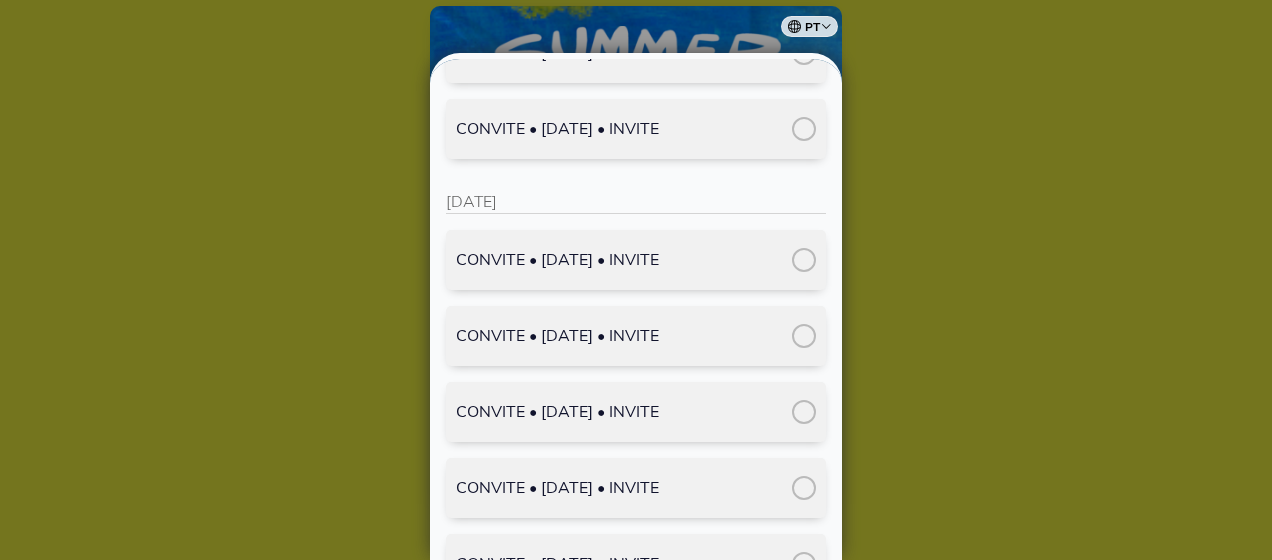 click on "CONVITE • [DATE] • INVITE" at bounding box center (636, 260) 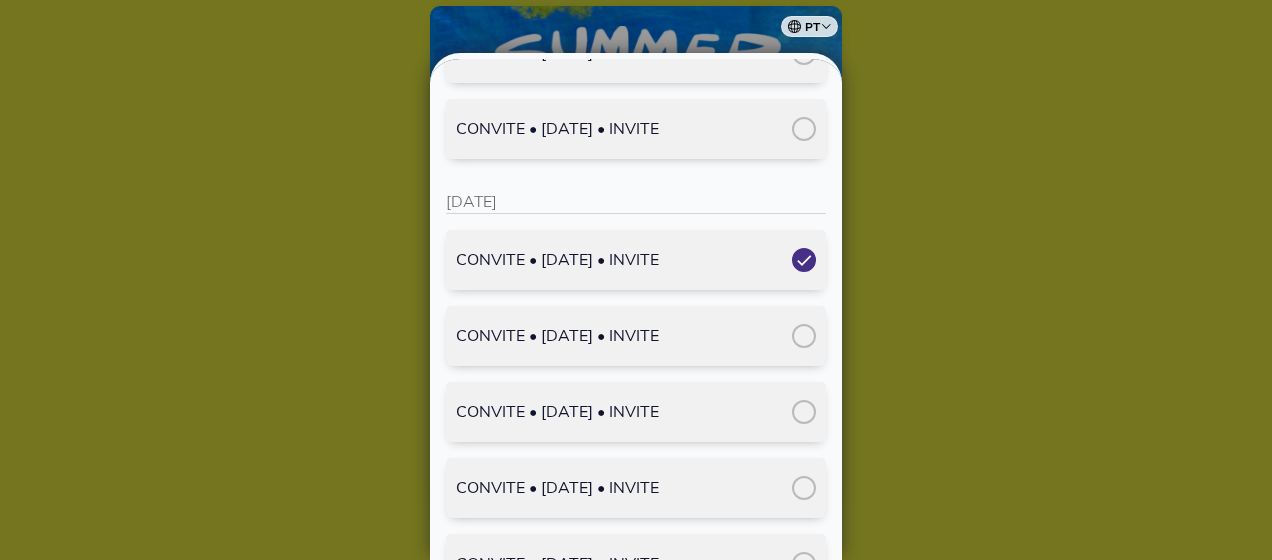 click at bounding box center [804, 336] 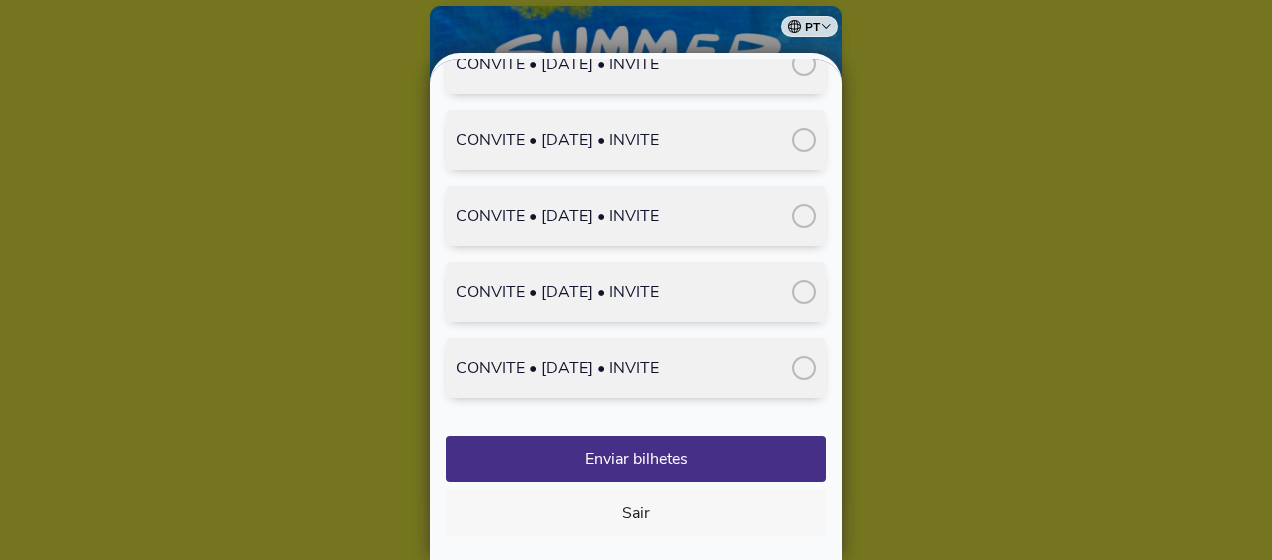 scroll, scrollTop: 4418, scrollLeft: 0, axis: vertical 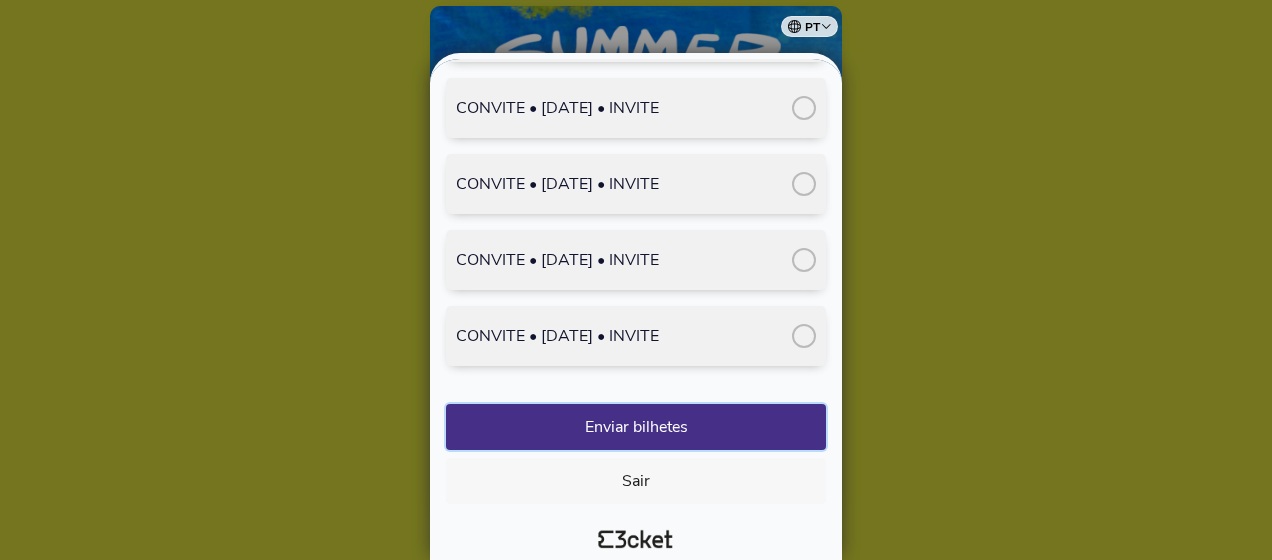 click on "Enviar bilhetes" at bounding box center [636, 427] 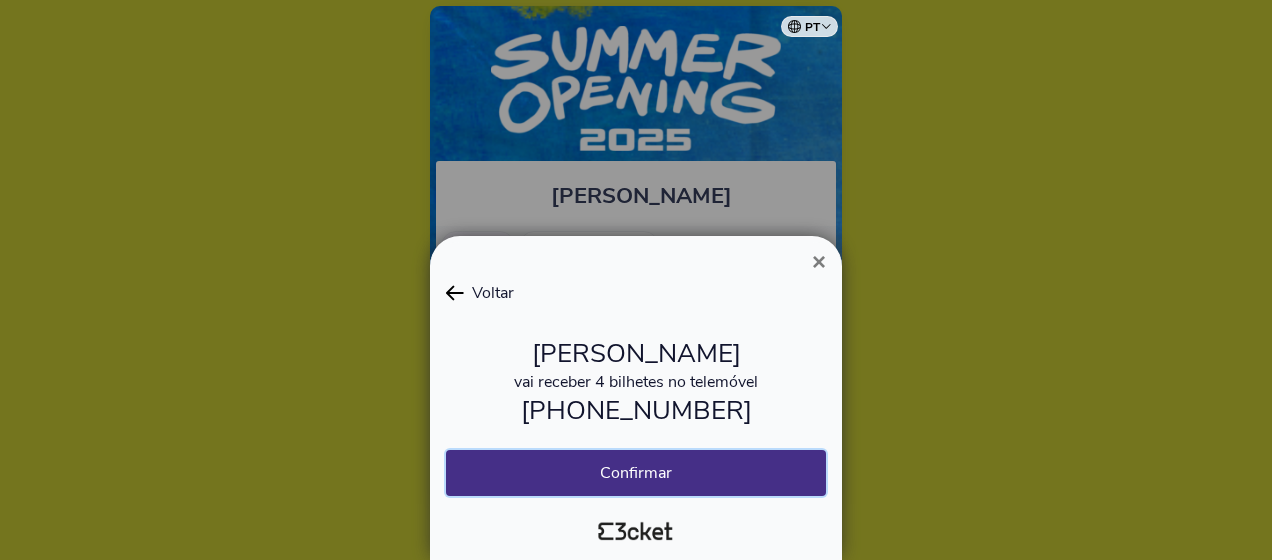 click on "Confirmar" at bounding box center (636, 473) 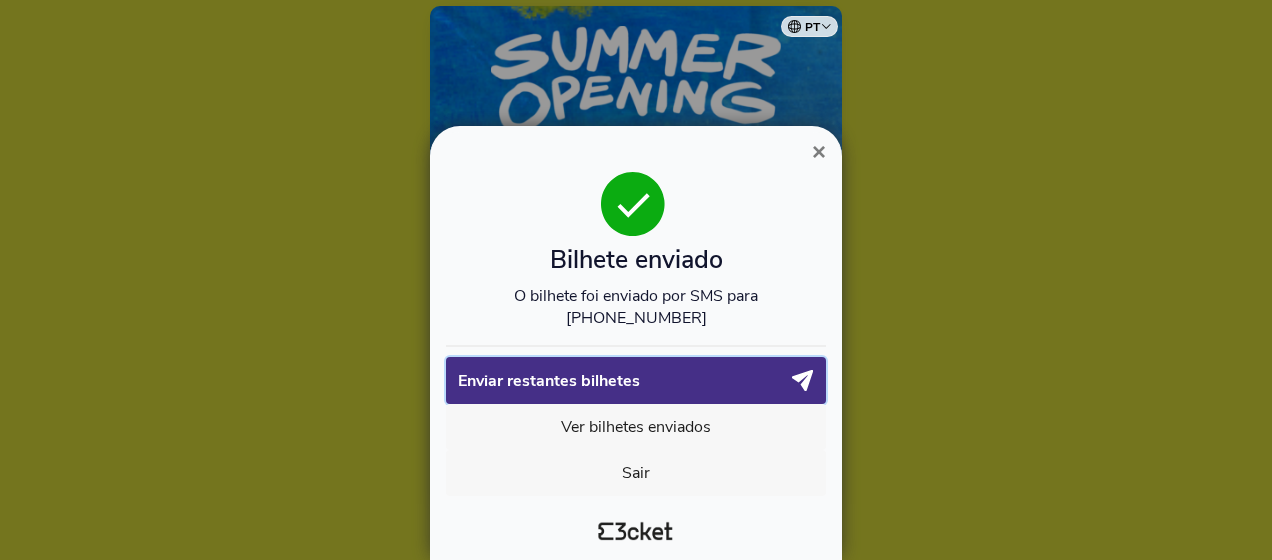 click on "Enviar restantes bilhetes" at bounding box center [636, 380] 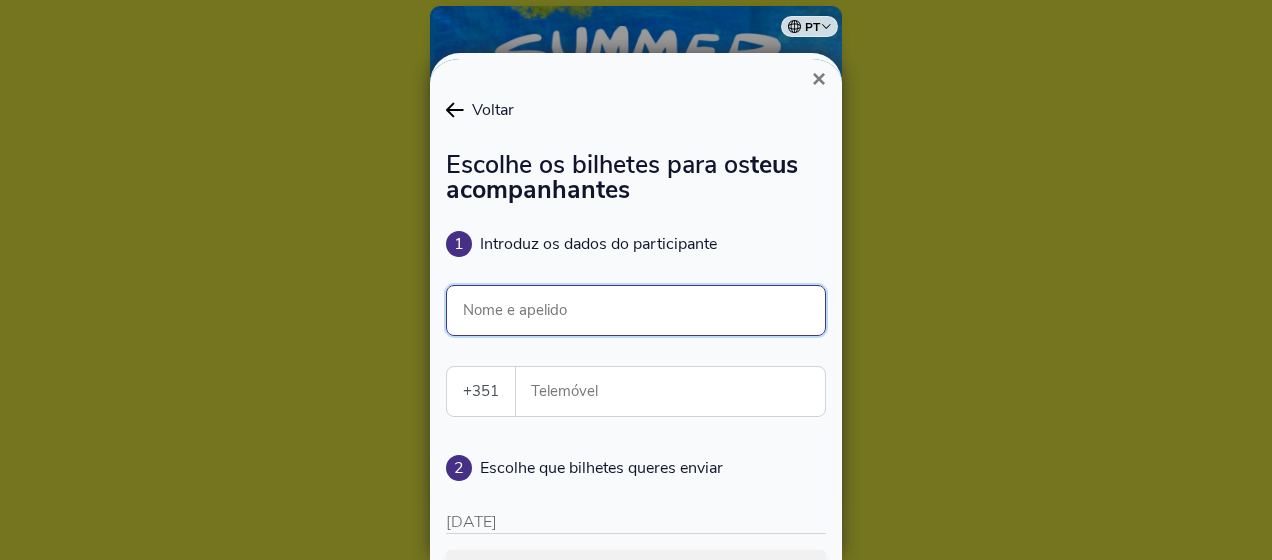 click on "Nome e apelido" at bounding box center (636, 310) 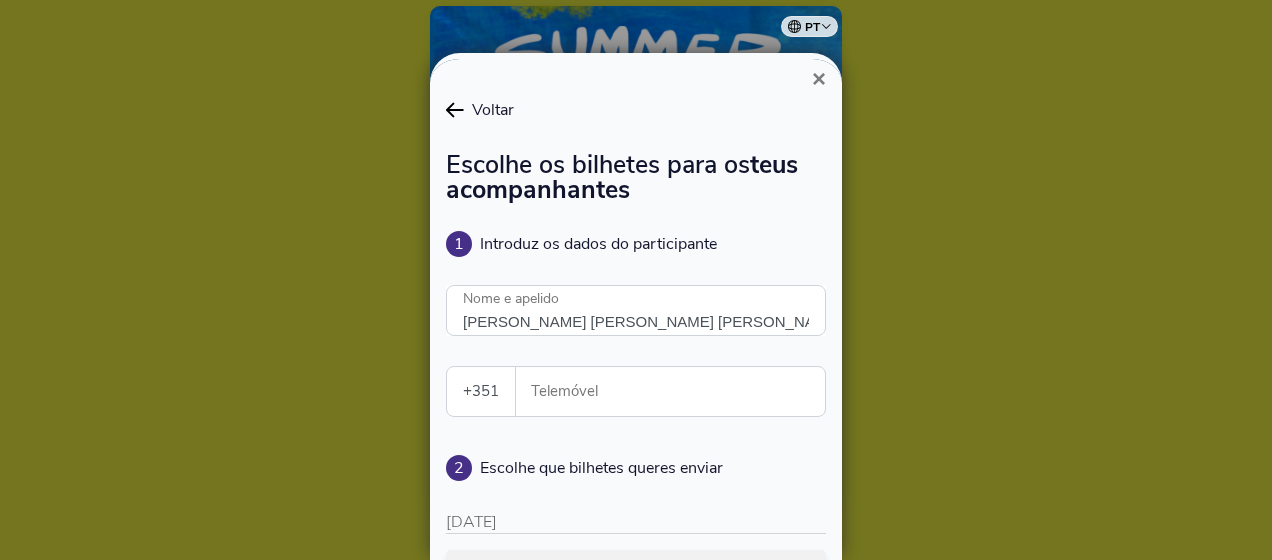 type on "960381288" 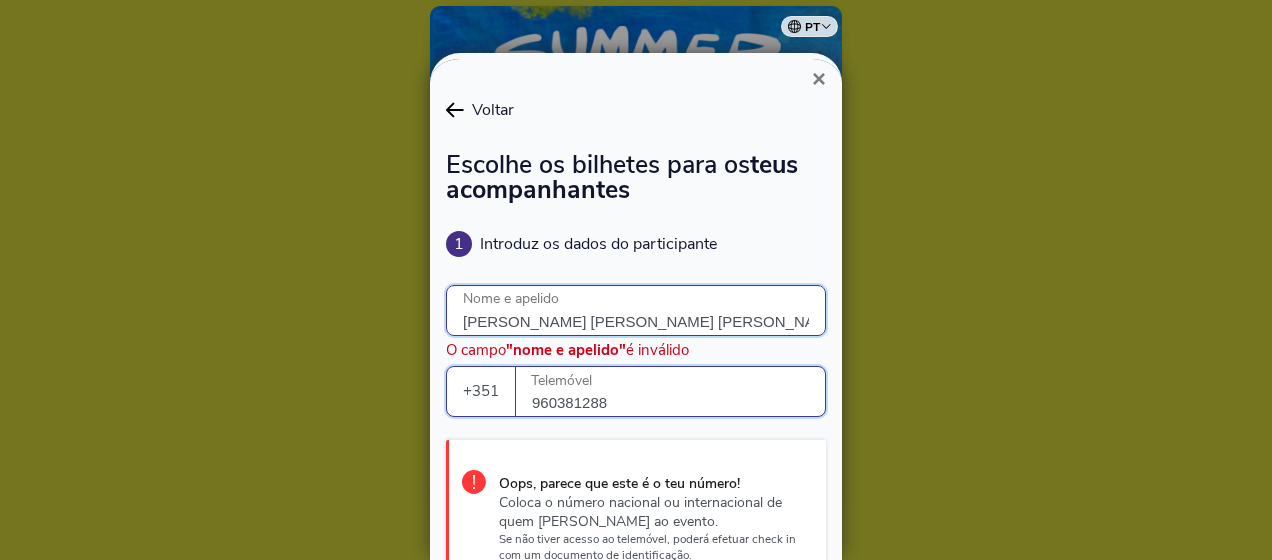 click on "960381288" at bounding box center [678, 391] 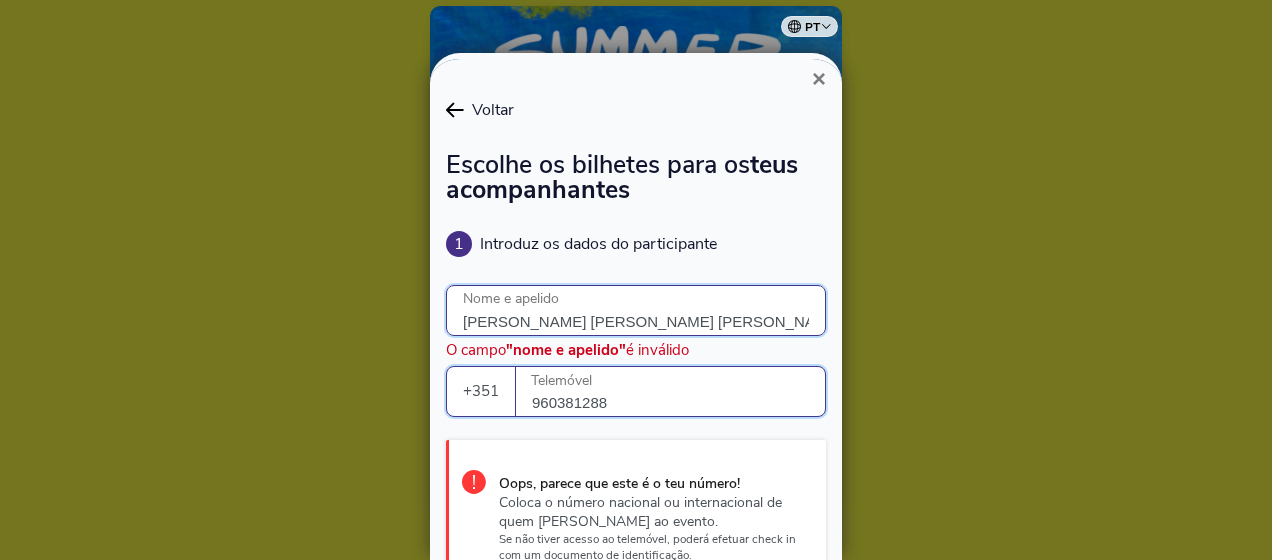 click on "Nelly carolina da silva Caldeira" at bounding box center [636, 310] 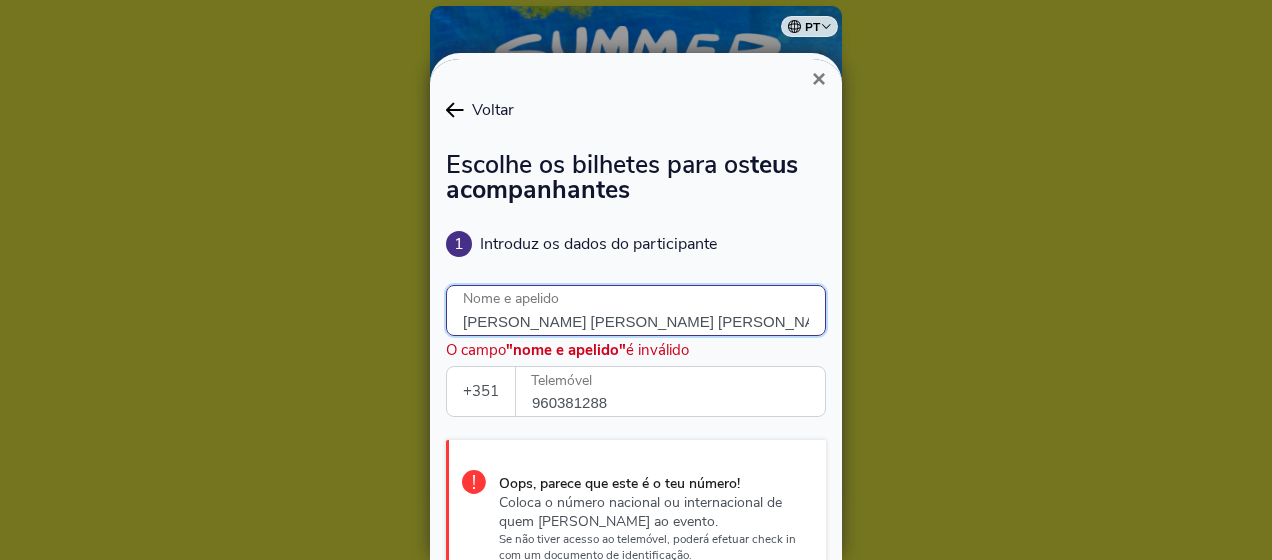 drag, startPoint x: 688, startPoint y: 308, endPoint x: 361, endPoint y: 310, distance: 327.0061 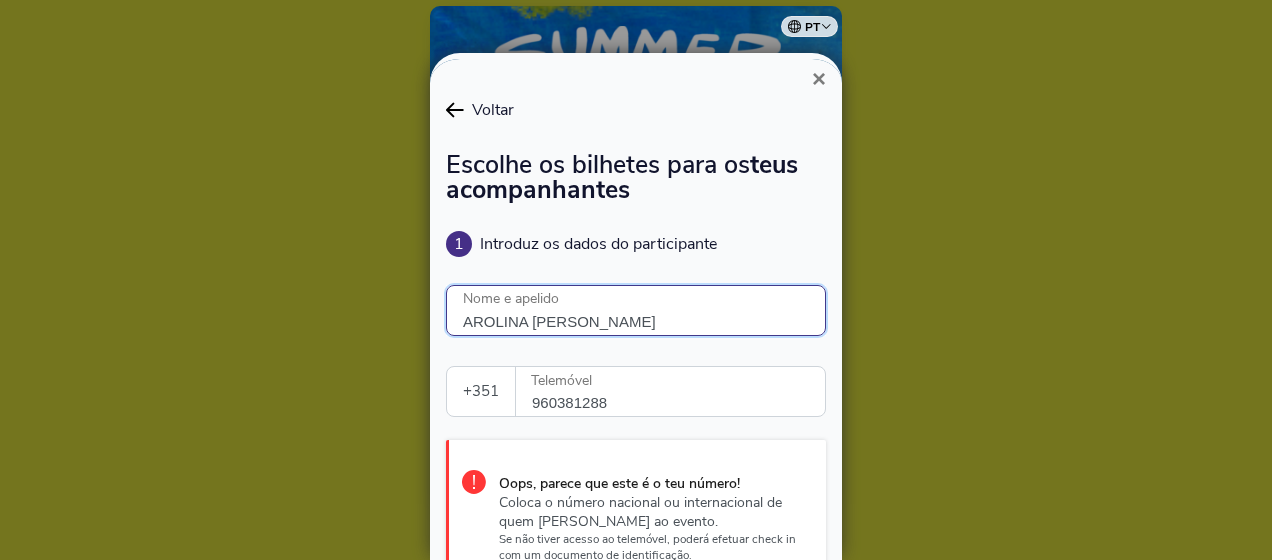 type on "AROLINA CALDEIRA" 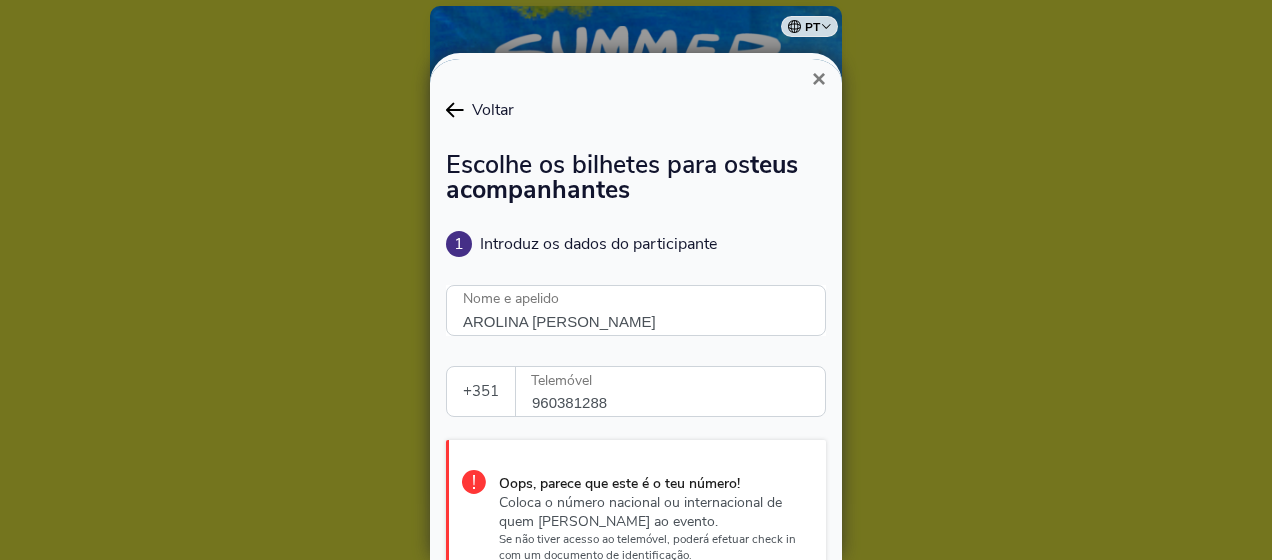 click at bounding box center [636, 280] 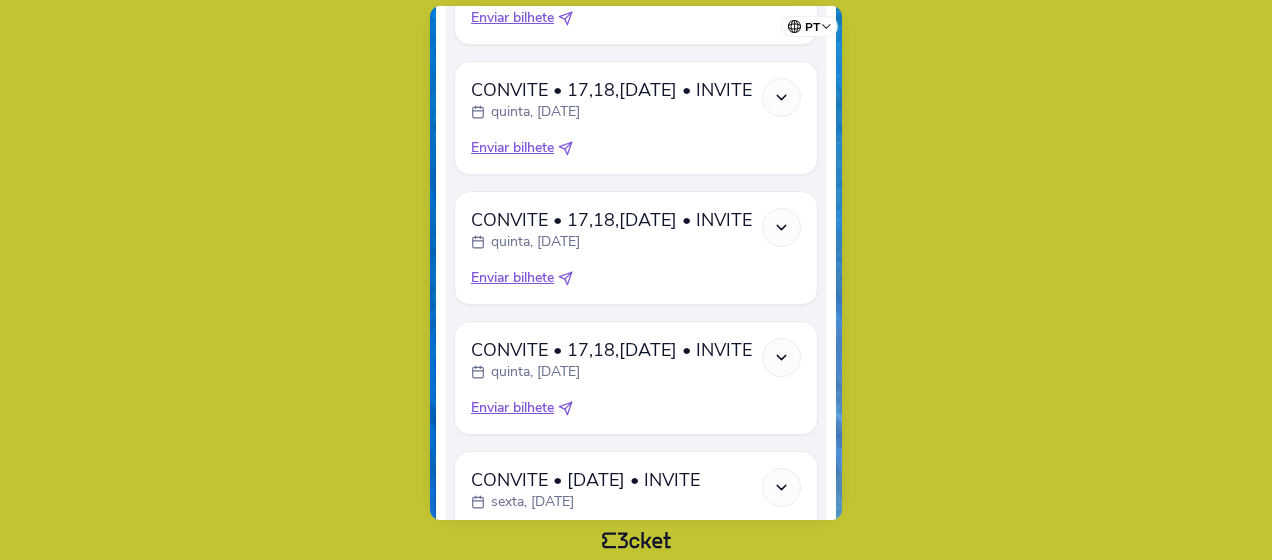 scroll, scrollTop: 3500, scrollLeft: 0, axis: vertical 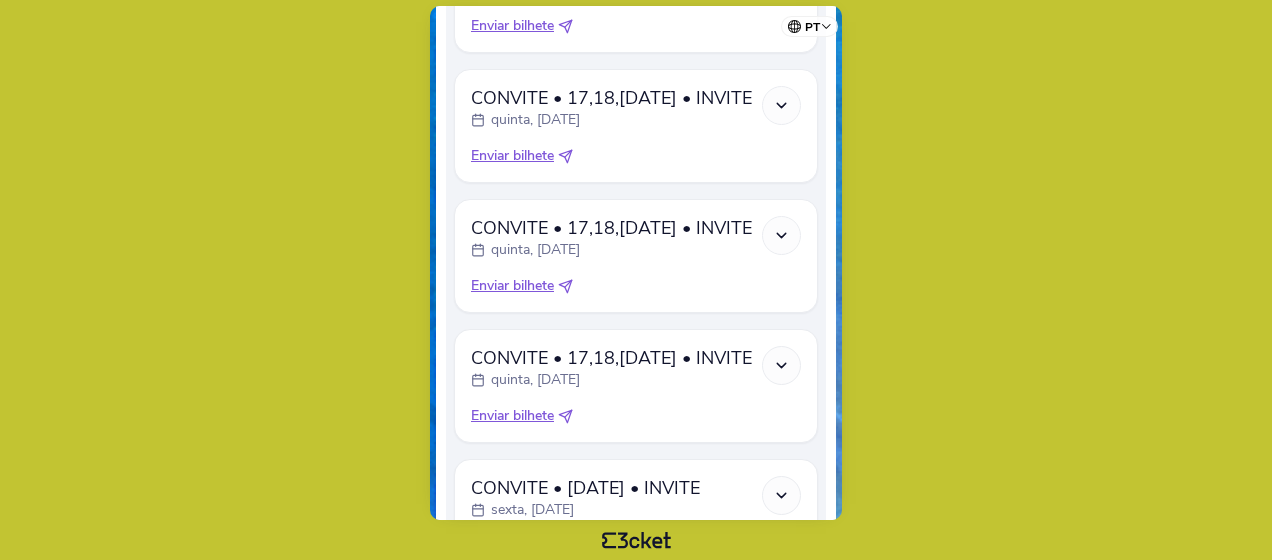 click on "Enviar bilhete" at bounding box center (512, 416) 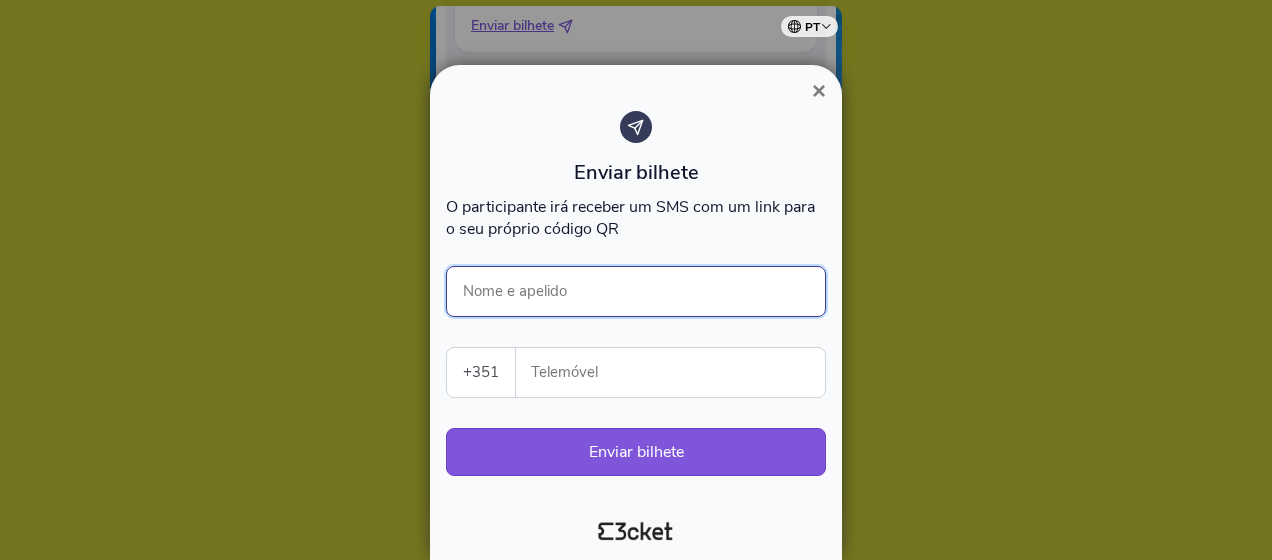 click on "Nome e apelido" at bounding box center (636, 291) 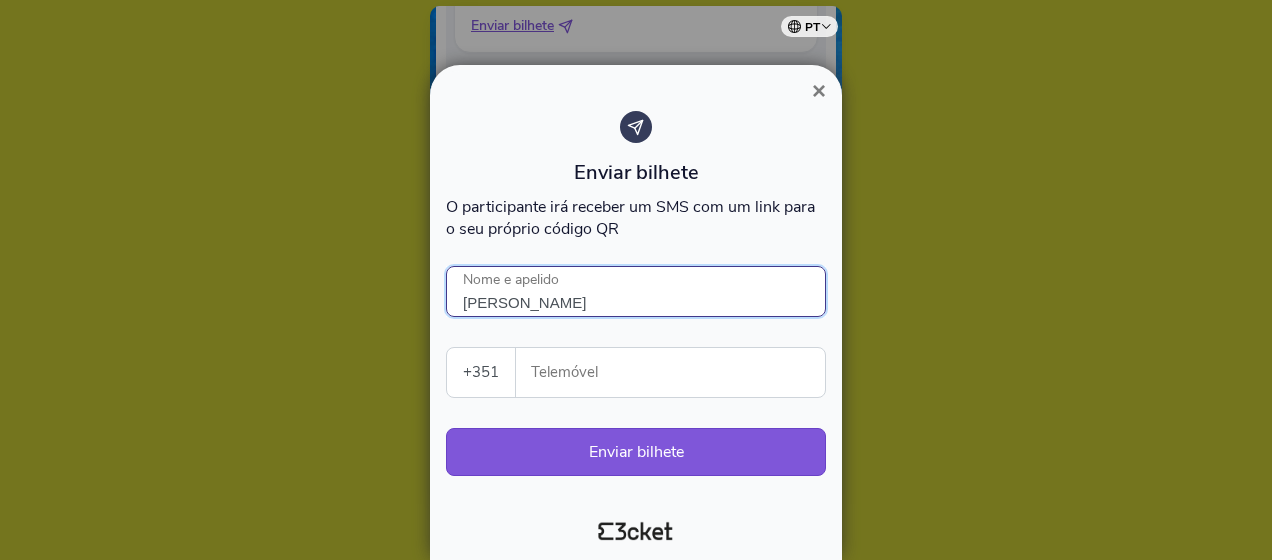 type on "DÉLIA PEREIRA" 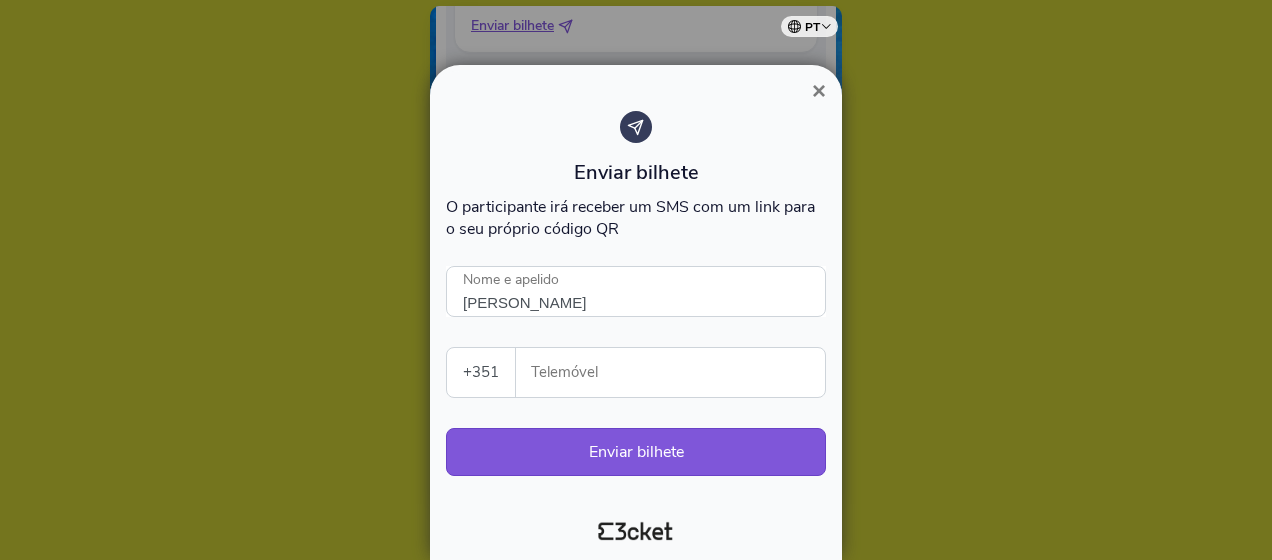 click on "Telemóvel" at bounding box center [678, 372] 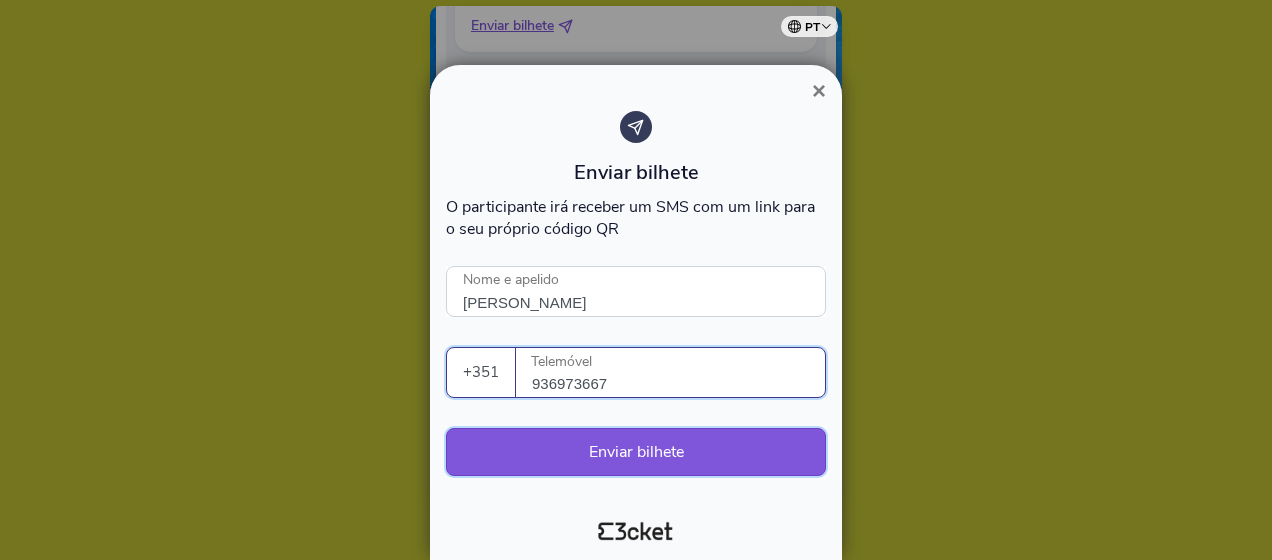 type on "936973667" 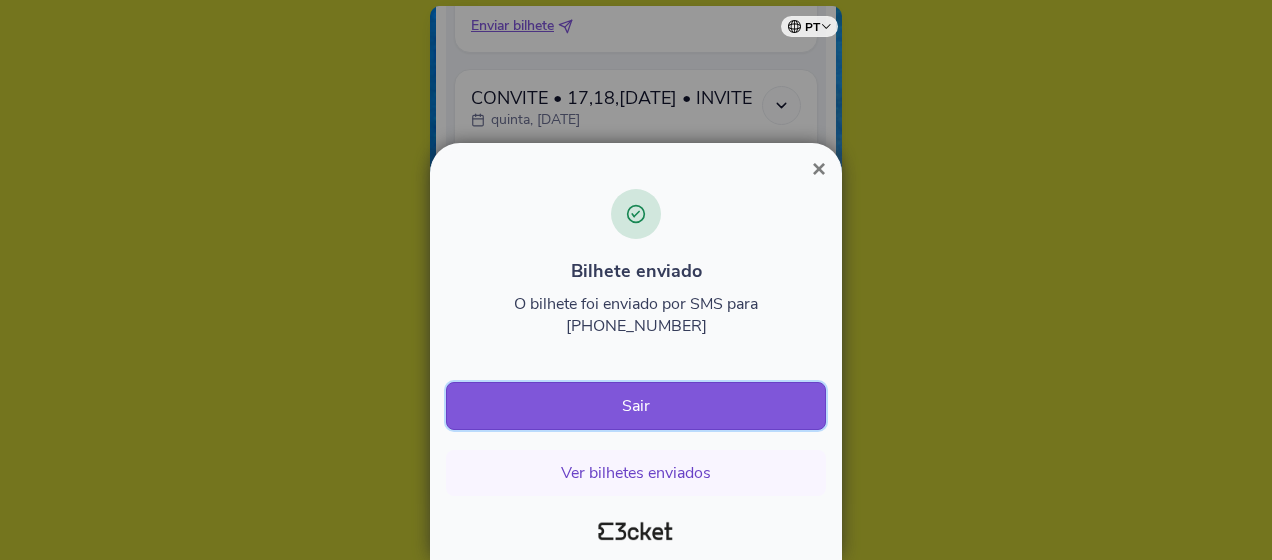 click on "Sair" at bounding box center [636, 406] 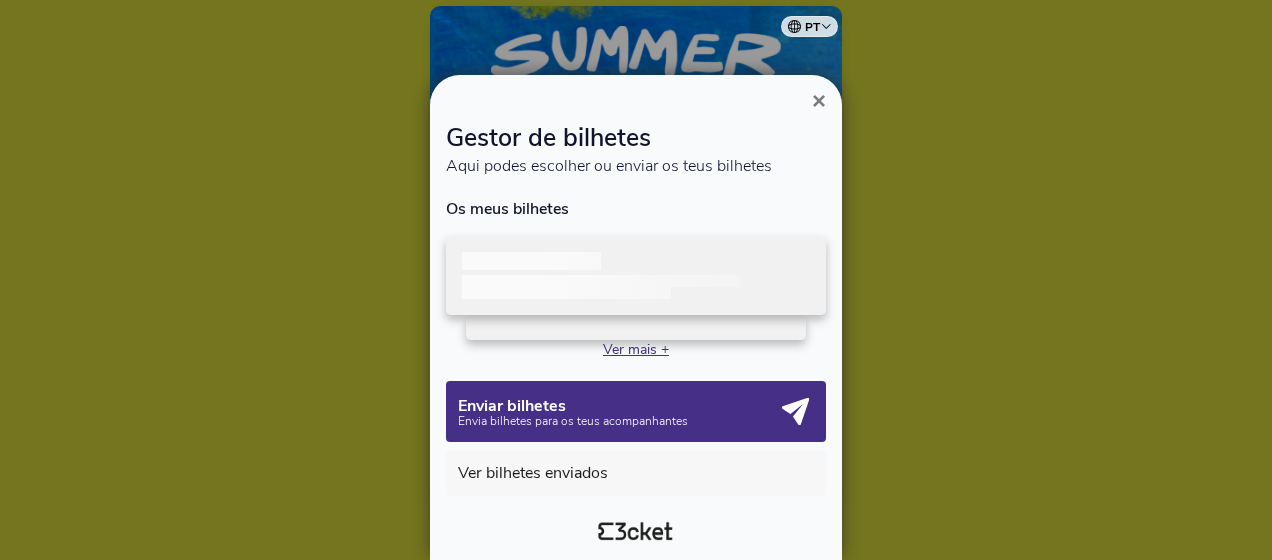 scroll, scrollTop: 0, scrollLeft: 0, axis: both 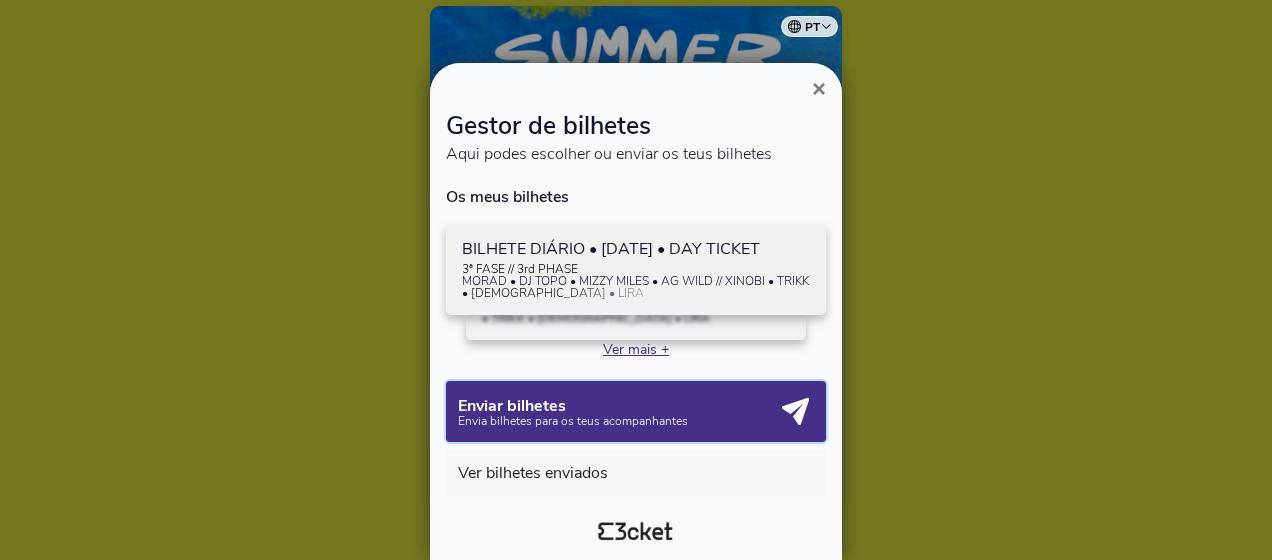 click on "Envia bilhetes para os teus acompanhantes" at bounding box center (617, 421) 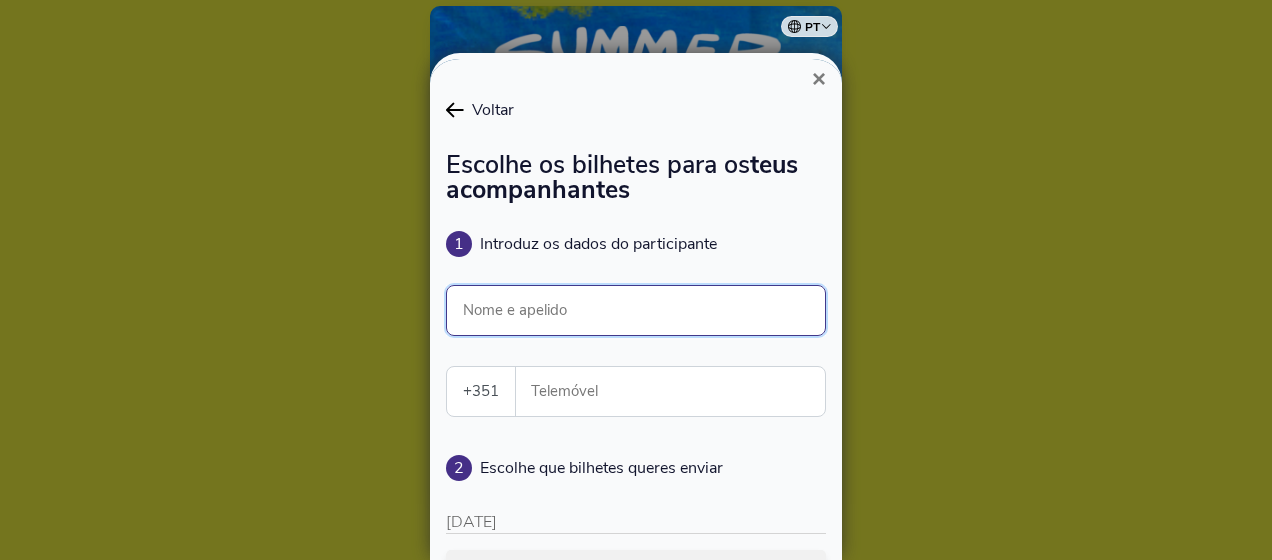click on "Nome e apelido" at bounding box center [636, 310] 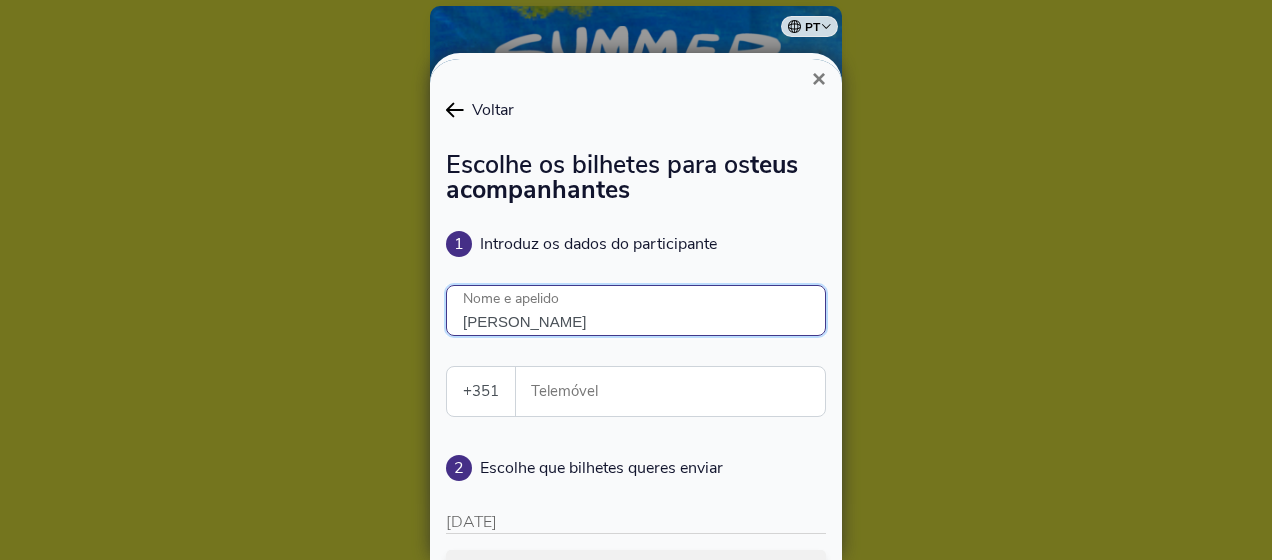 type on "CLAUDIA GONÇALVES" 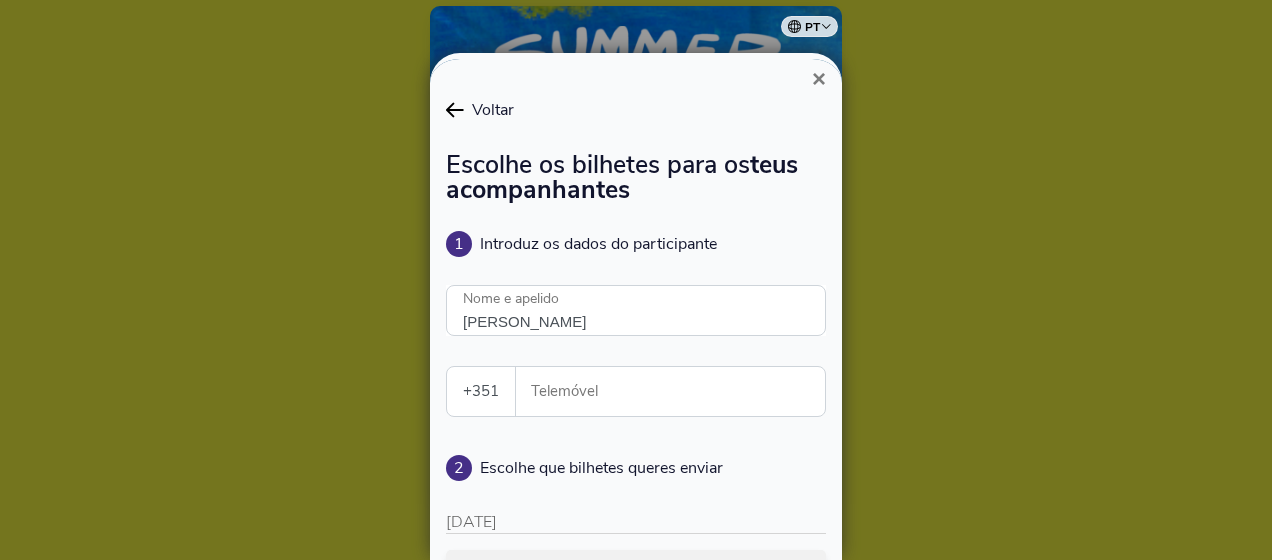 click at bounding box center (636, 280) 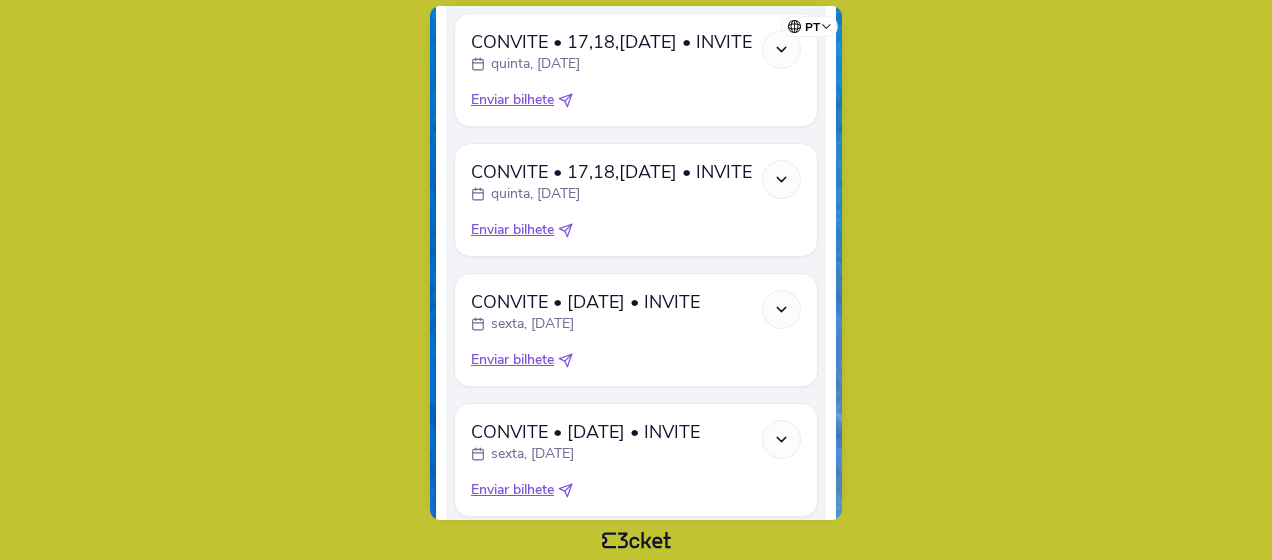 scroll, scrollTop: 3542, scrollLeft: 0, axis: vertical 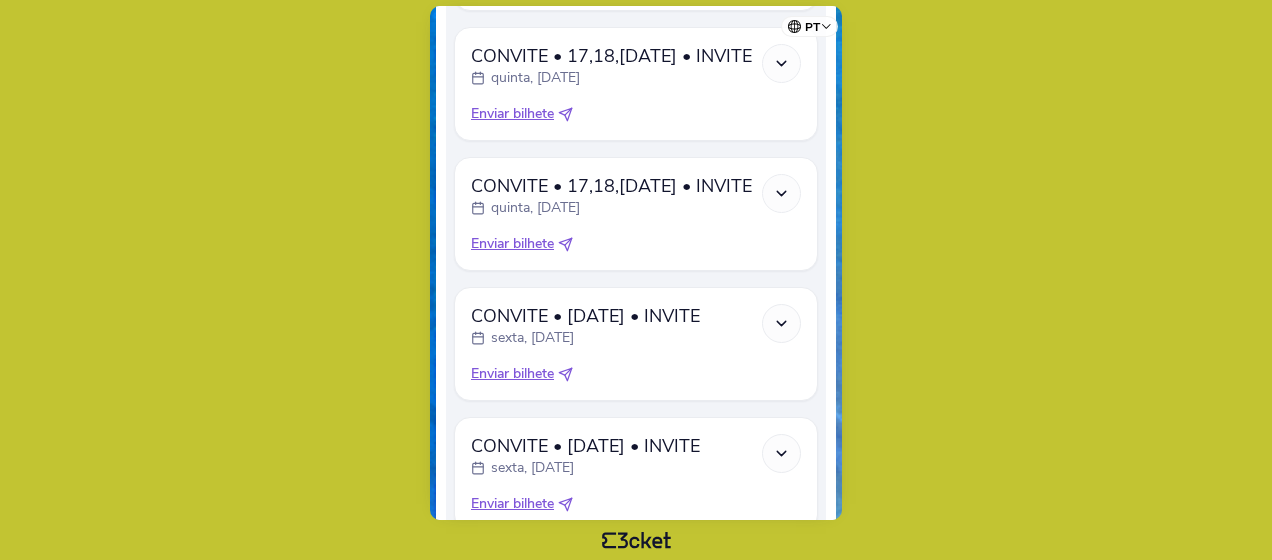 click on "Enviar bilhete" at bounding box center [512, 374] 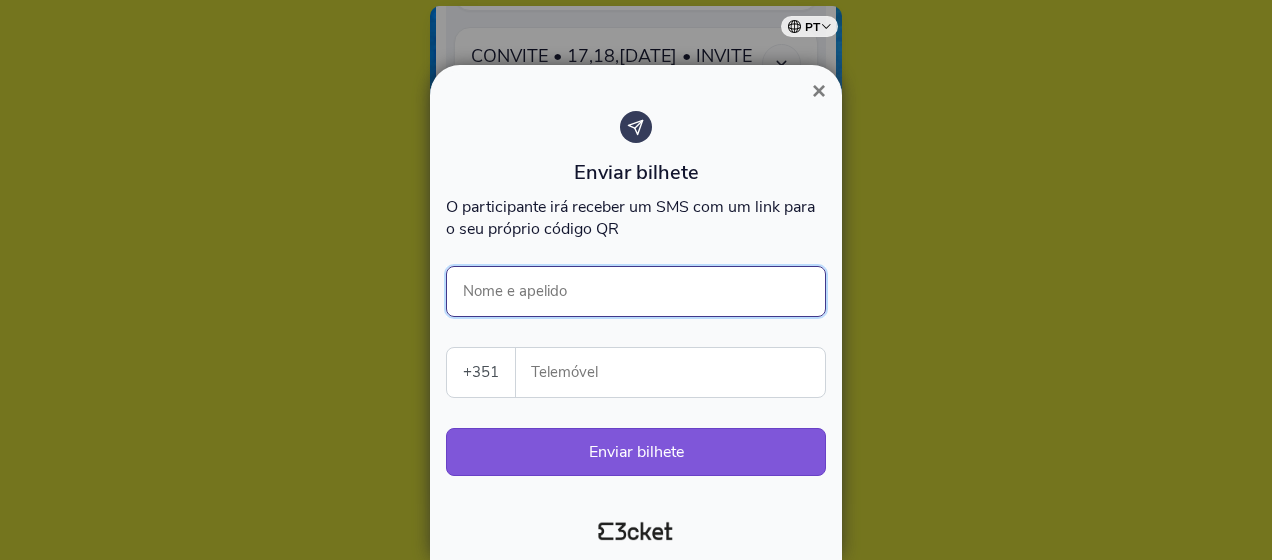 click on "Nome e apelido" at bounding box center [636, 291] 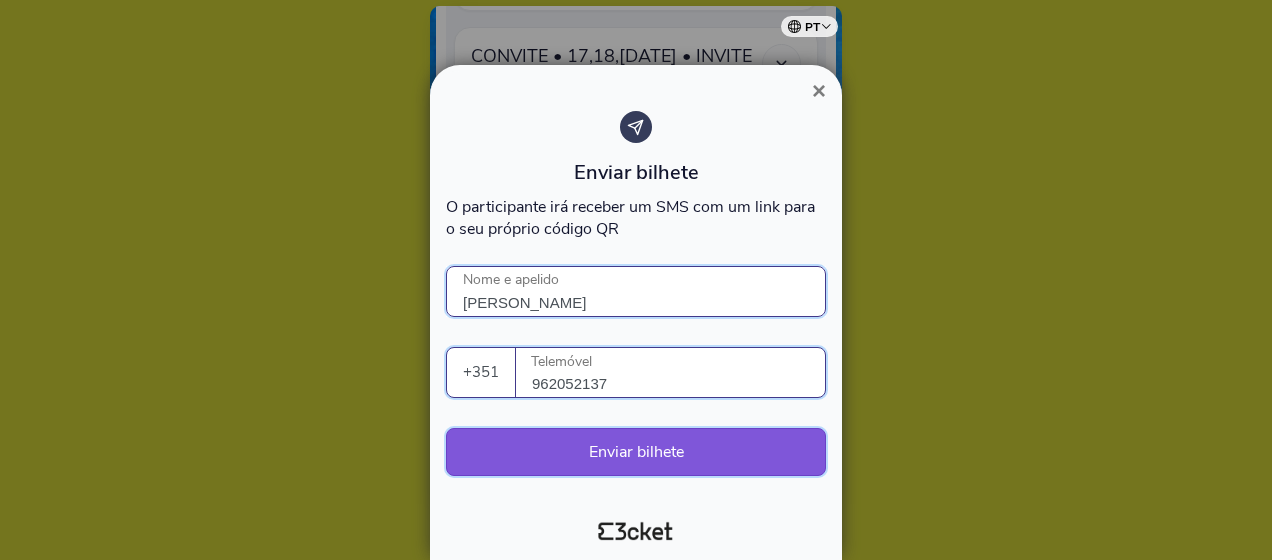 type on "962052137" 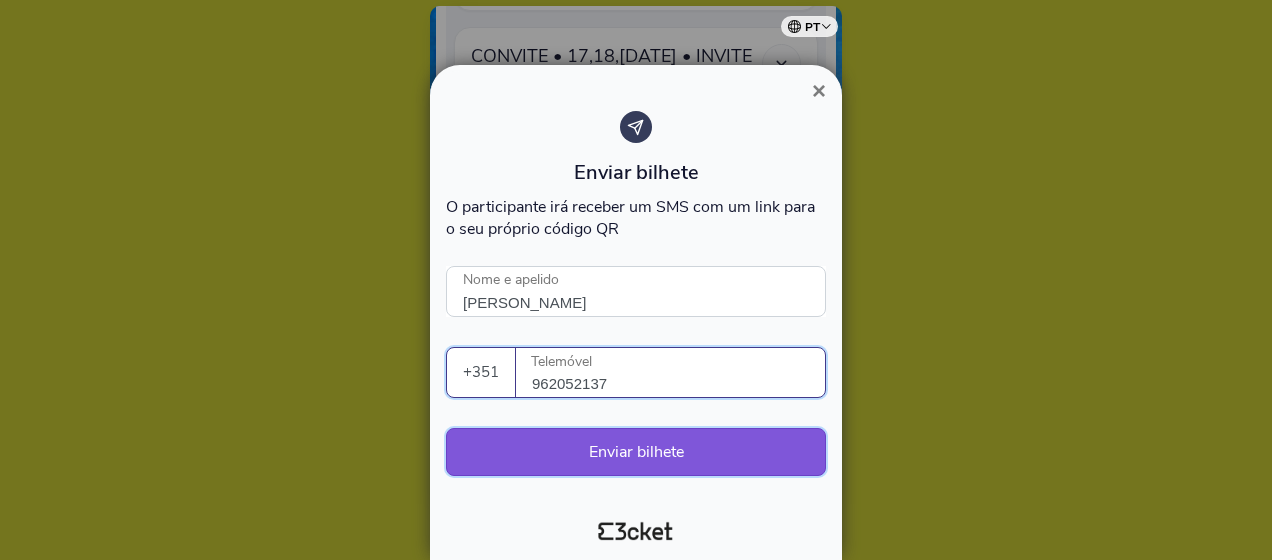click on "Enviar bilhete" at bounding box center (636, 452) 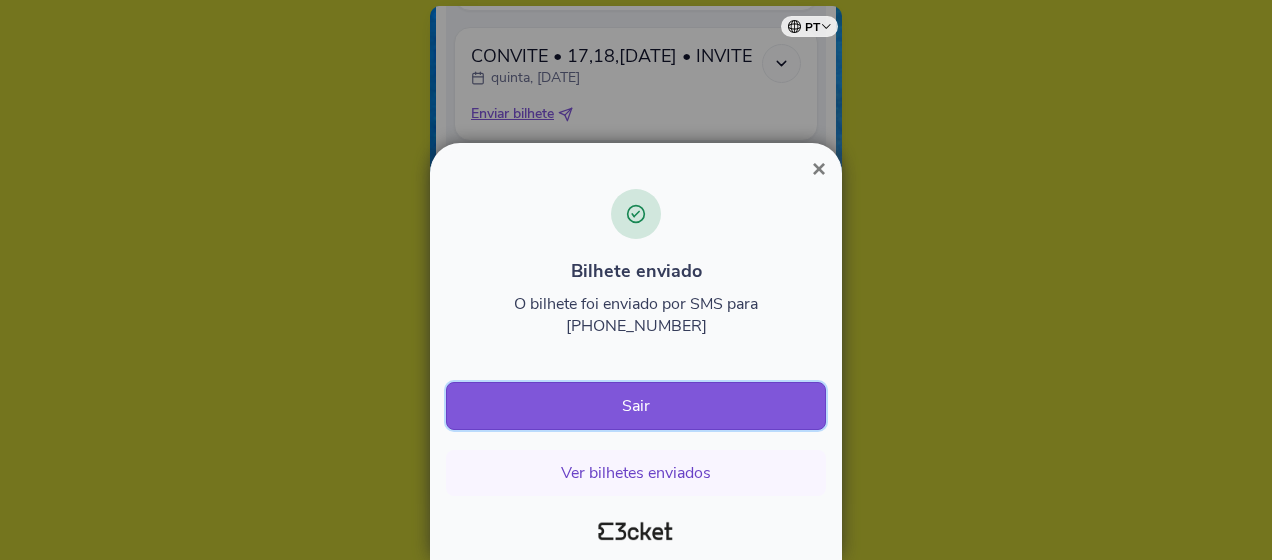 click on "Sair" at bounding box center [636, 406] 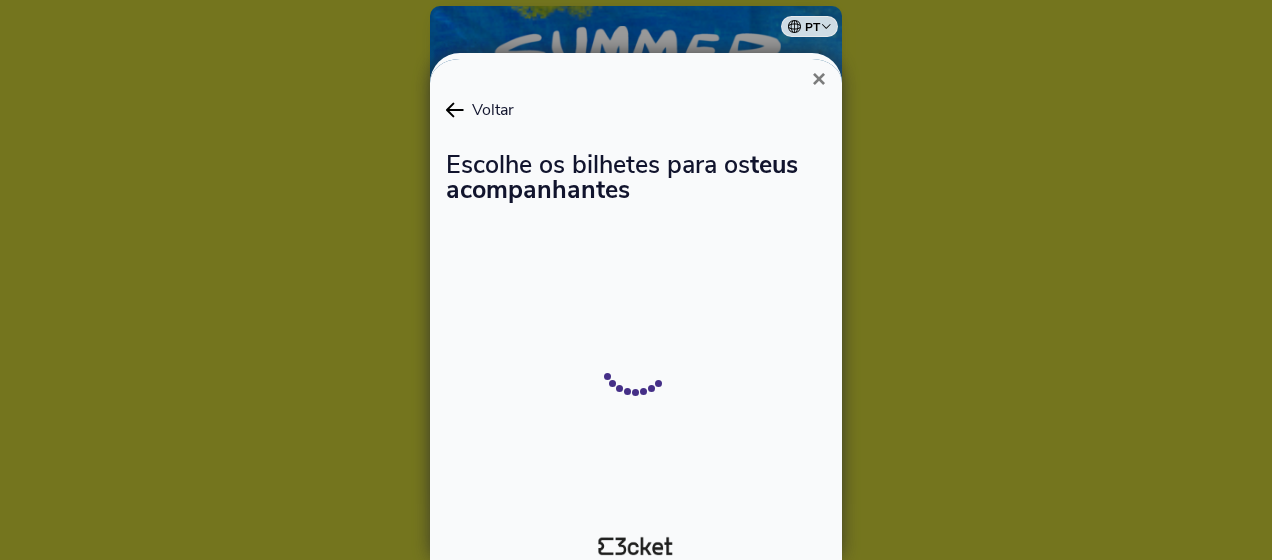 scroll, scrollTop: 0, scrollLeft: 0, axis: both 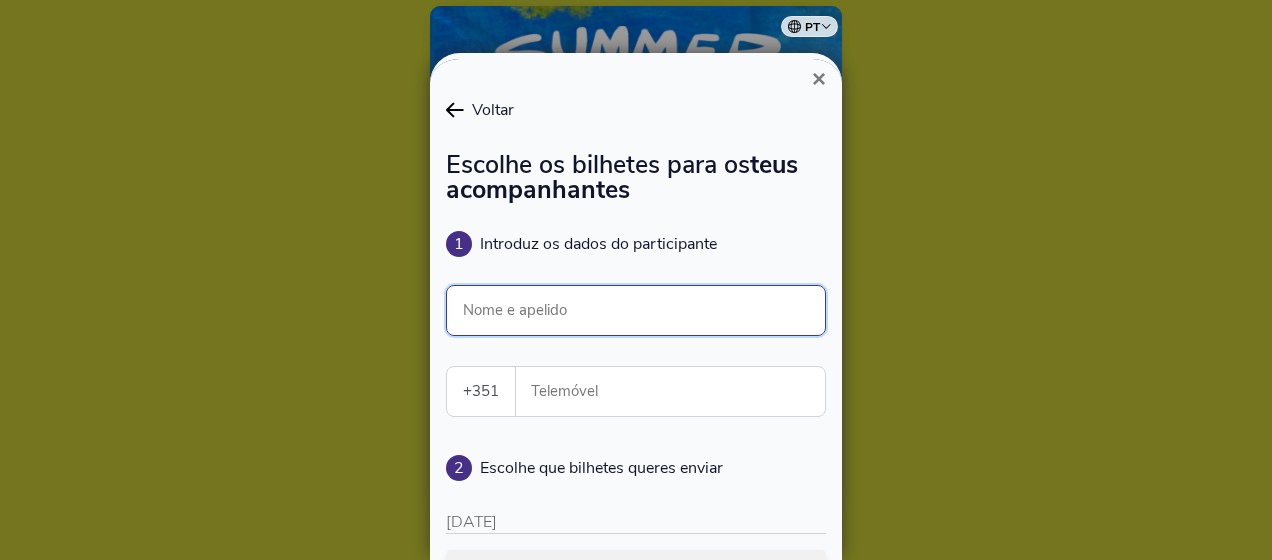 click on "Nome e apelido" at bounding box center (636, 310) 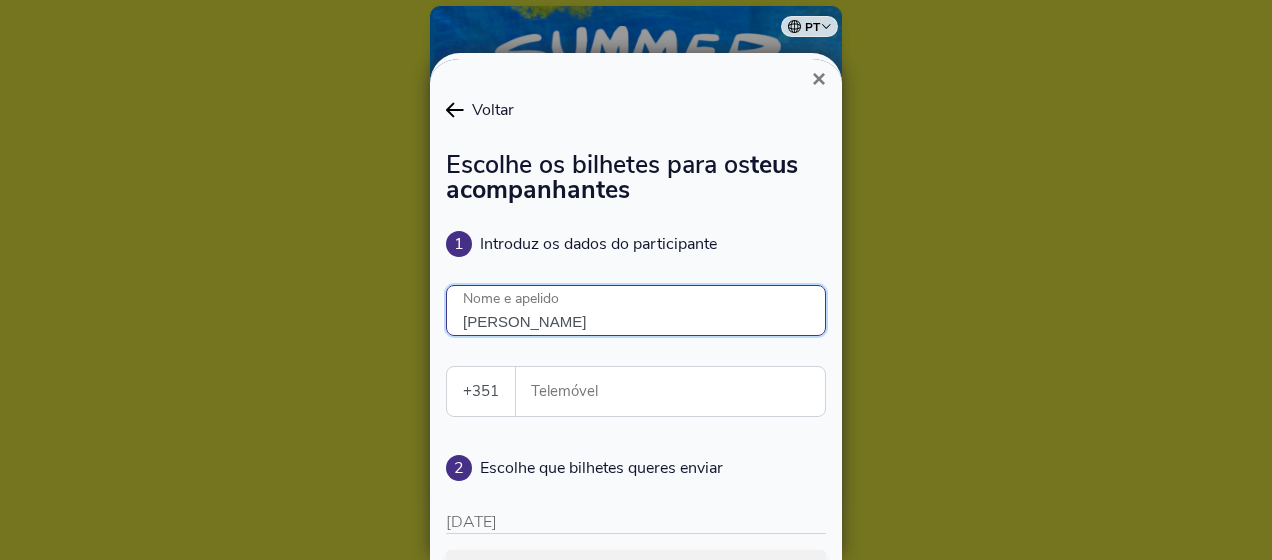 type on "CÁTIA GOMES" 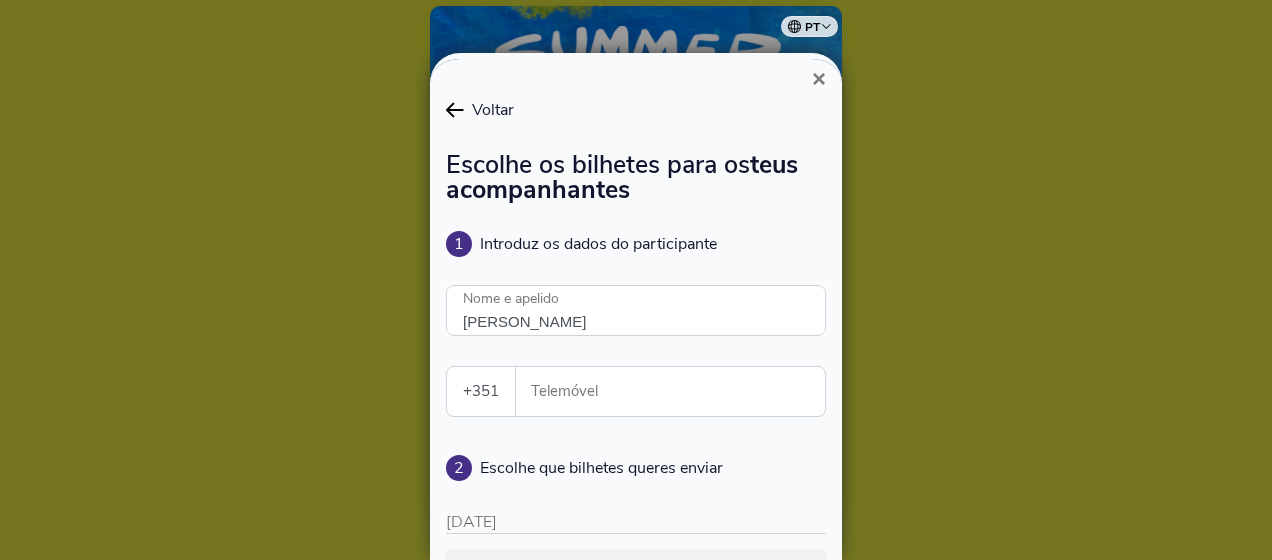 click on "Telemóvel" at bounding box center [678, 391] 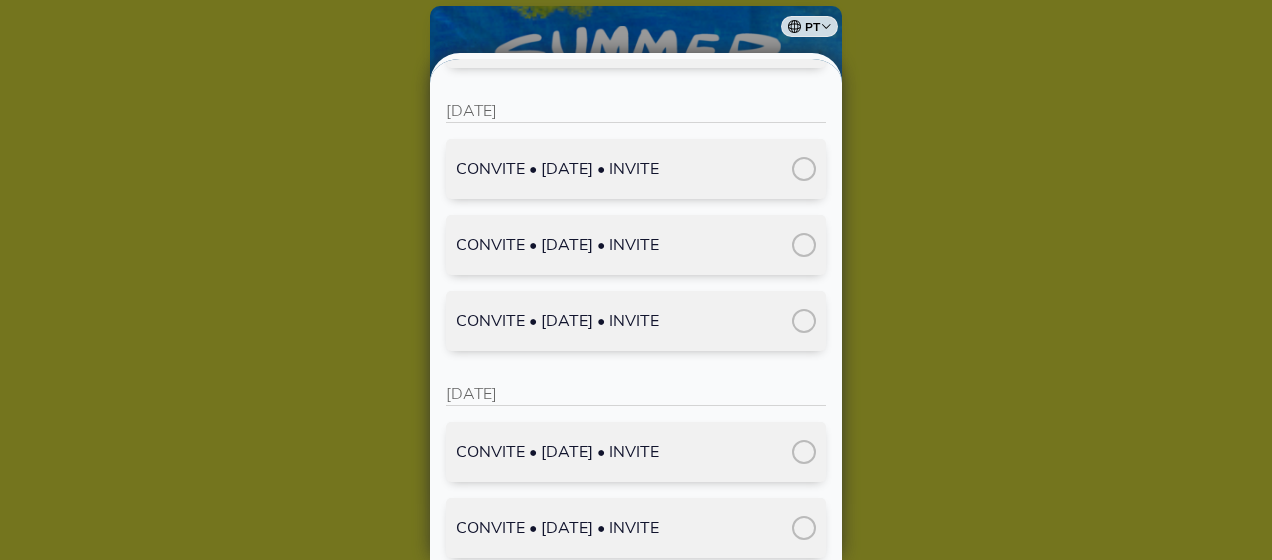scroll, scrollTop: 1900, scrollLeft: 0, axis: vertical 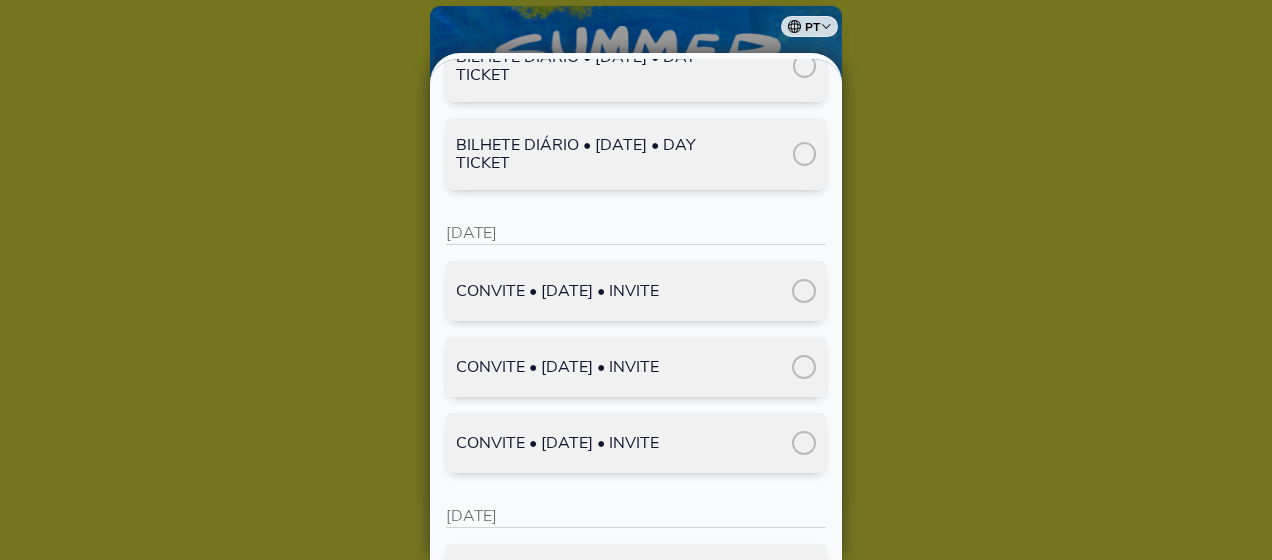 type on "962814802" 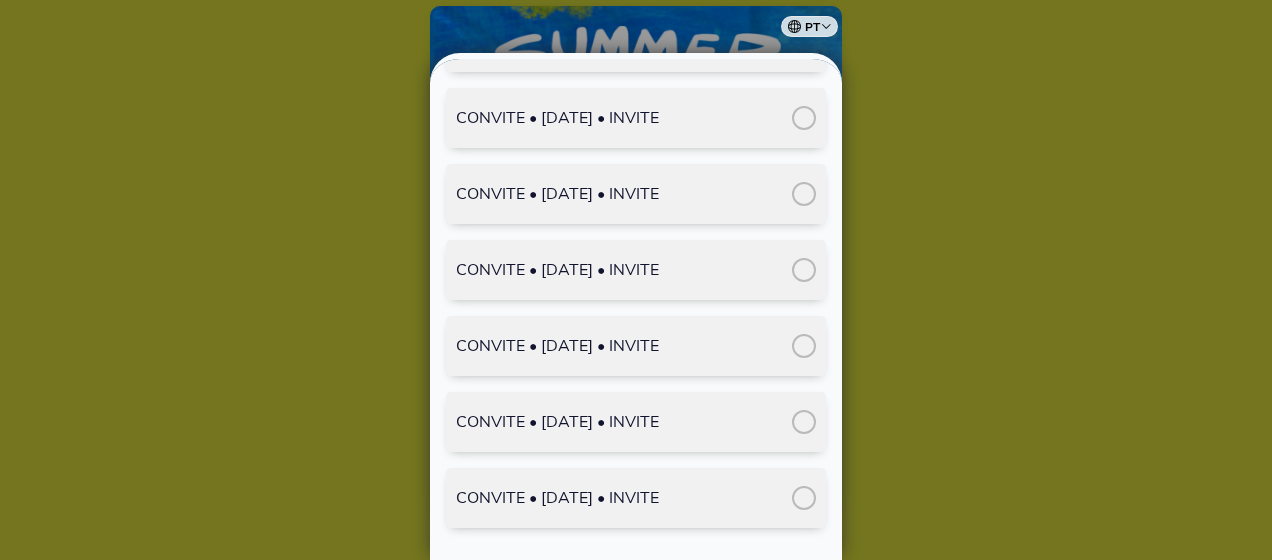 scroll, scrollTop: 3962, scrollLeft: 0, axis: vertical 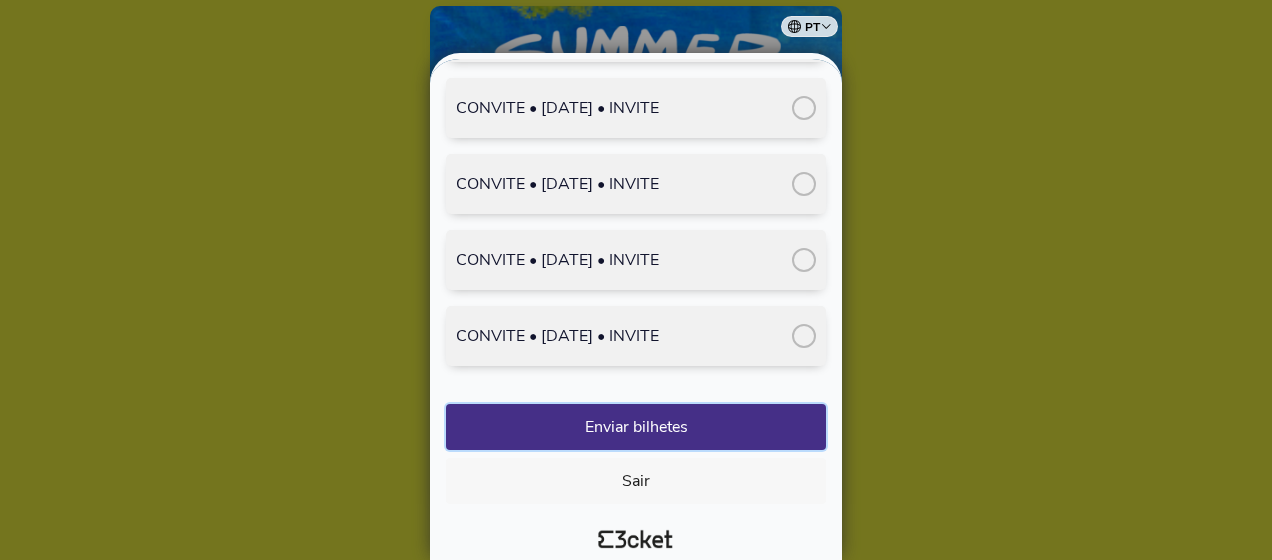 click on "Enviar bilhetes" at bounding box center [636, 427] 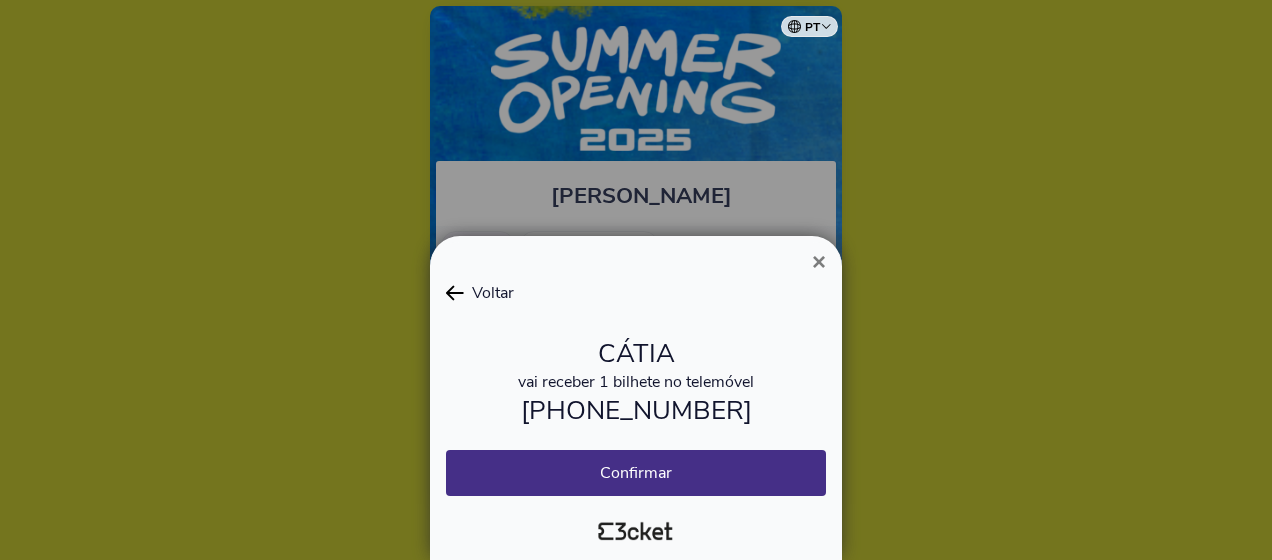 scroll, scrollTop: 0, scrollLeft: 0, axis: both 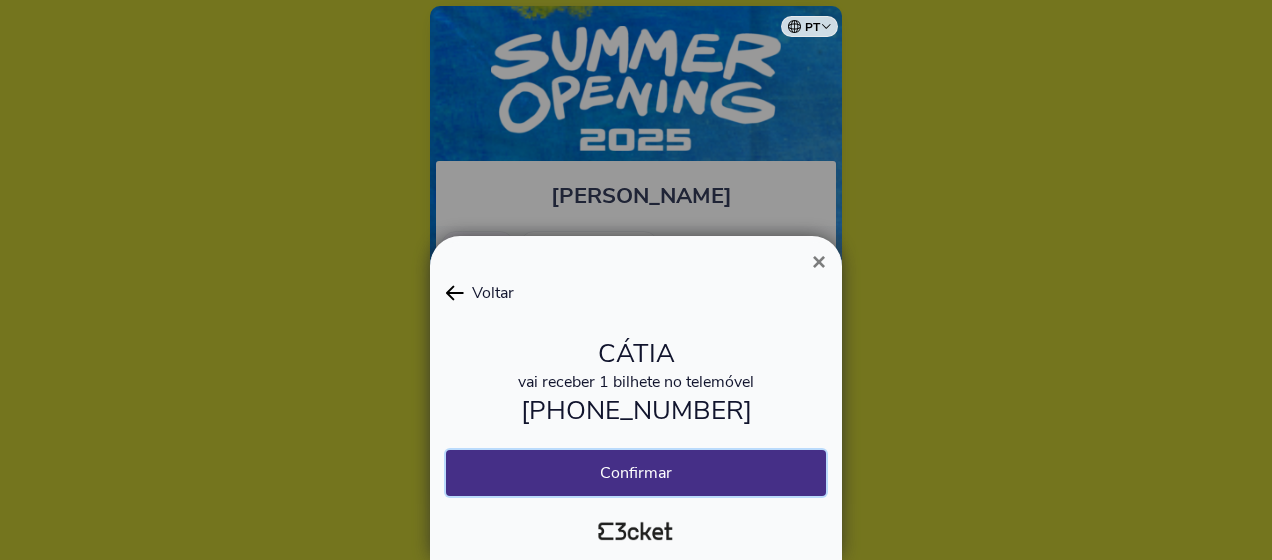 click on "Confirmar" at bounding box center (636, 473) 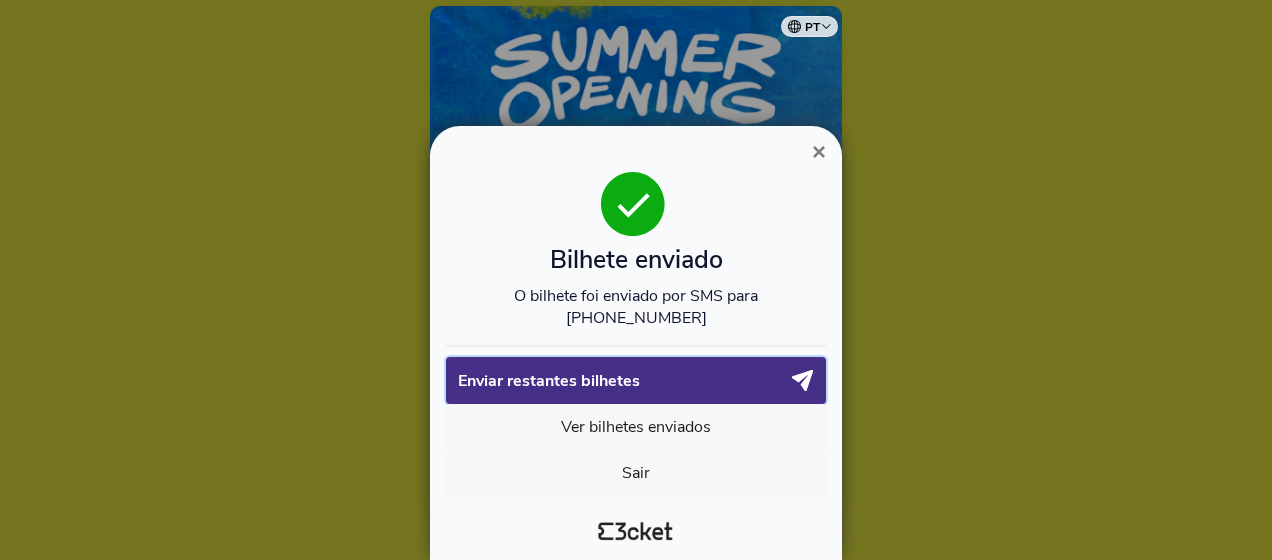 click on "Enviar restantes bilhetes" at bounding box center [624, 381] 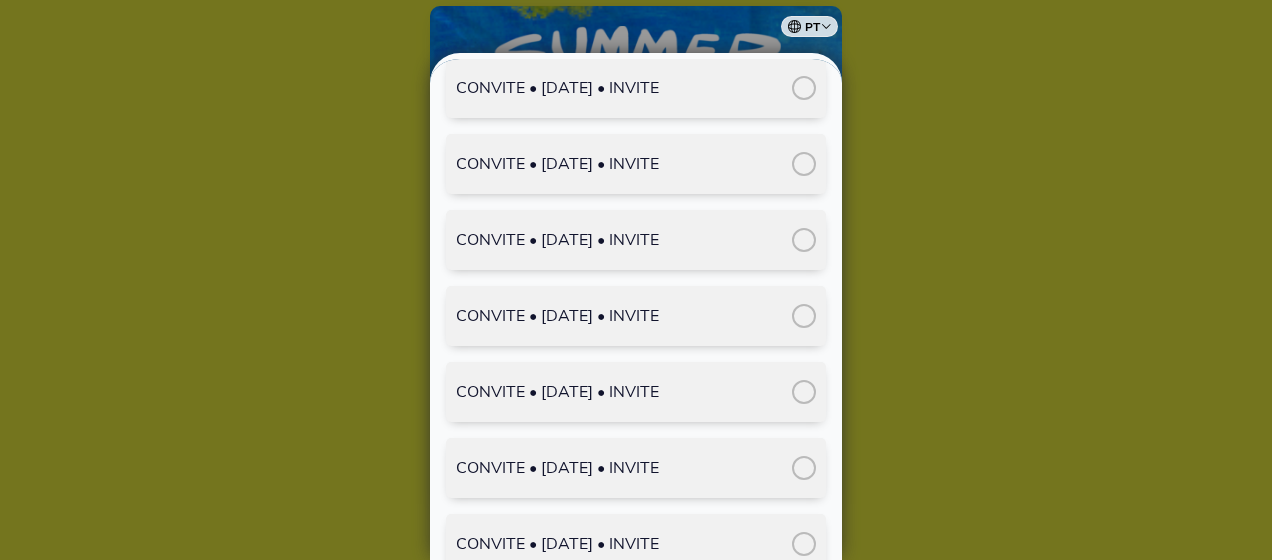 scroll, scrollTop: 2186, scrollLeft: 0, axis: vertical 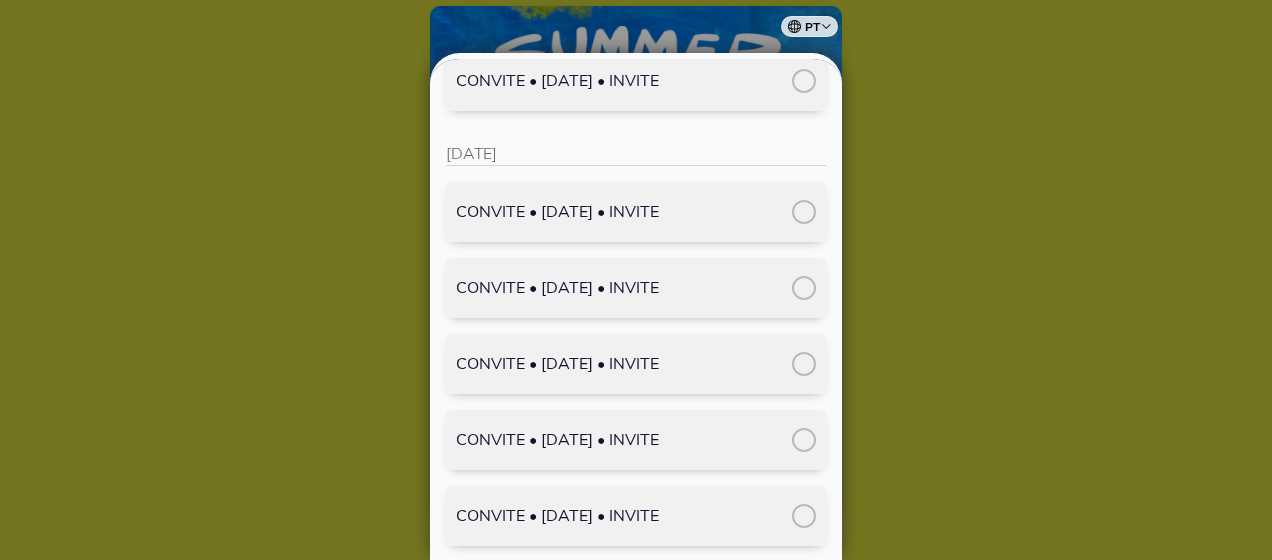 click at bounding box center [804, 212] 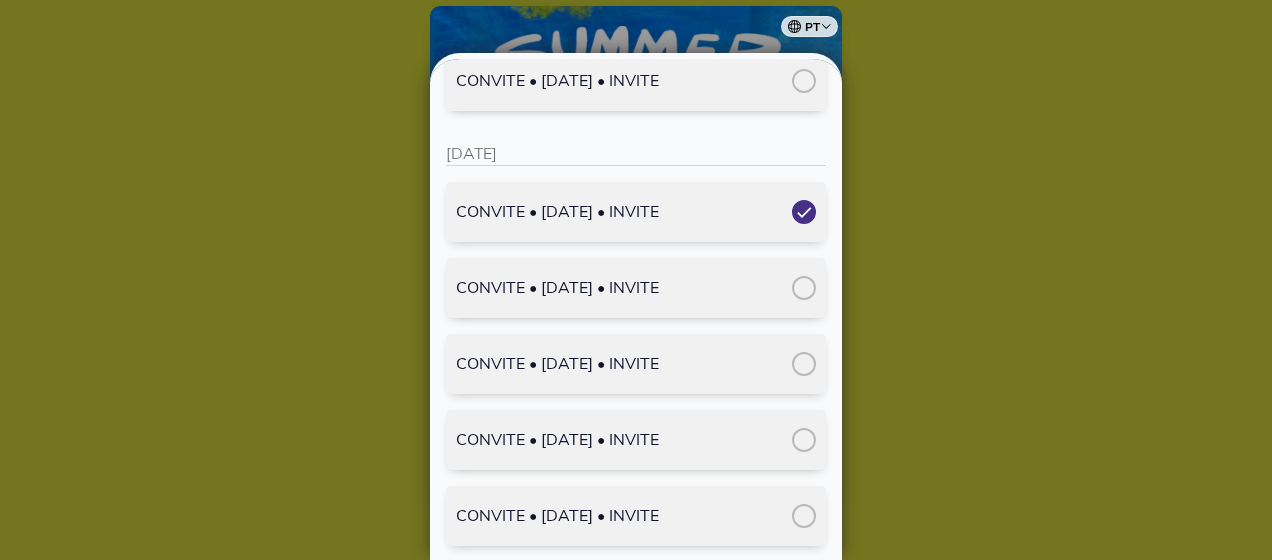click at bounding box center (804, 288) 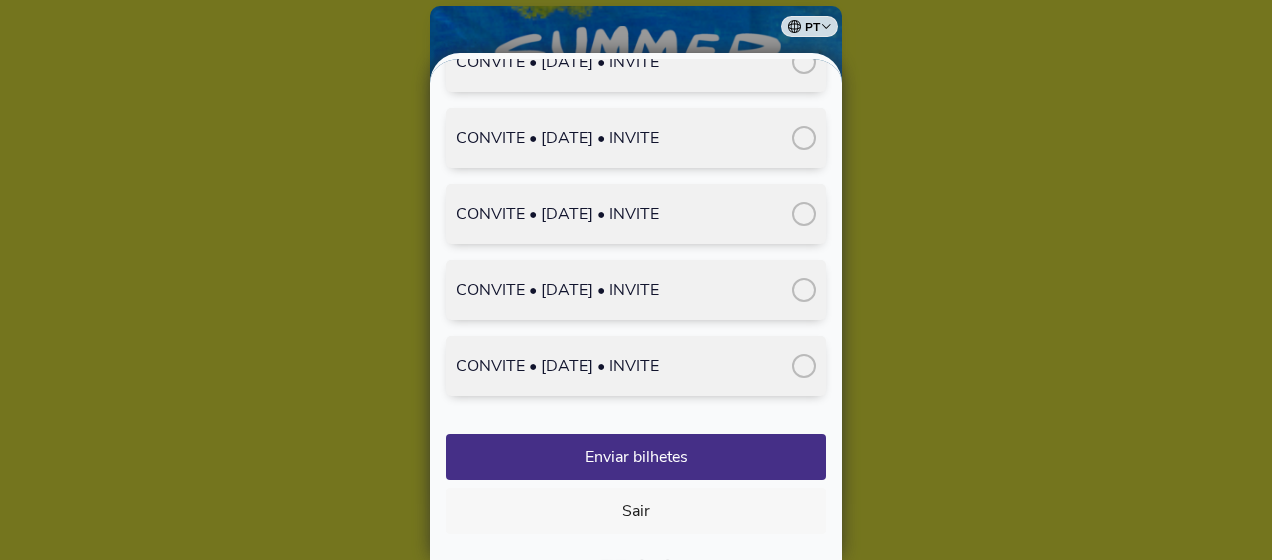 scroll, scrollTop: 3886, scrollLeft: 0, axis: vertical 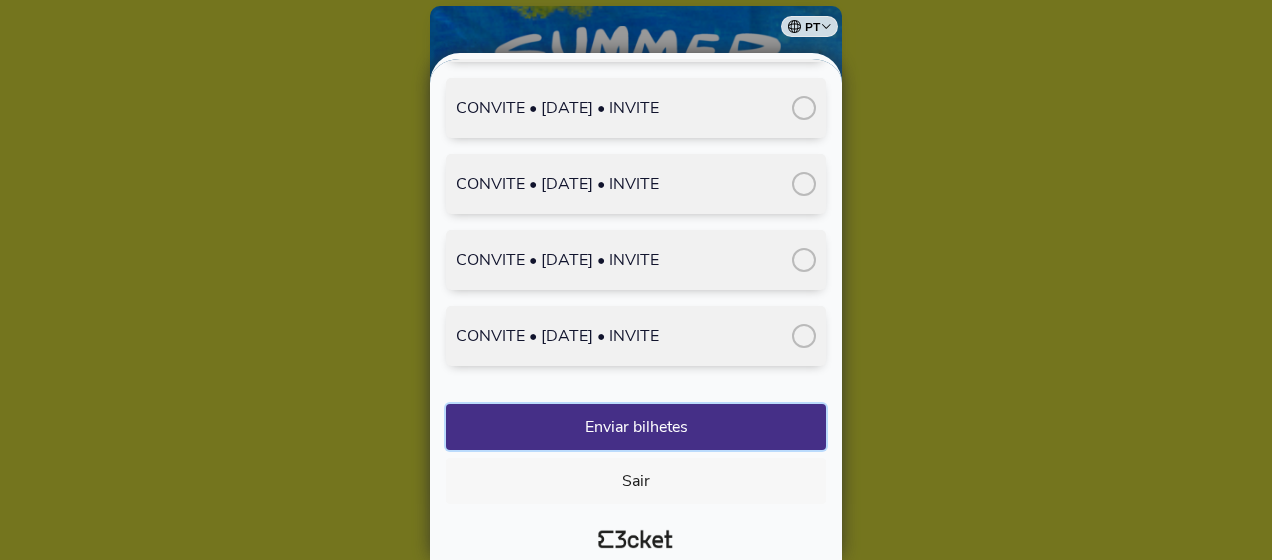click on "Enviar bilhetes" at bounding box center [636, 427] 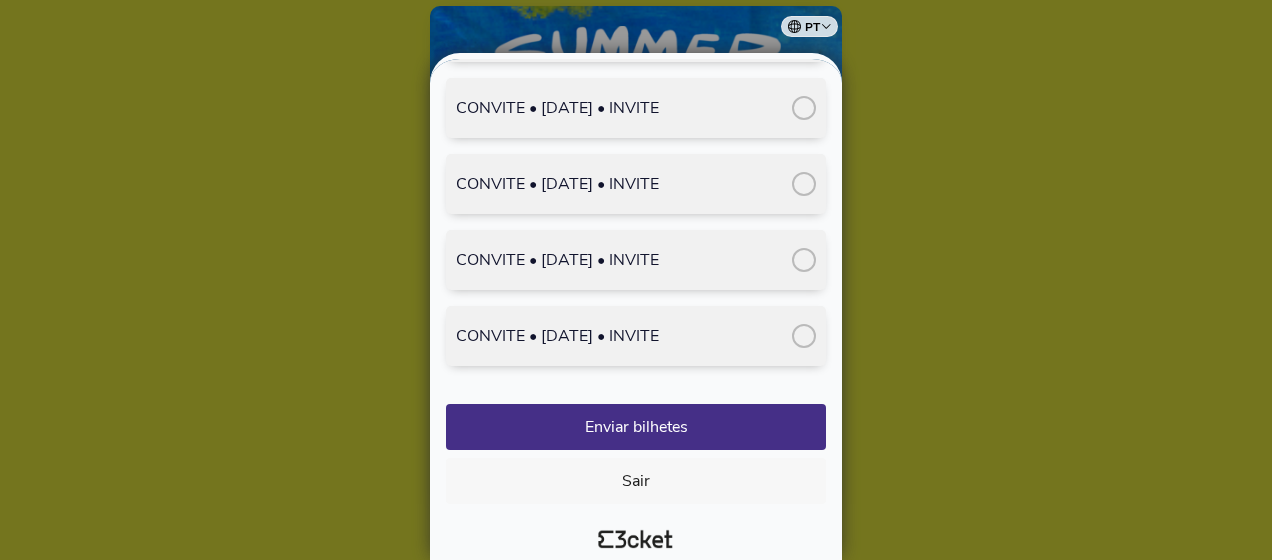 click at bounding box center (636, 280) 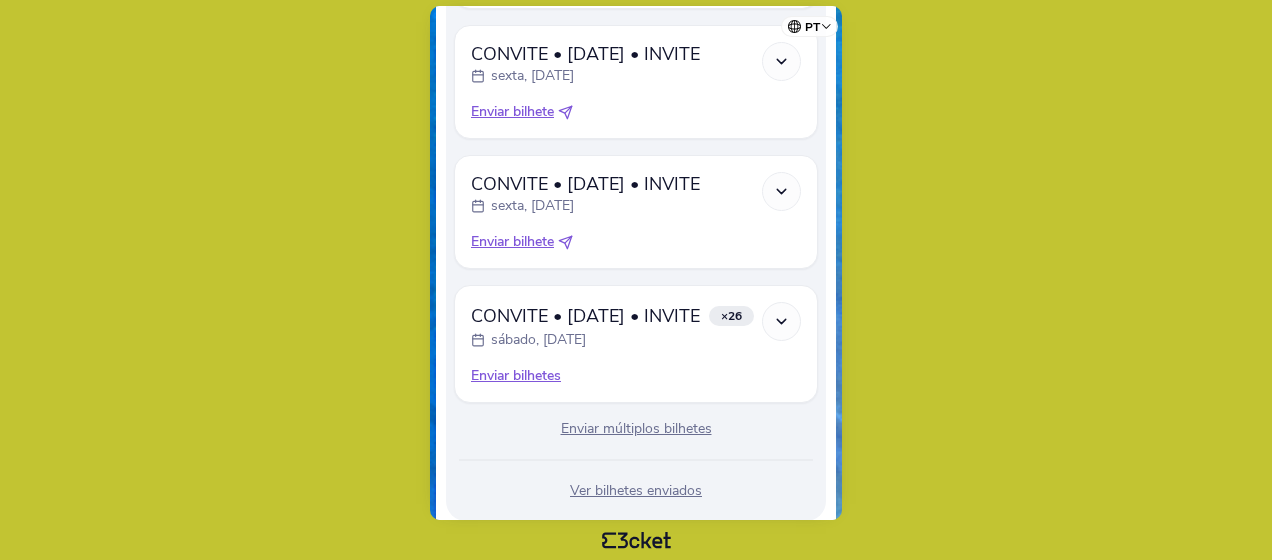 scroll, scrollTop: 4112, scrollLeft: 0, axis: vertical 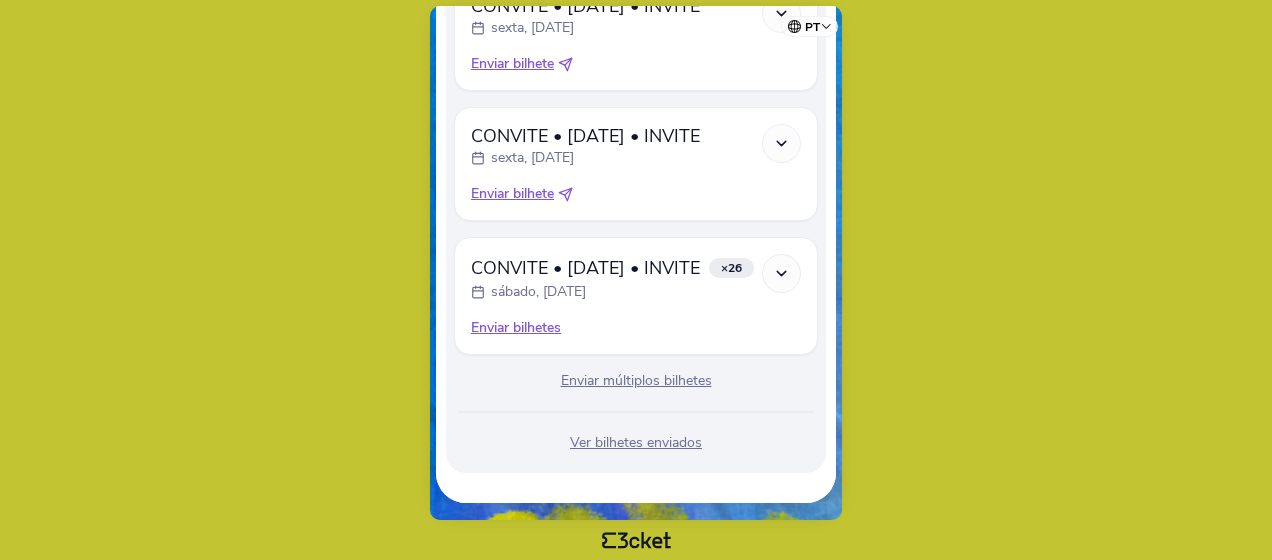 click on "Enviar bilhetes" at bounding box center (636, 328) 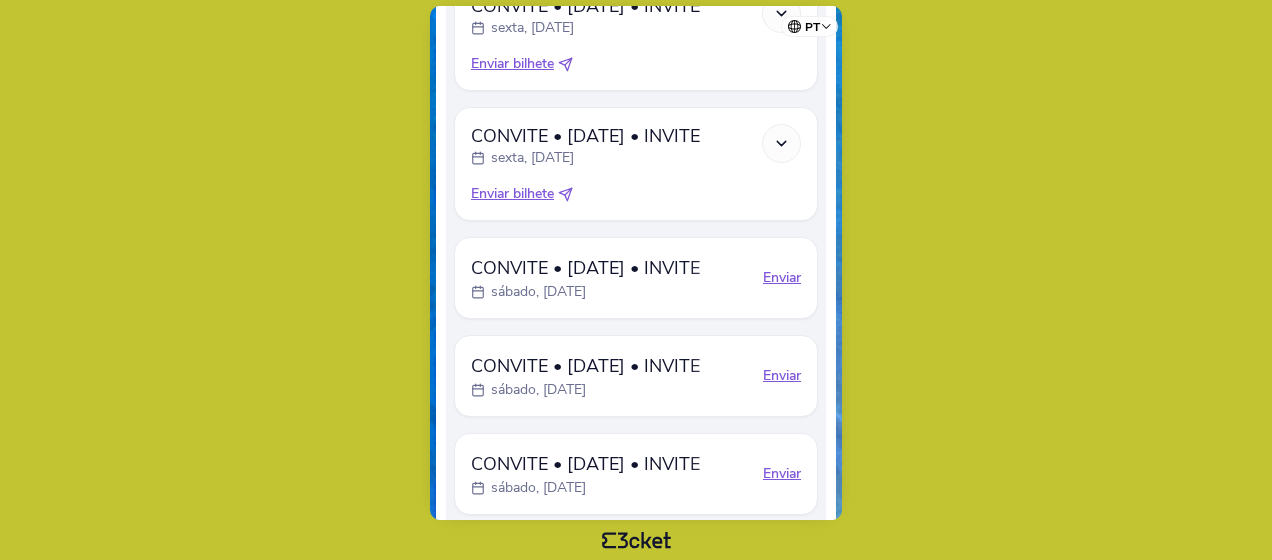 click on "Enviar" at bounding box center [782, 278] 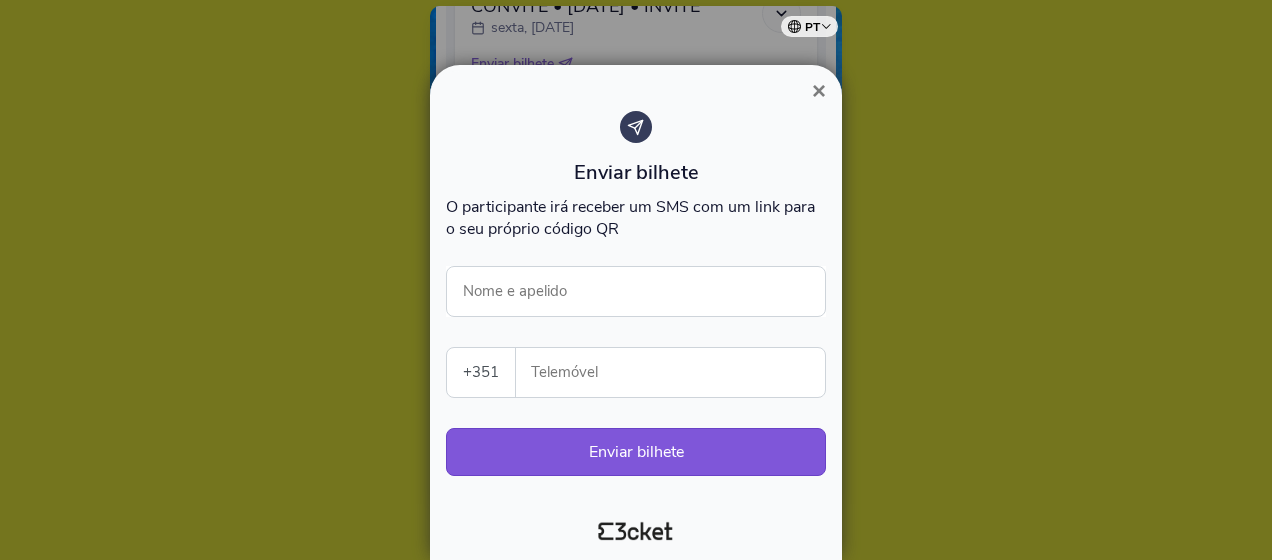 click on "×" at bounding box center (819, 90) 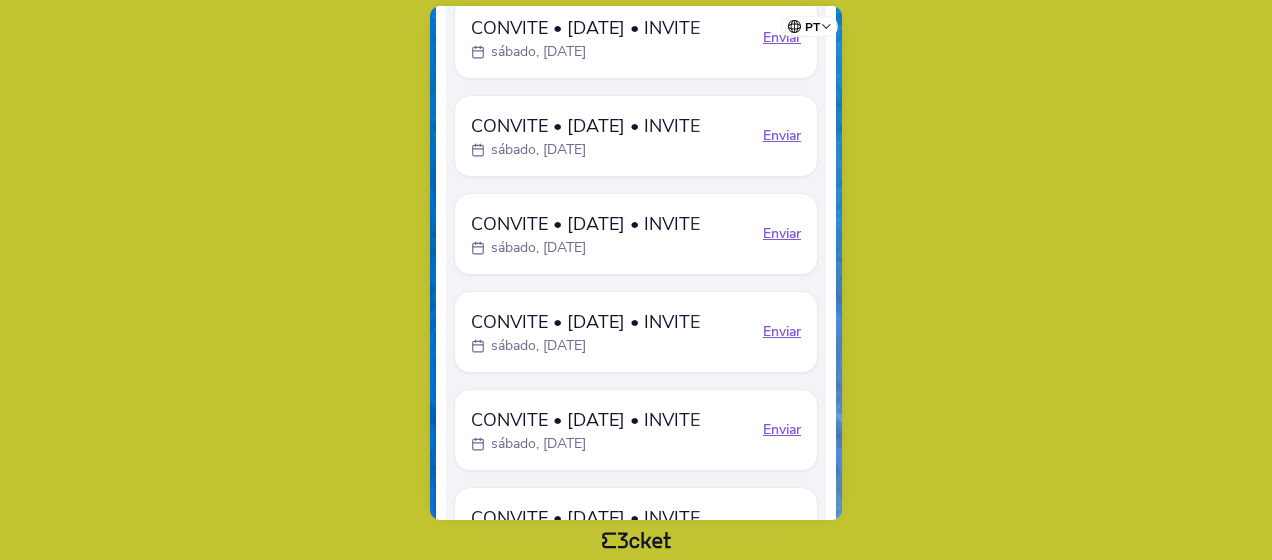 scroll, scrollTop: 6509, scrollLeft: 0, axis: vertical 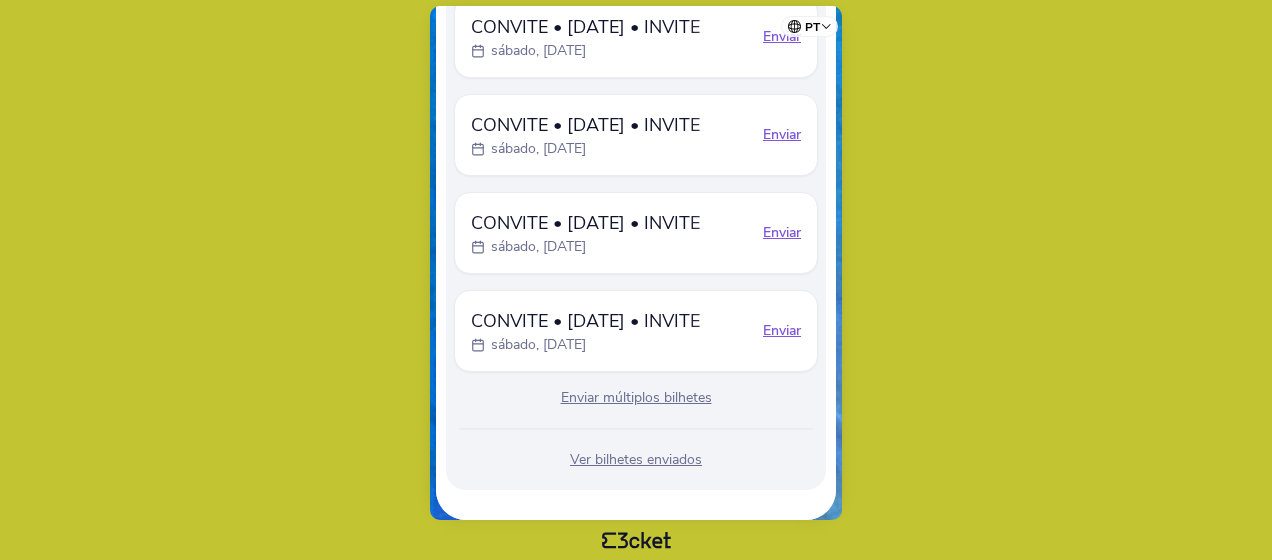 click on "Enviar múltiplos bilhetes" at bounding box center (636, 398) 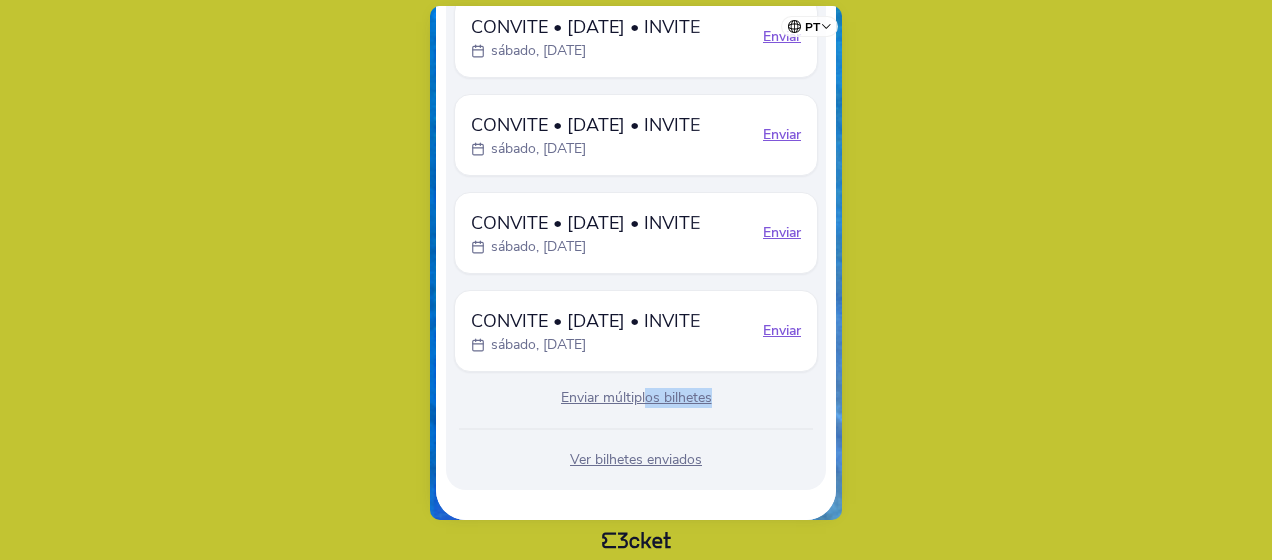 click on "Enviar múltiplos bilhetes" at bounding box center (636, 398) 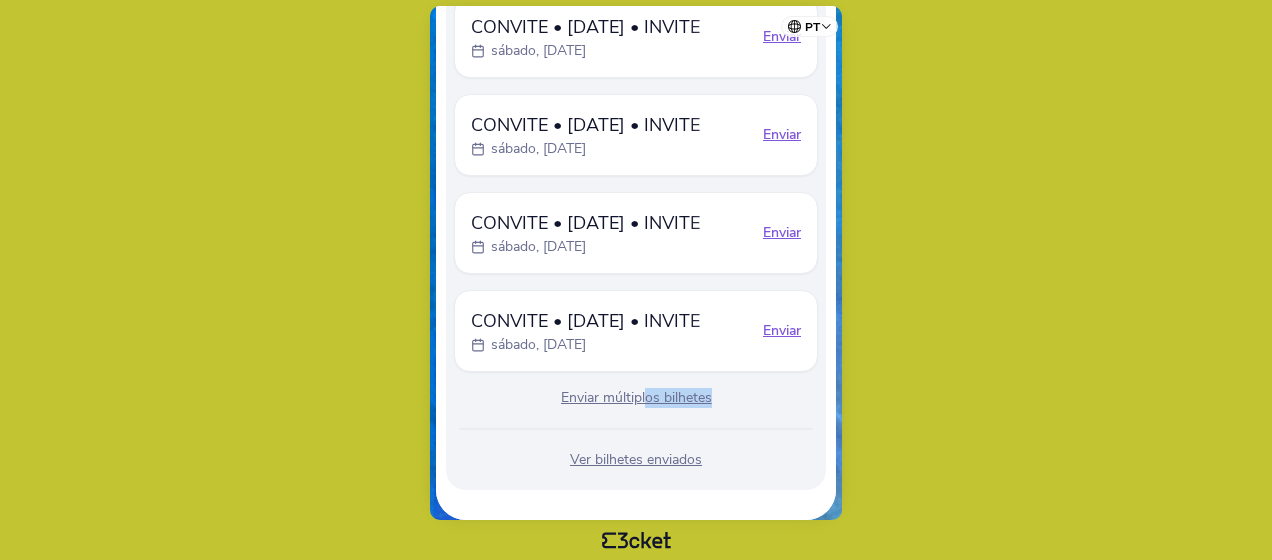 click on "Enviar múltiplos bilhetes" at bounding box center [636, 398] 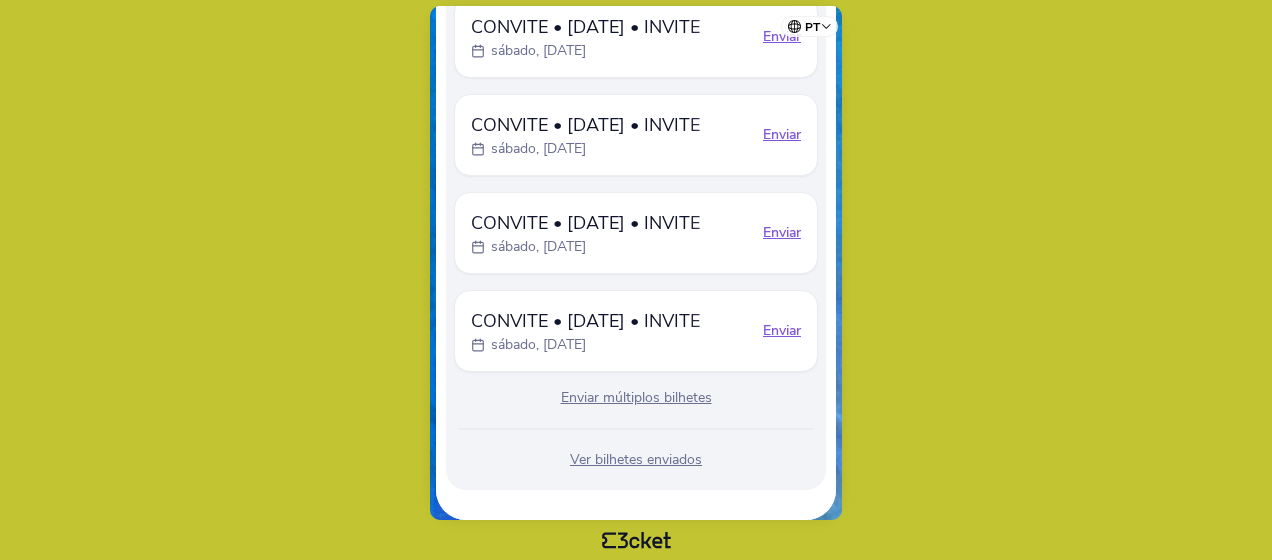 click on "Enviar múltiplos bilhetes" at bounding box center (636, 398) 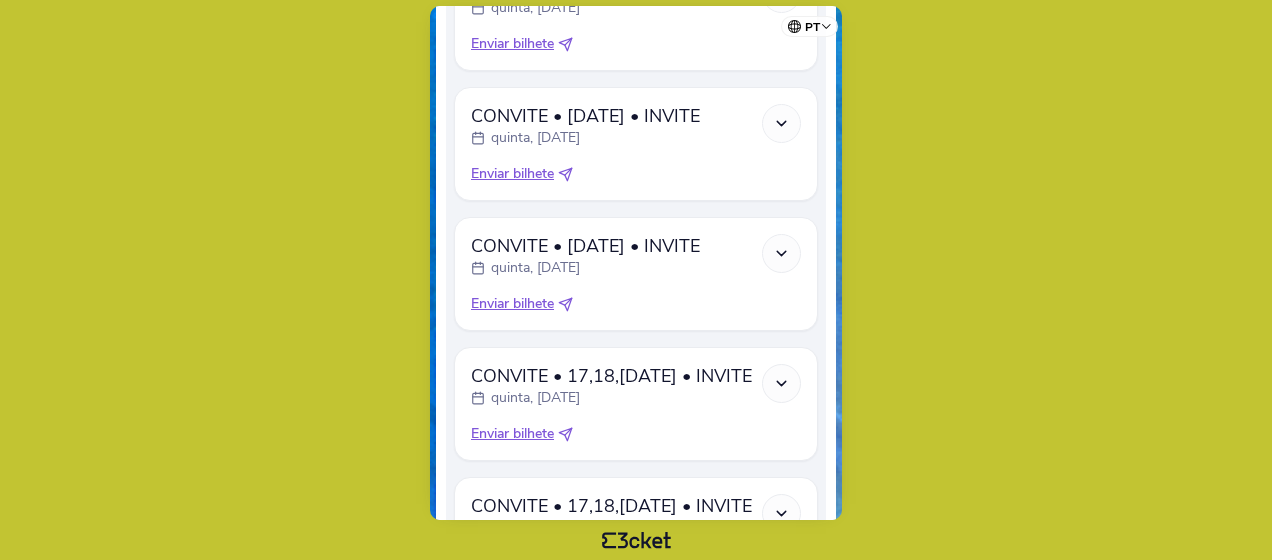scroll, scrollTop: 2309, scrollLeft: 0, axis: vertical 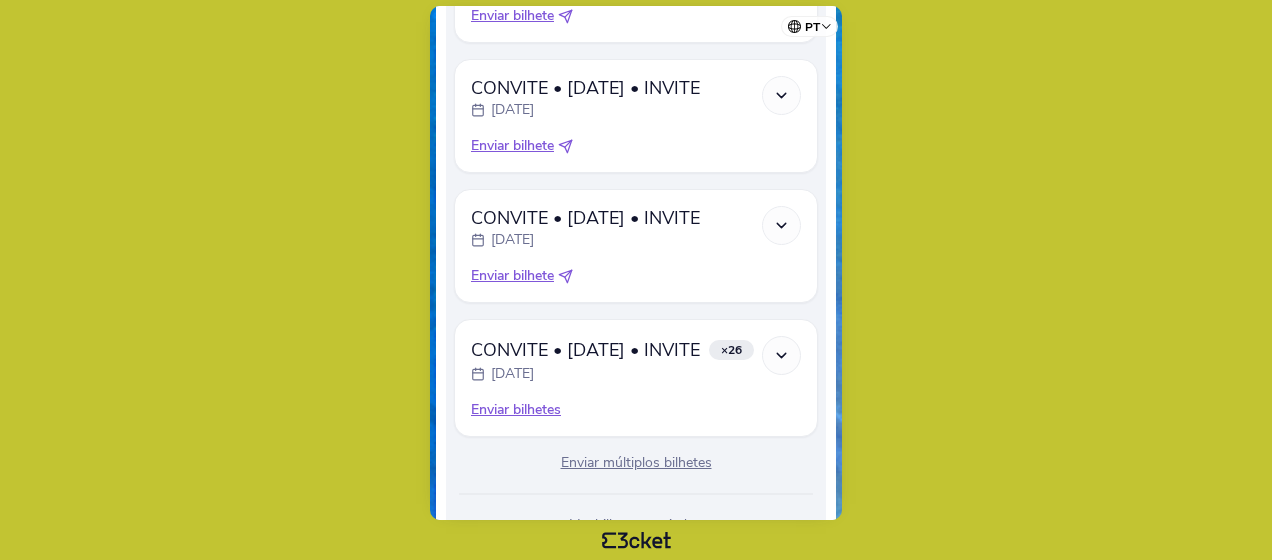 click on "Enviar múltiplos bilhetes" at bounding box center (636, 463) 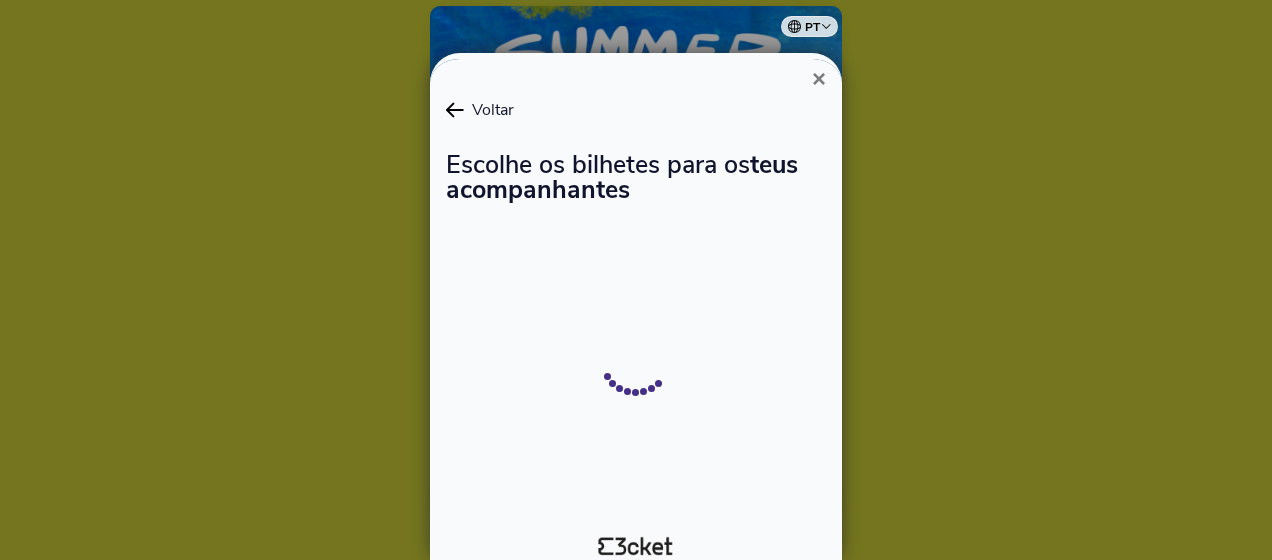 scroll, scrollTop: 0, scrollLeft: 0, axis: both 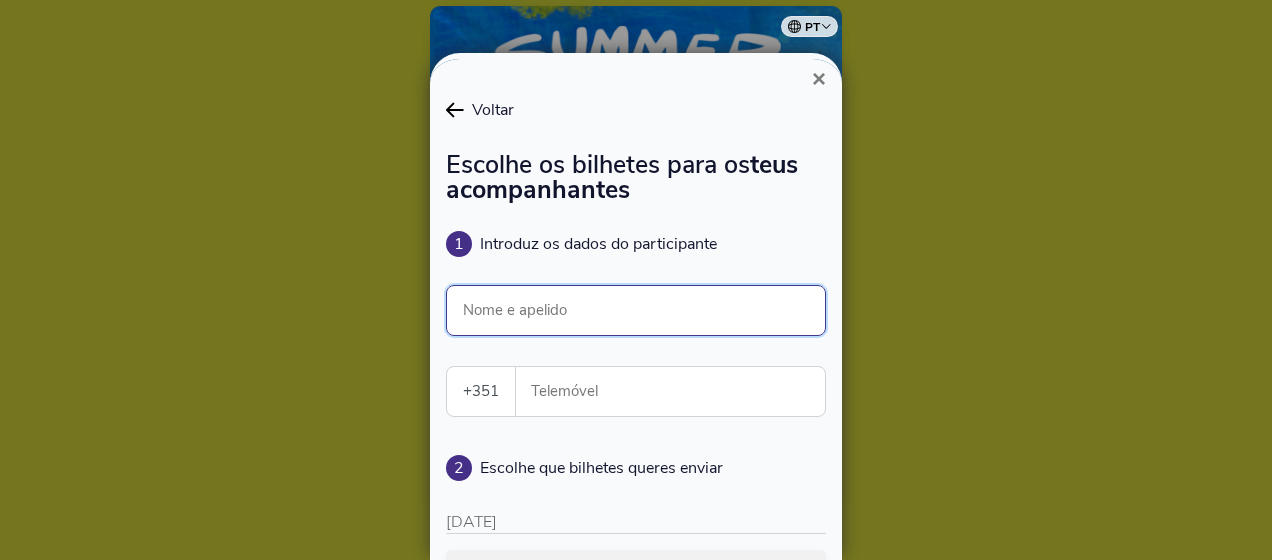 click on "Nome e apelido" at bounding box center [636, 310] 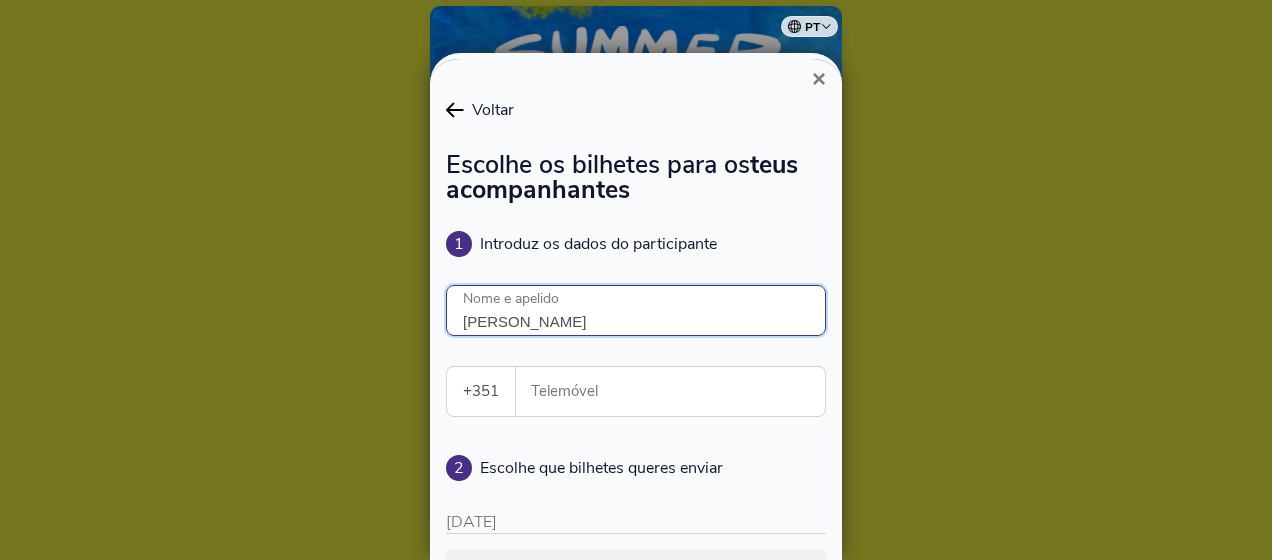 type on "[PERSON_NAME]" 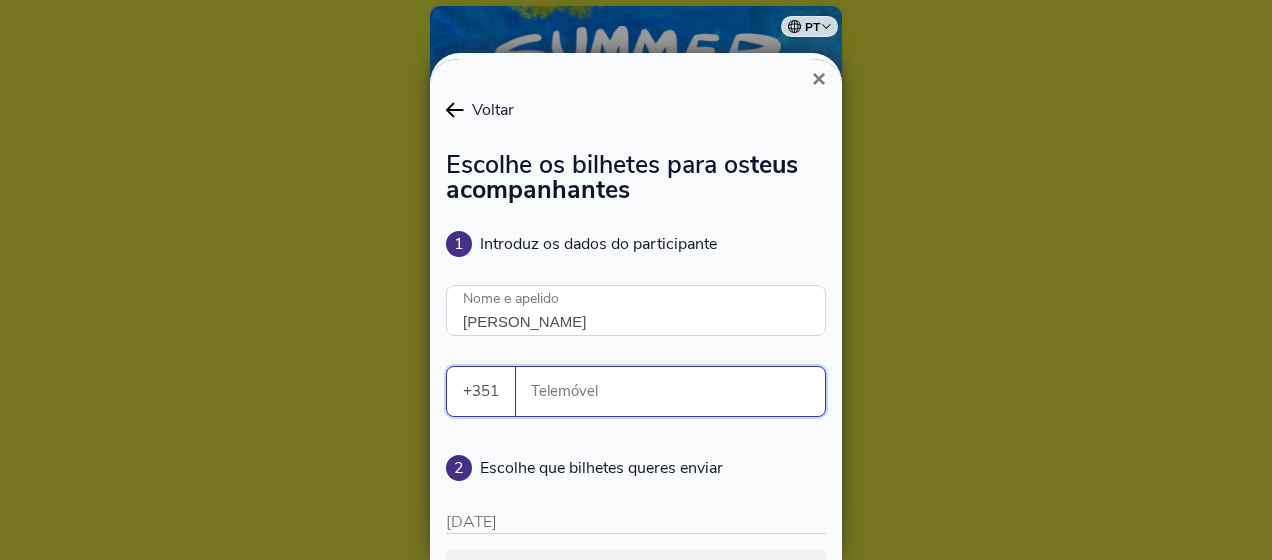 click on "Telemóvel" at bounding box center [678, 391] 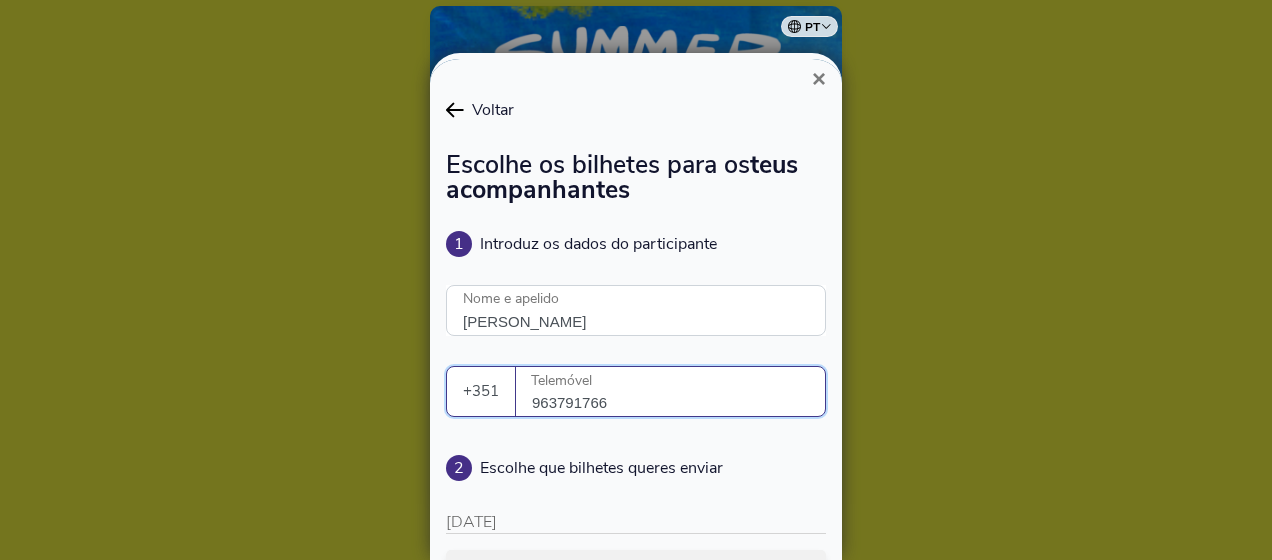 type on "963791766" 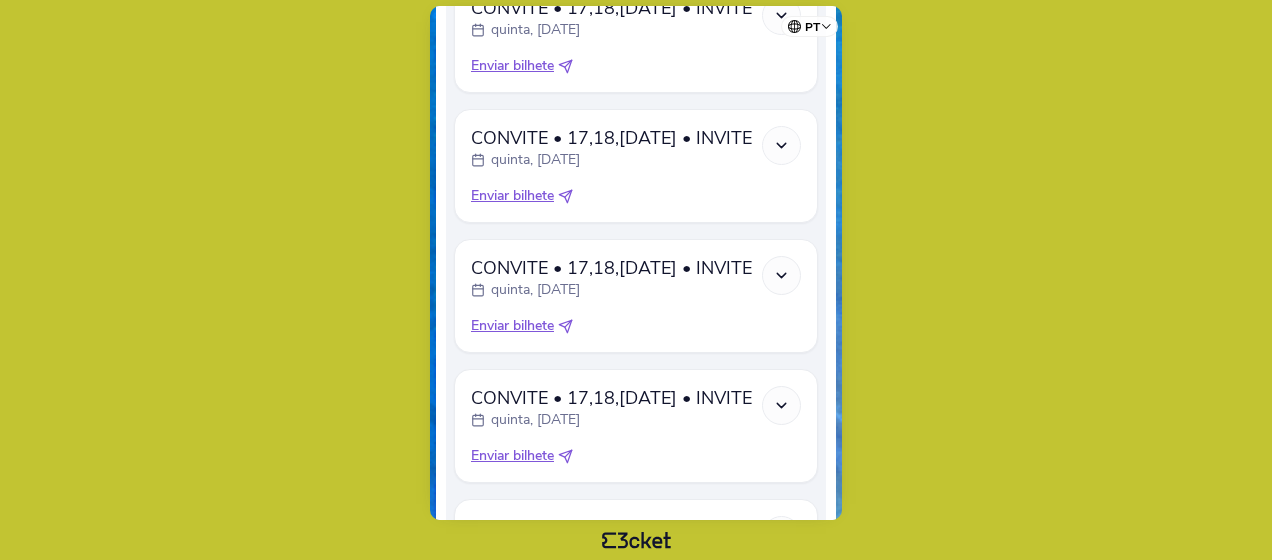 scroll, scrollTop: 3982, scrollLeft: 0, axis: vertical 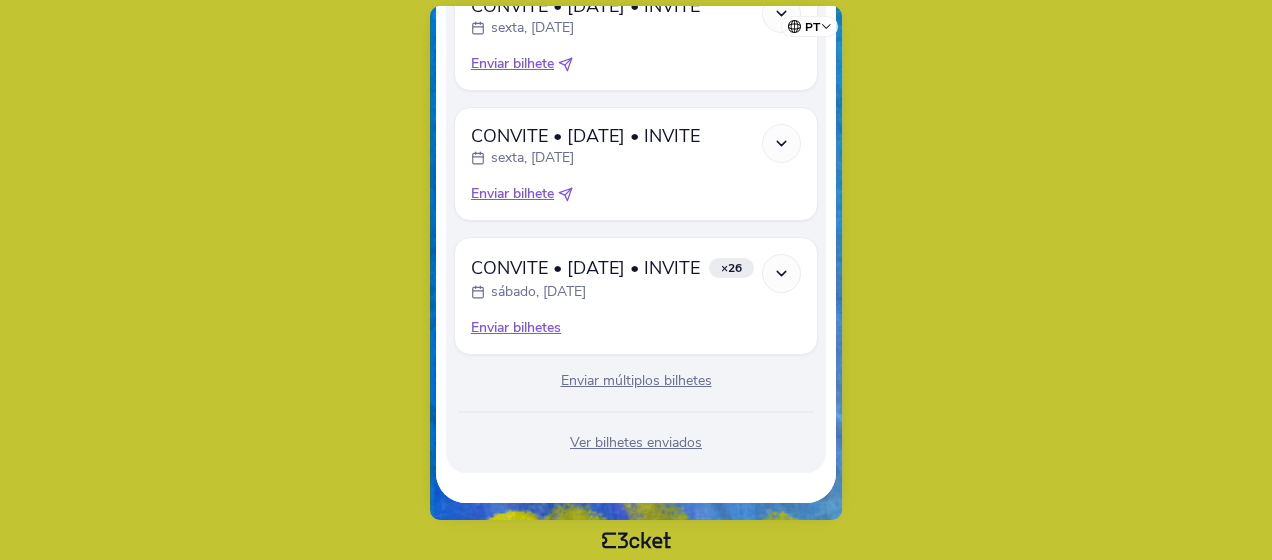 click on "Enviar múltiplos bilhetes" at bounding box center [636, 381] 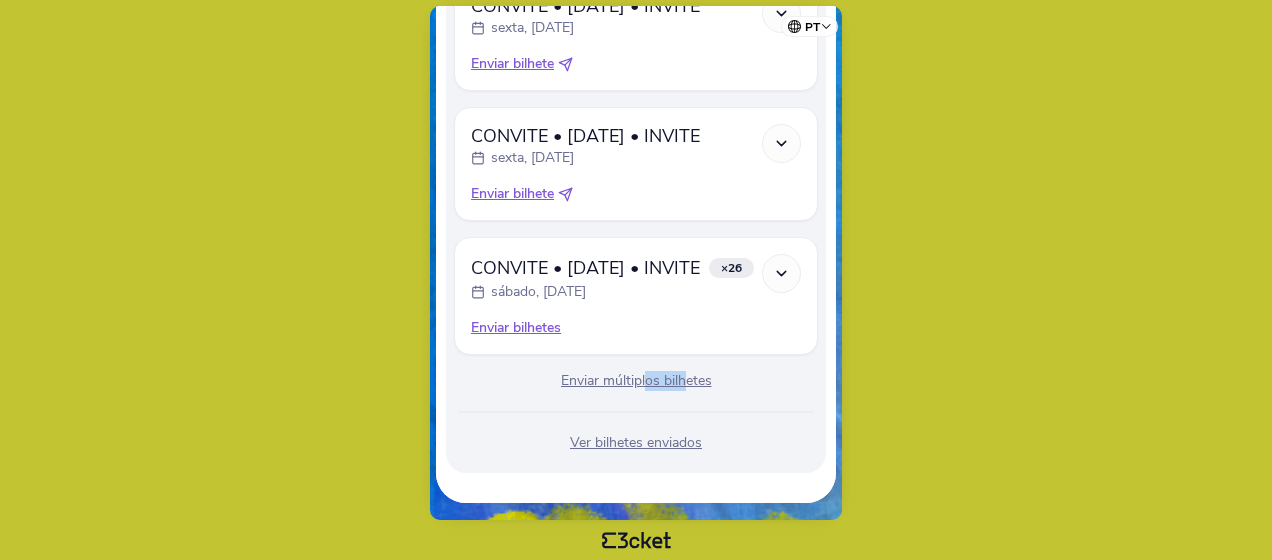 click on "Enviar múltiplos bilhetes" at bounding box center (636, 381) 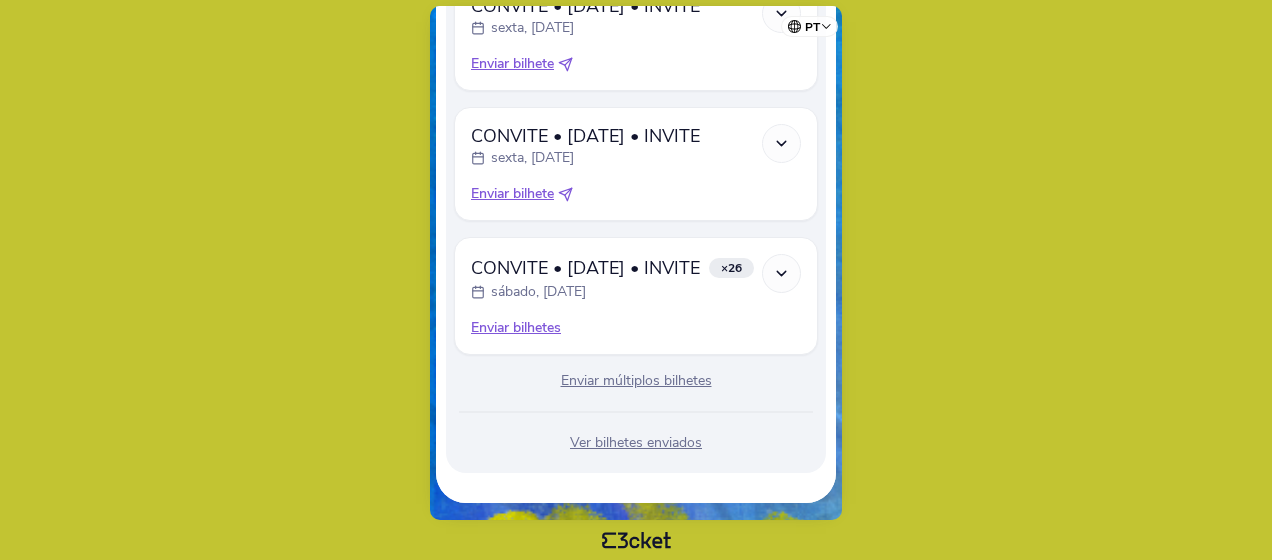 drag, startPoint x: 593, startPoint y: 380, endPoint x: 726, endPoint y: 398, distance: 134.21252 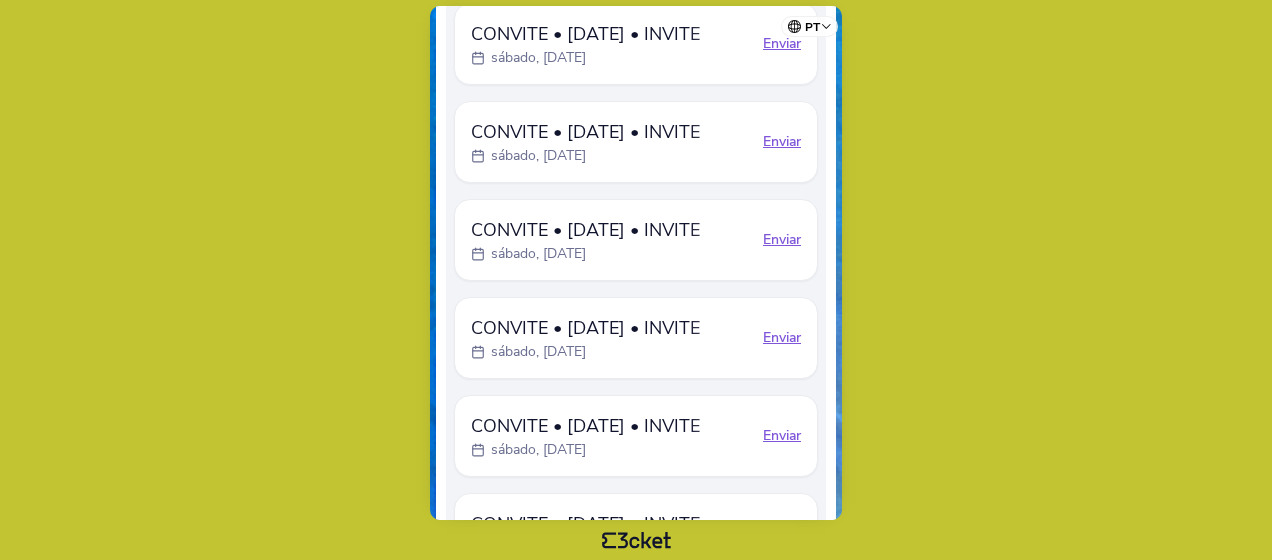 scroll, scrollTop: 6379, scrollLeft: 0, axis: vertical 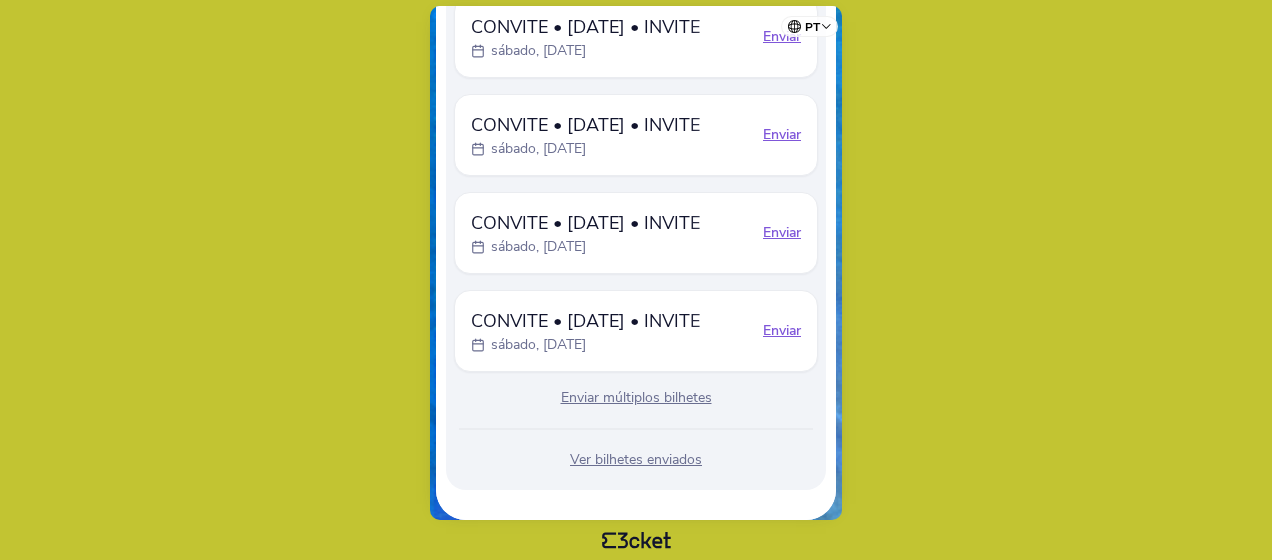 click on "Enviar múltiplos bilhetes" at bounding box center [636, 398] 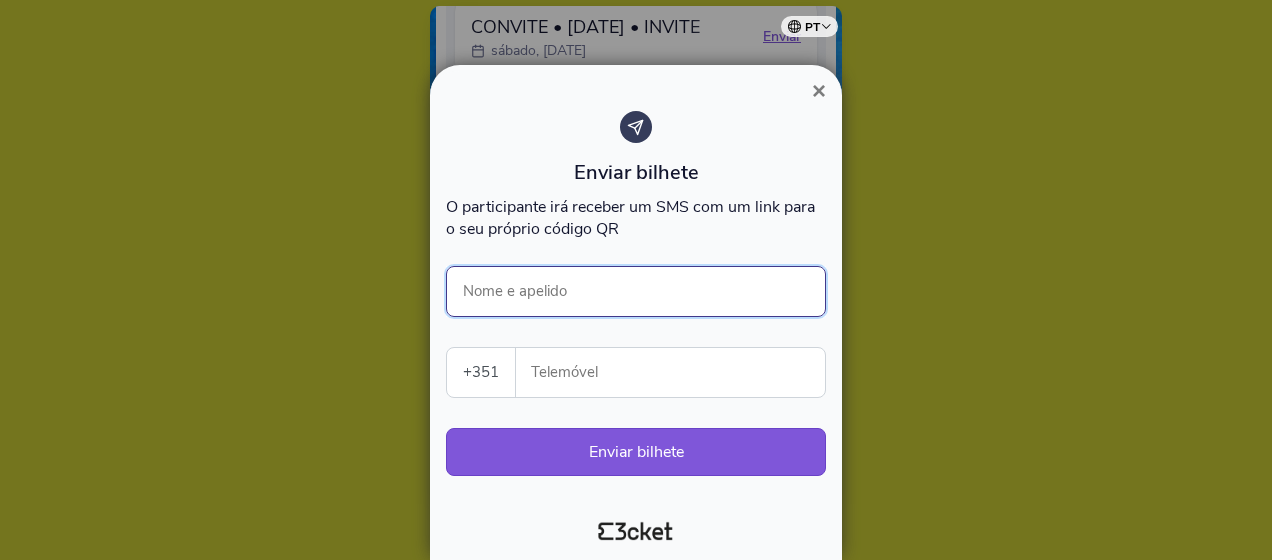 click on "Nome e apelido" at bounding box center [636, 291] 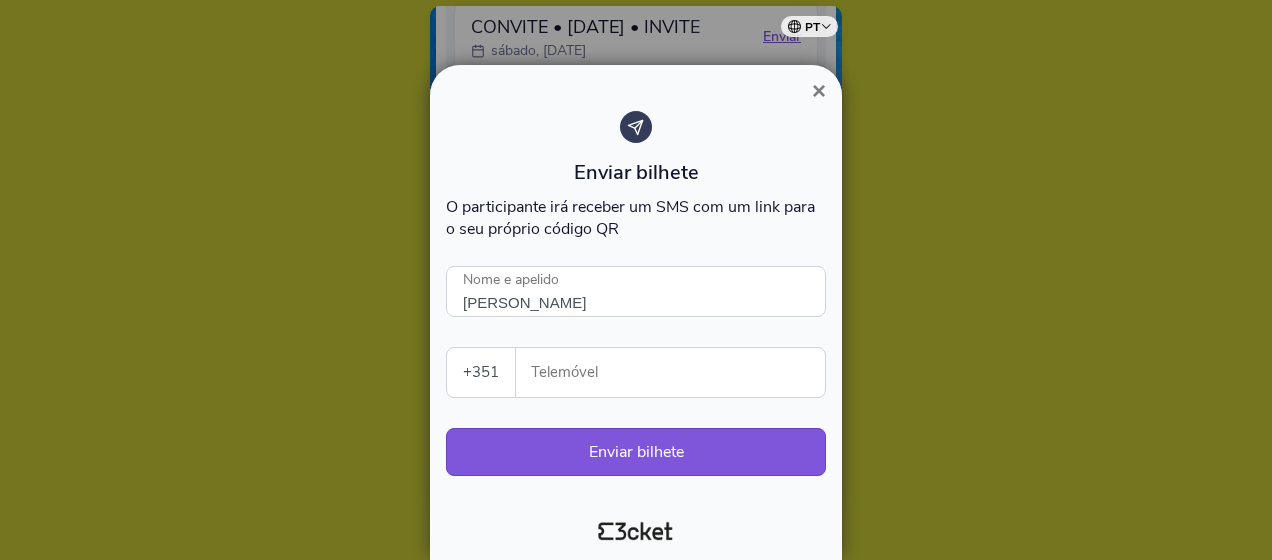 type on "963791766" 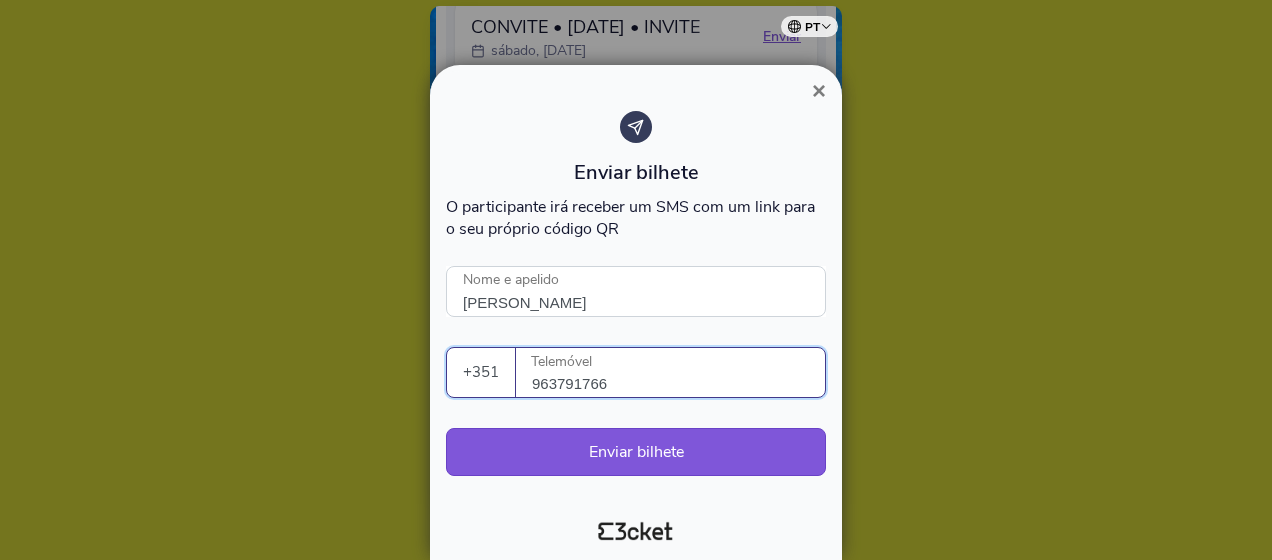 click on "×" at bounding box center (819, 90) 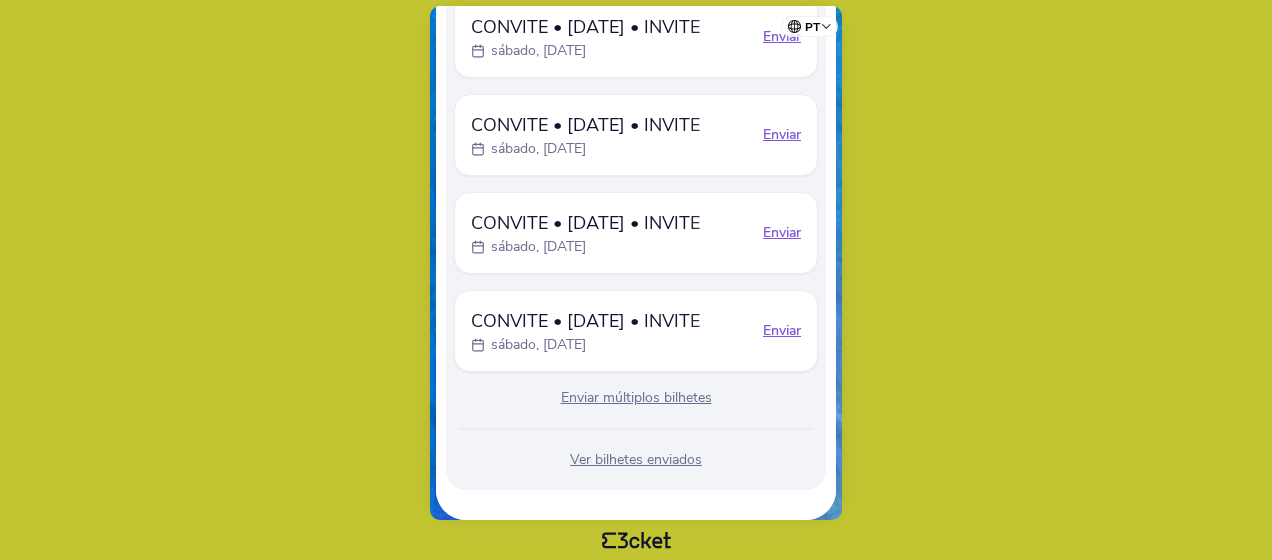click on "Enviar múltiplos bilhetes" at bounding box center (636, 398) 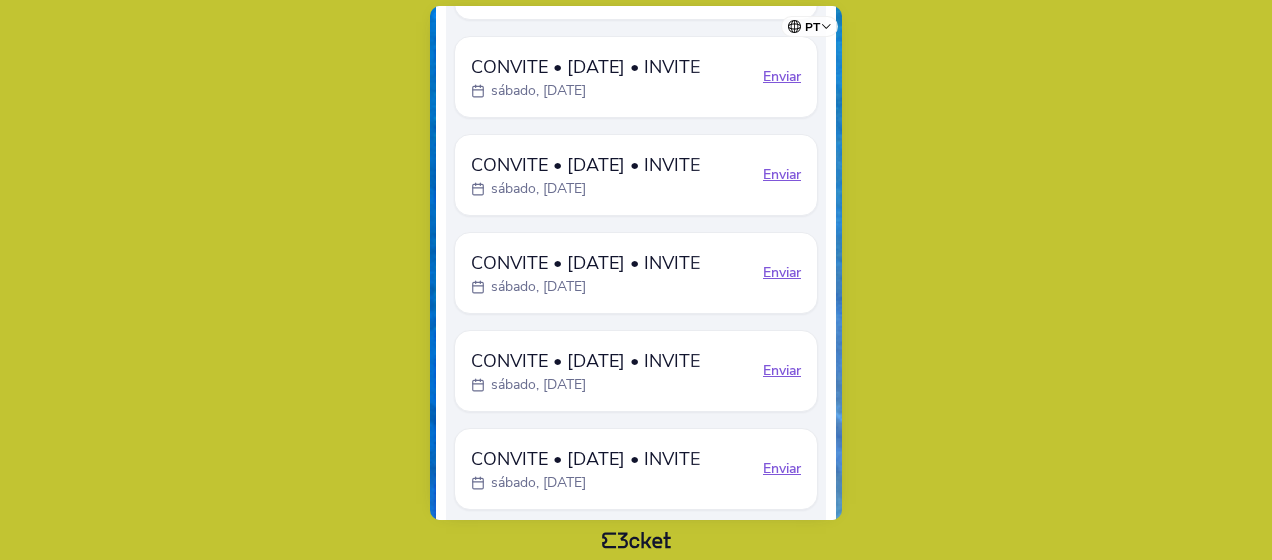 scroll, scrollTop: 5879, scrollLeft: 0, axis: vertical 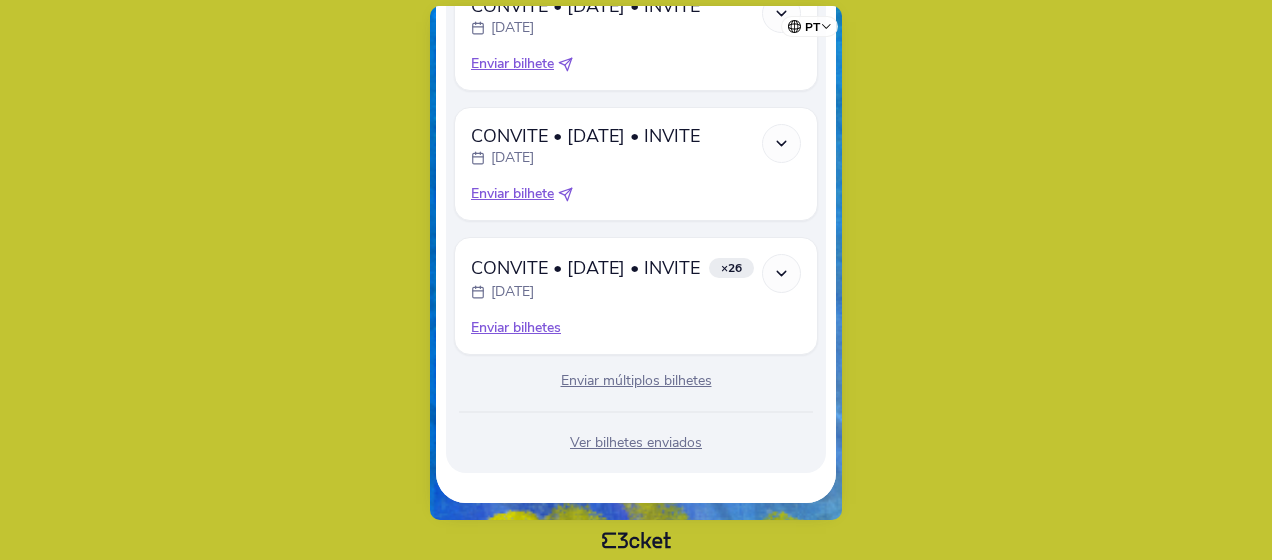 click on "Enviar múltiplos bilhetes" at bounding box center [636, 381] 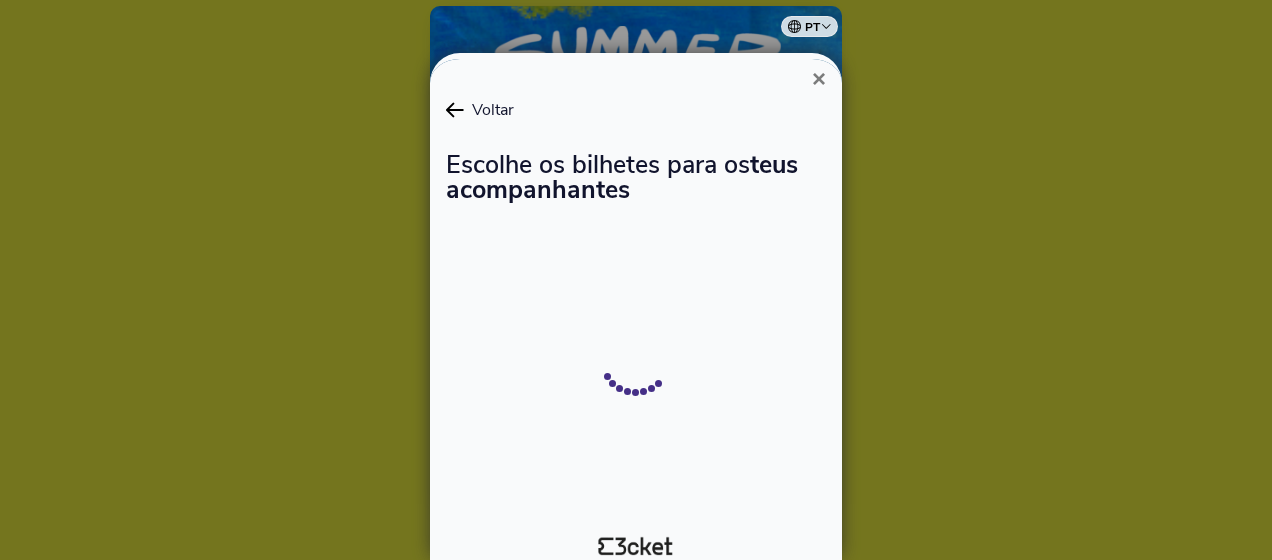 scroll, scrollTop: 0, scrollLeft: 0, axis: both 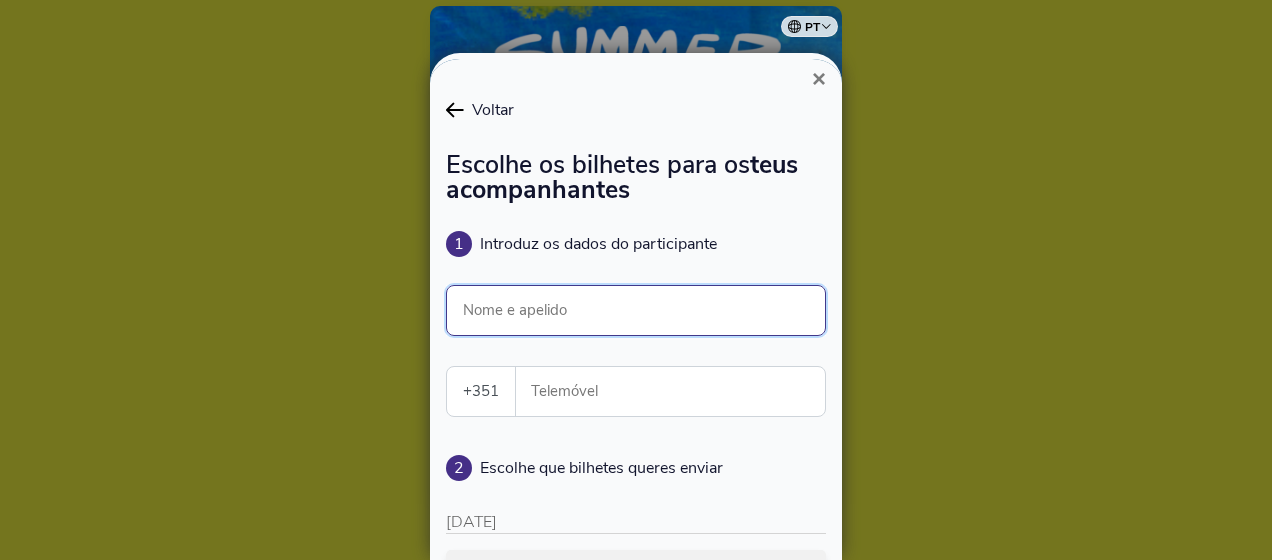 click on "Nome e apelido" at bounding box center (636, 310) 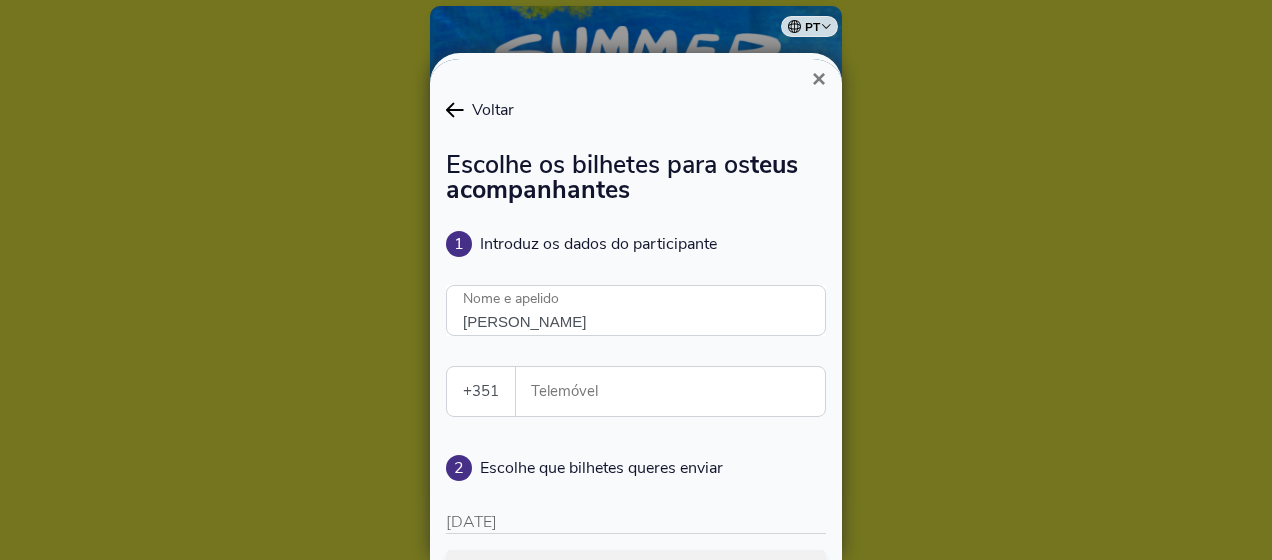 type on "963791766" 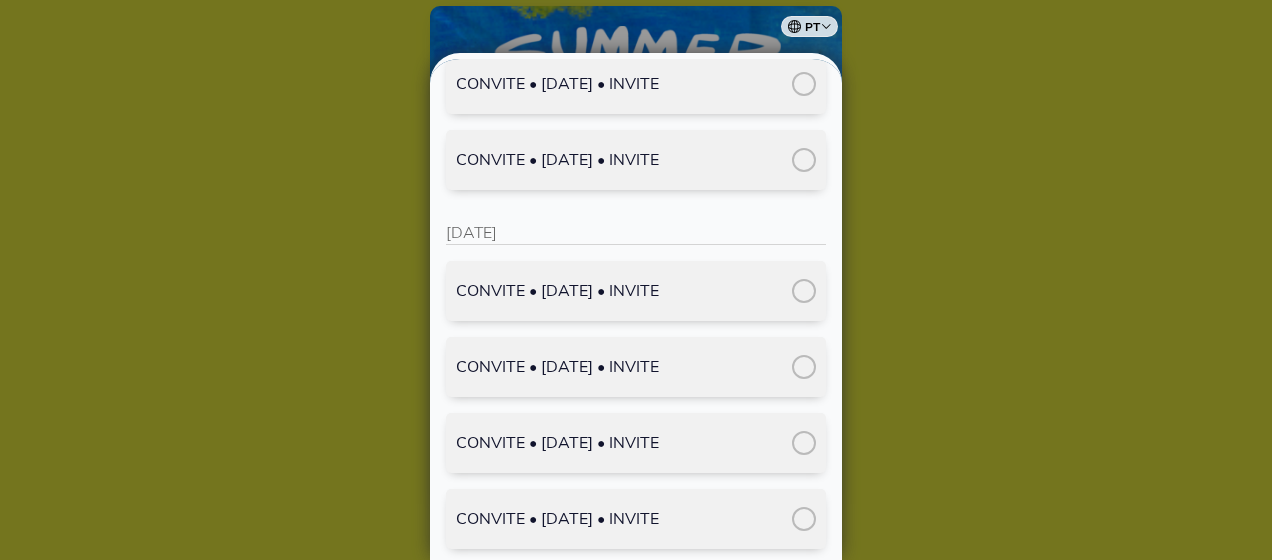 scroll, scrollTop: 2100, scrollLeft: 0, axis: vertical 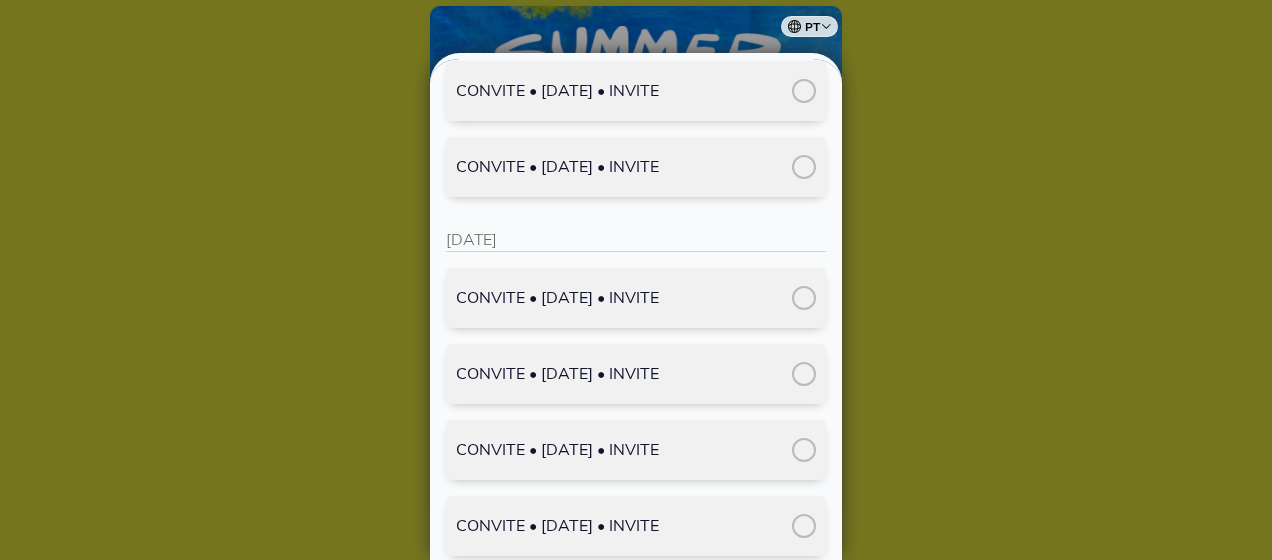 click at bounding box center (804, 298) 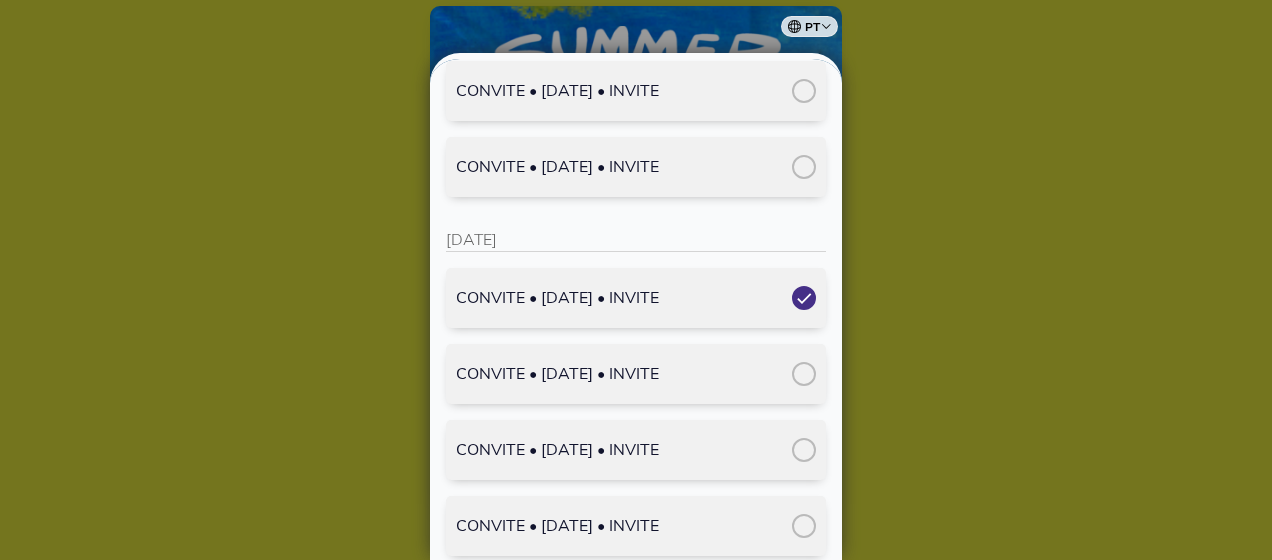 click at bounding box center (804, 374) 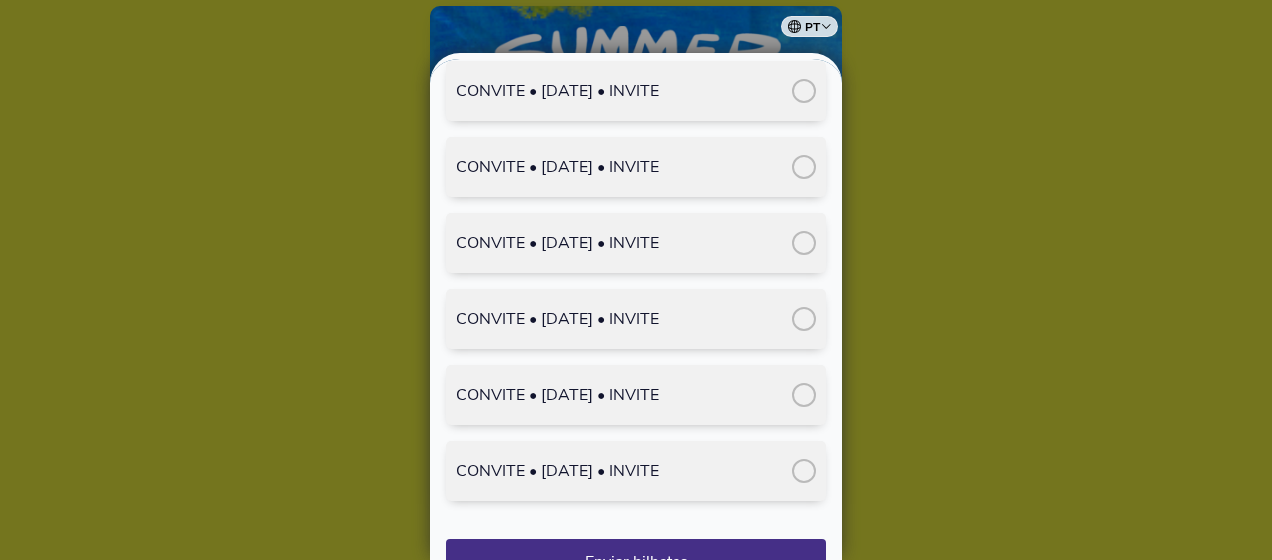 scroll, scrollTop: 3886, scrollLeft: 0, axis: vertical 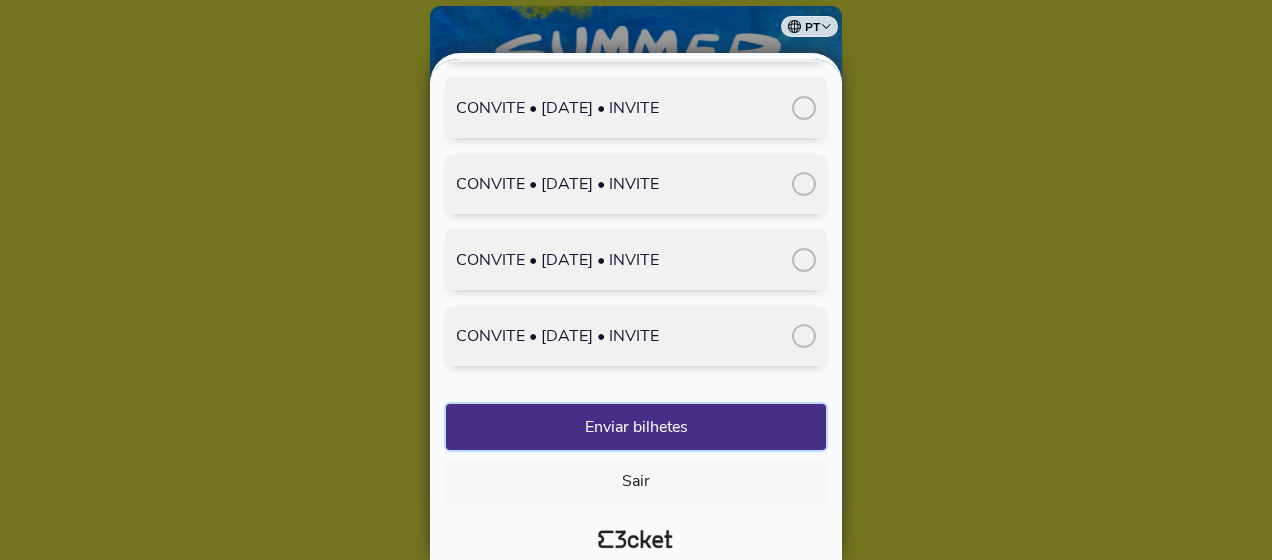 click on "Enviar bilhetes" at bounding box center (636, 427) 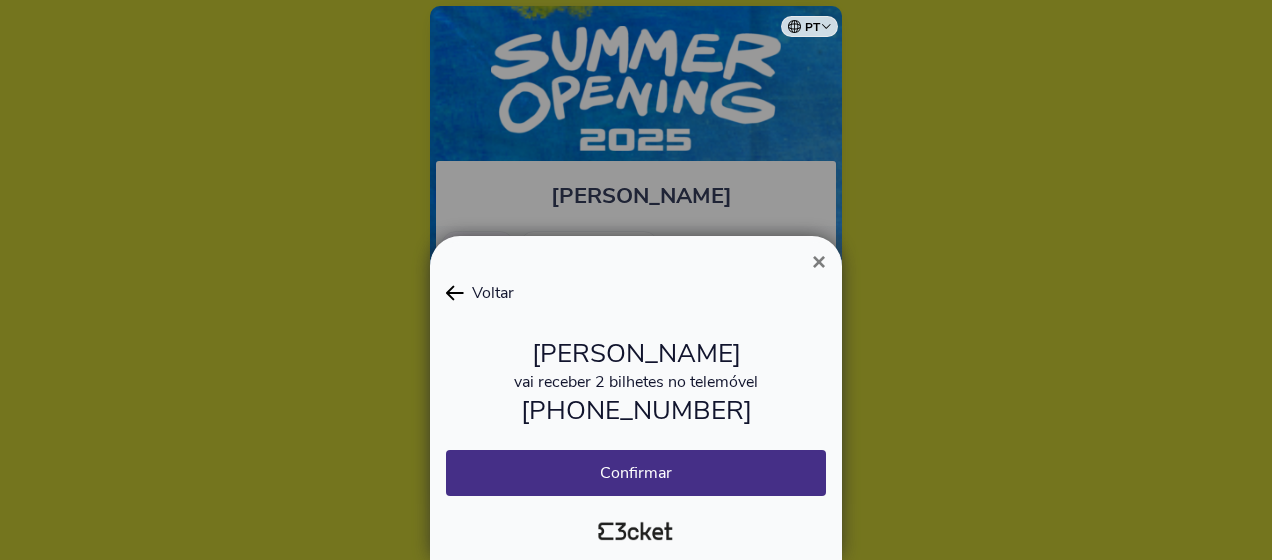 scroll, scrollTop: 0, scrollLeft: 0, axis: both 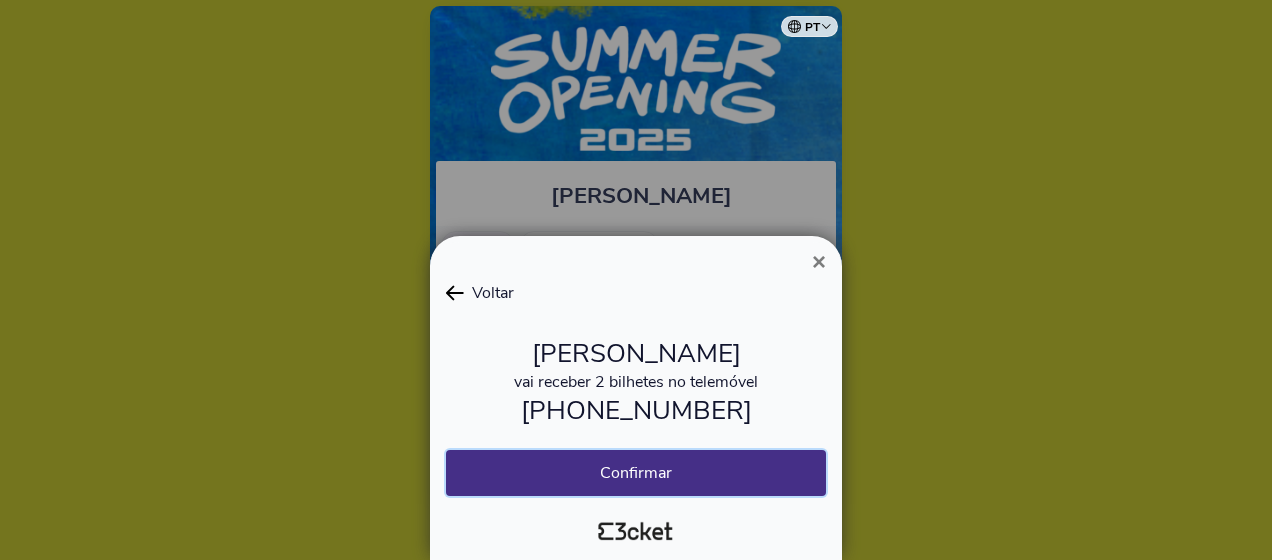 click on "Confirmar" at bounding box center [636, 473] 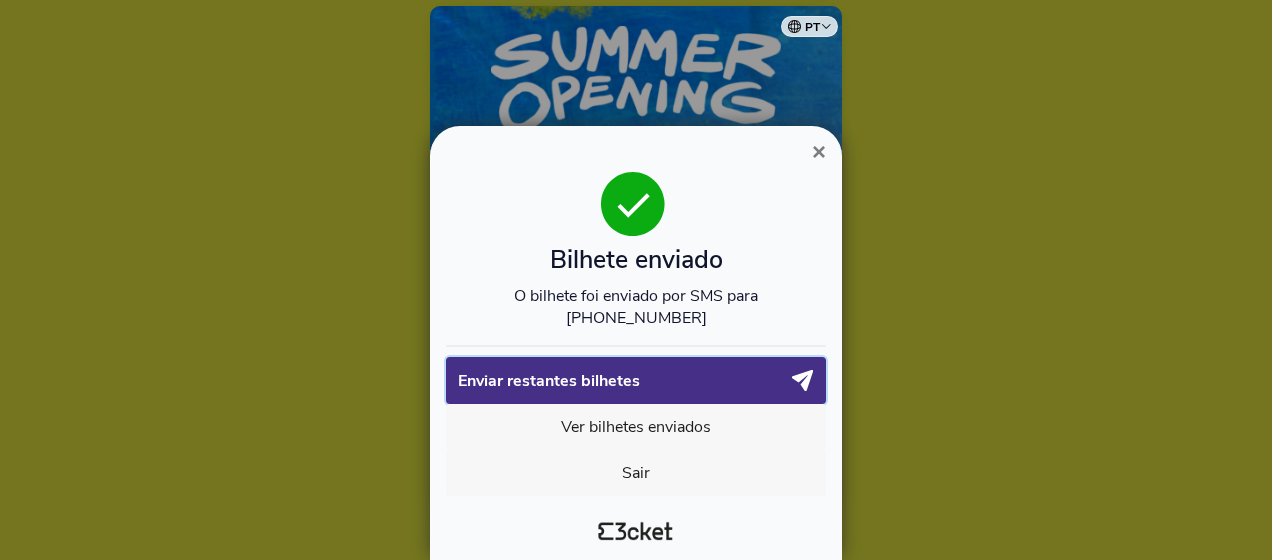 click on "Enviar restantes bilhetes" at bounding box center (624, 381) 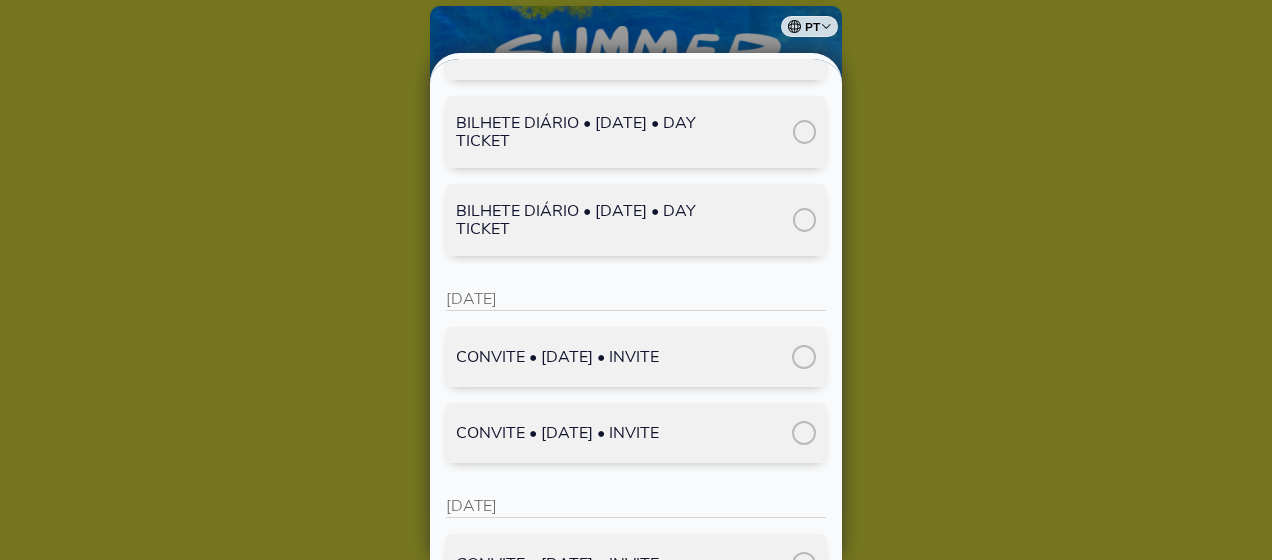 scroll, scrollTop: 1934, scrollLeft: 0, axis: vertical 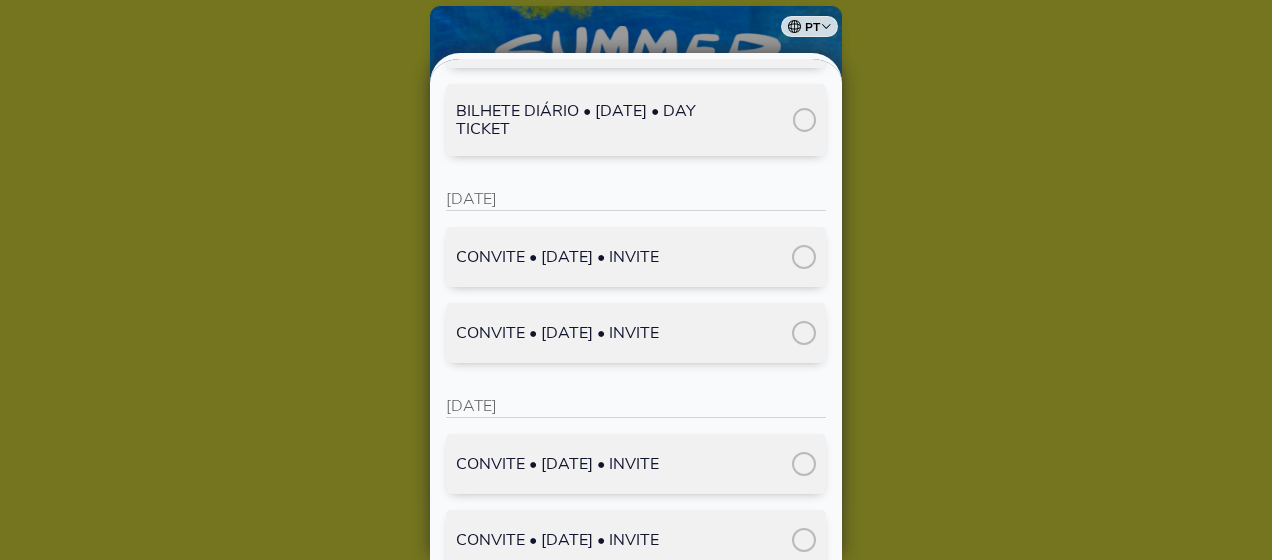 drag, startPoint x: 802, startPoint y: 272, endPoint x: 888, endPoint y: 278, distance: 86.209045 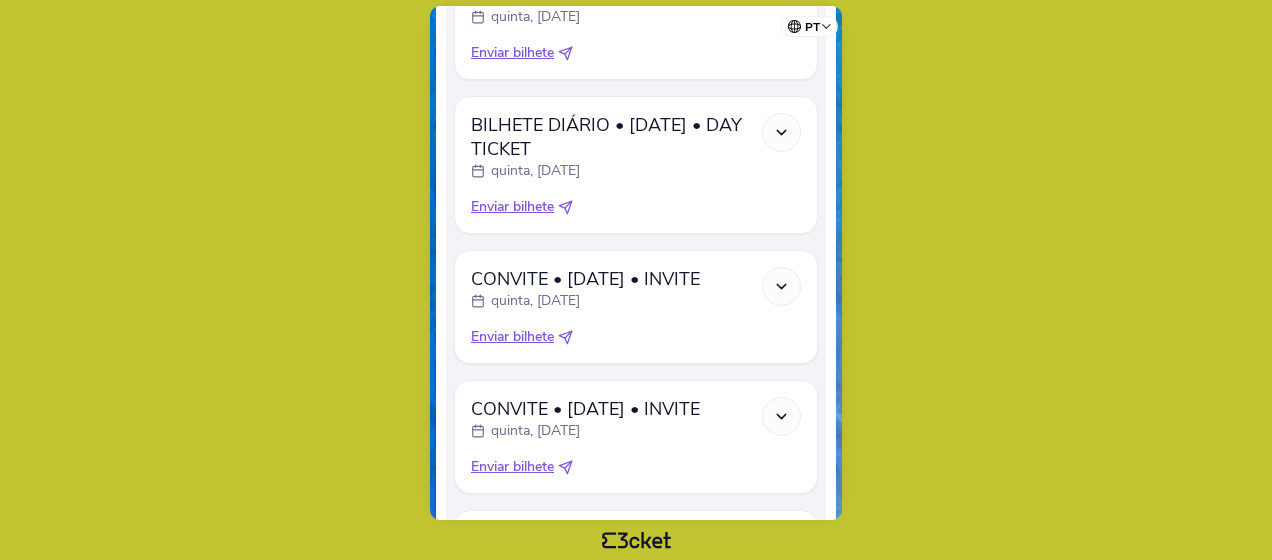 scroll, scrollTop: 1300, scrollLeft: 0, axis: vertical 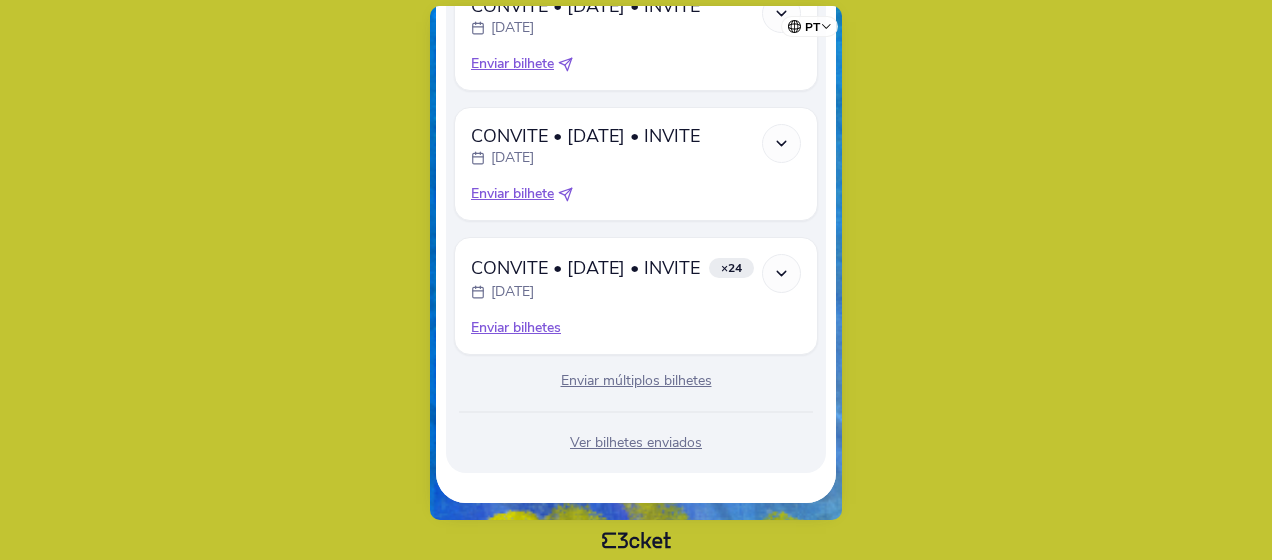 click on "Enviar múltiplos bilhetes" at bounding box center (636, 381) 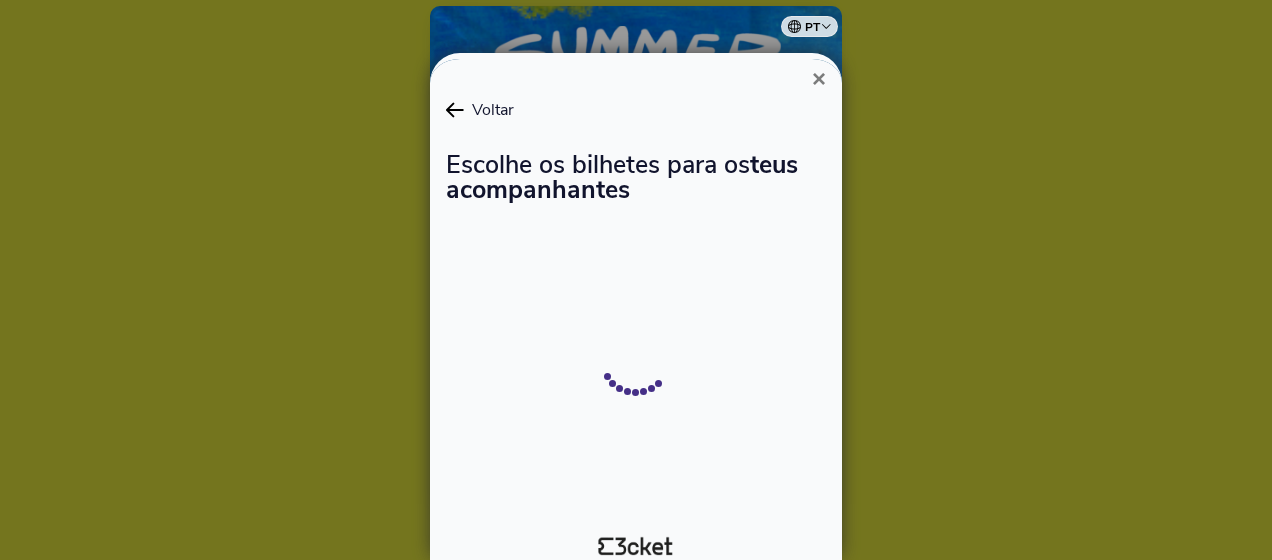 scroll, scrollTop: 0, scrollLeft: 0, axis: both 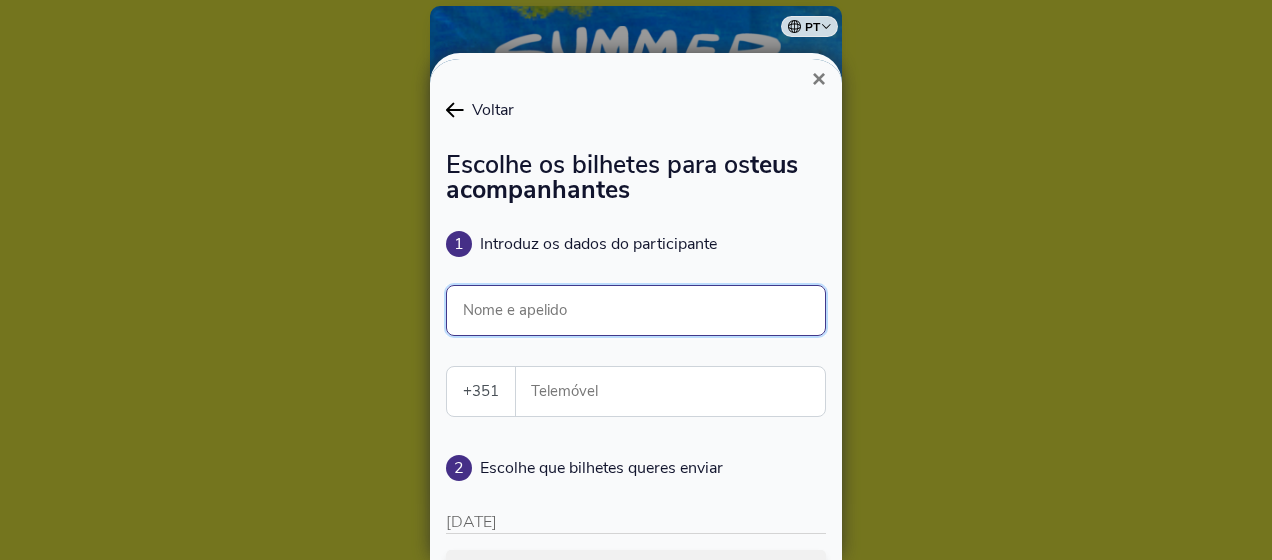 click on "Nome e apelido" at bounding box center [636, 310] 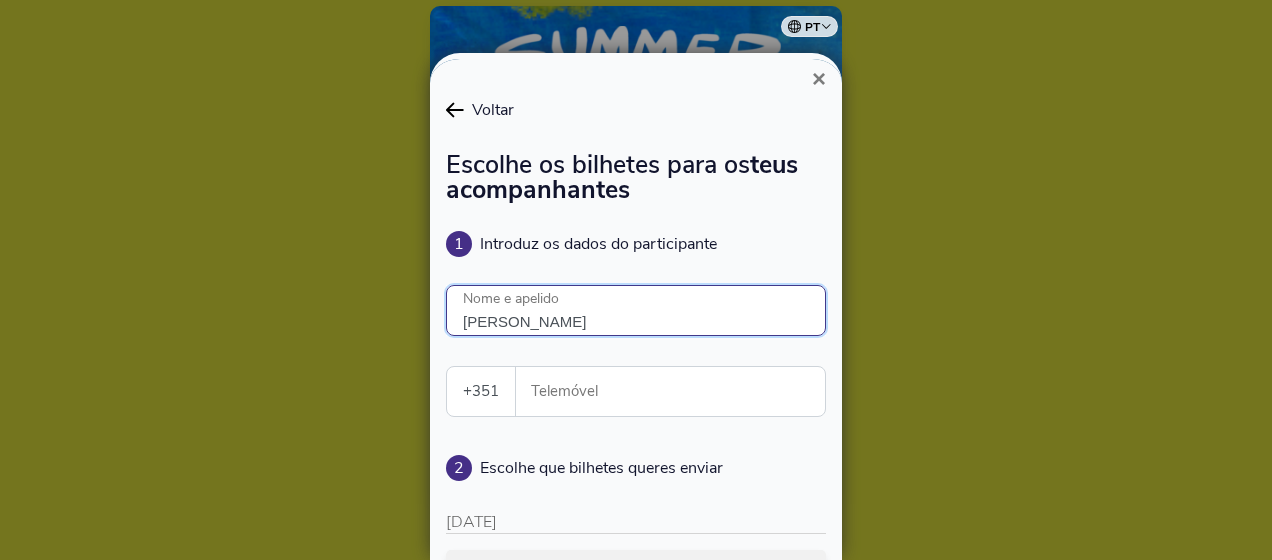 type on "DIOGO SOUSA" 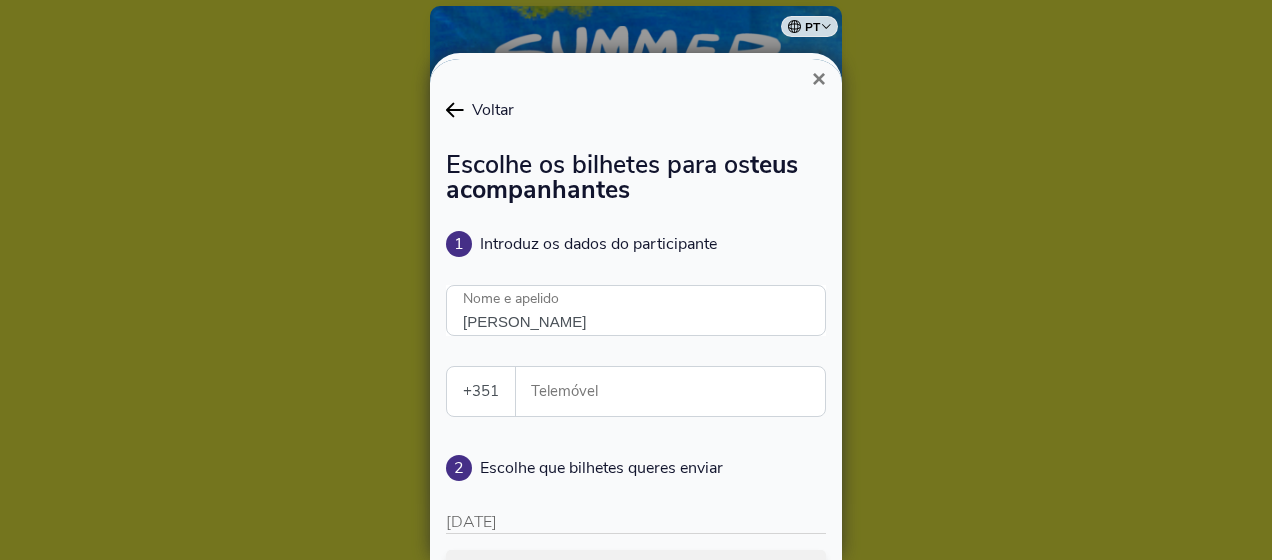 click on "Telemóvel" at bounding box center (678, 391) 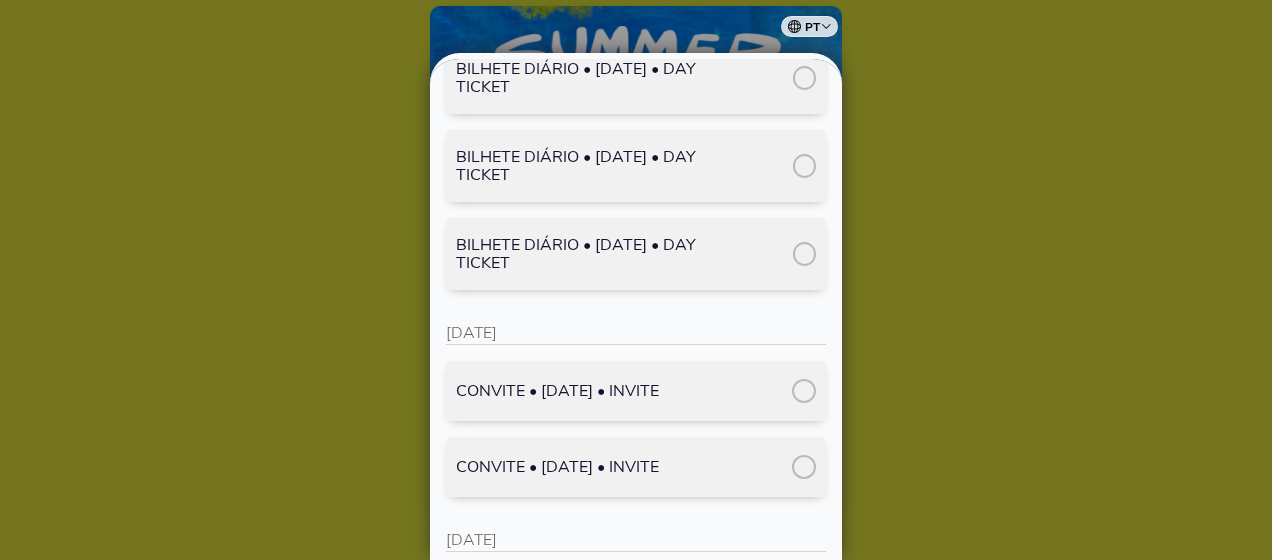 scroll, scrollTop: 2000, scrollLeft: 0, axis: vertical 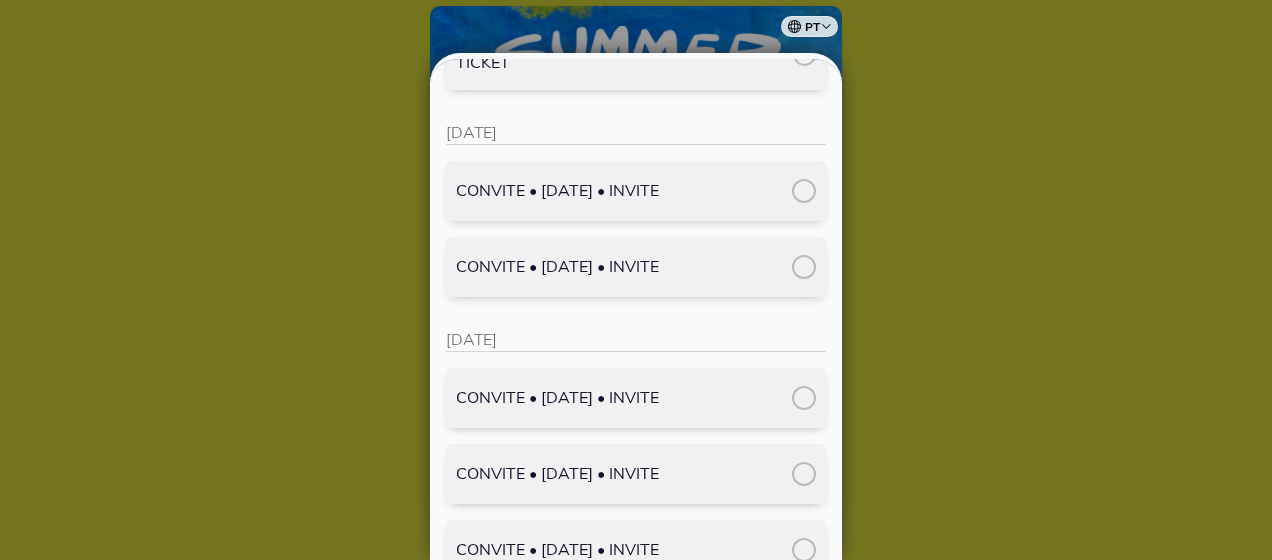 type on "924131077" 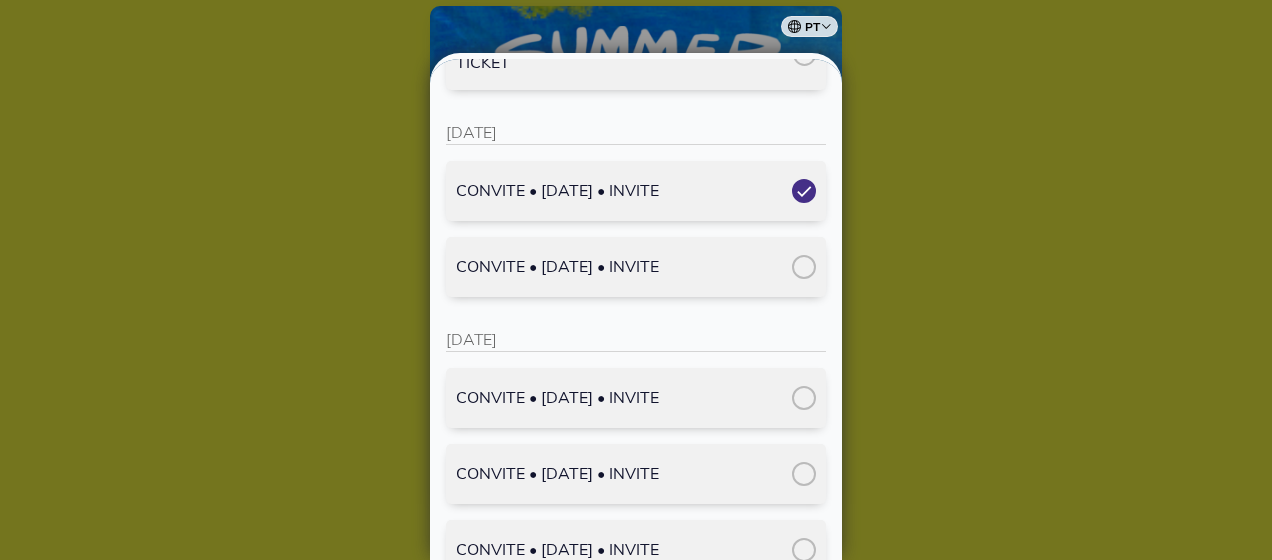 click at bounding box center [804, 267] 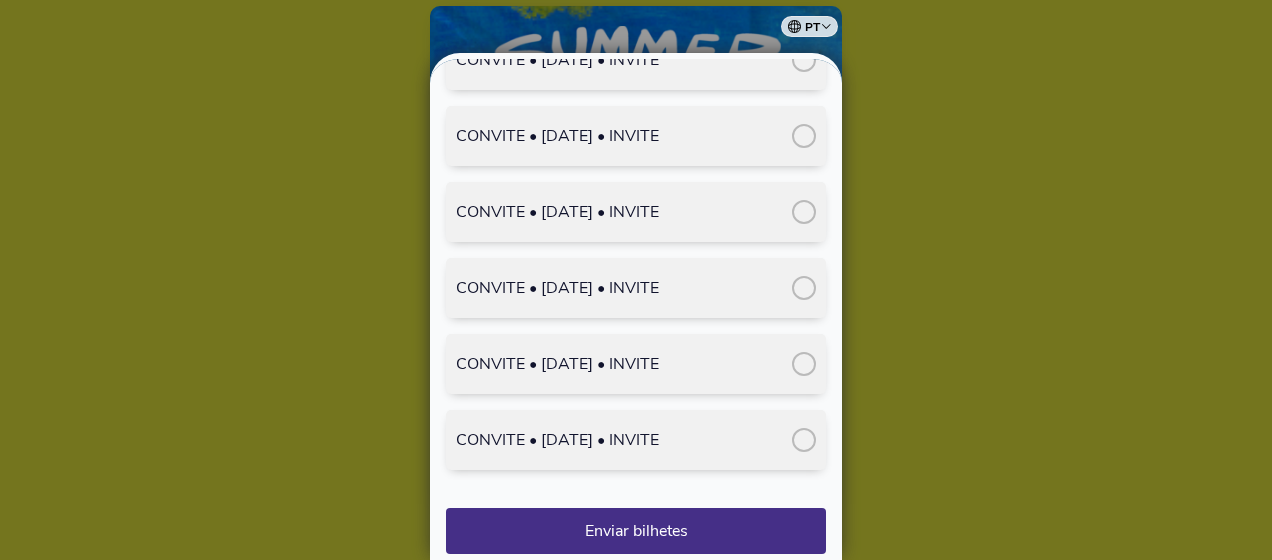 scroll, scrollTop: 3734, scrollLeft: 0, axis: vertical 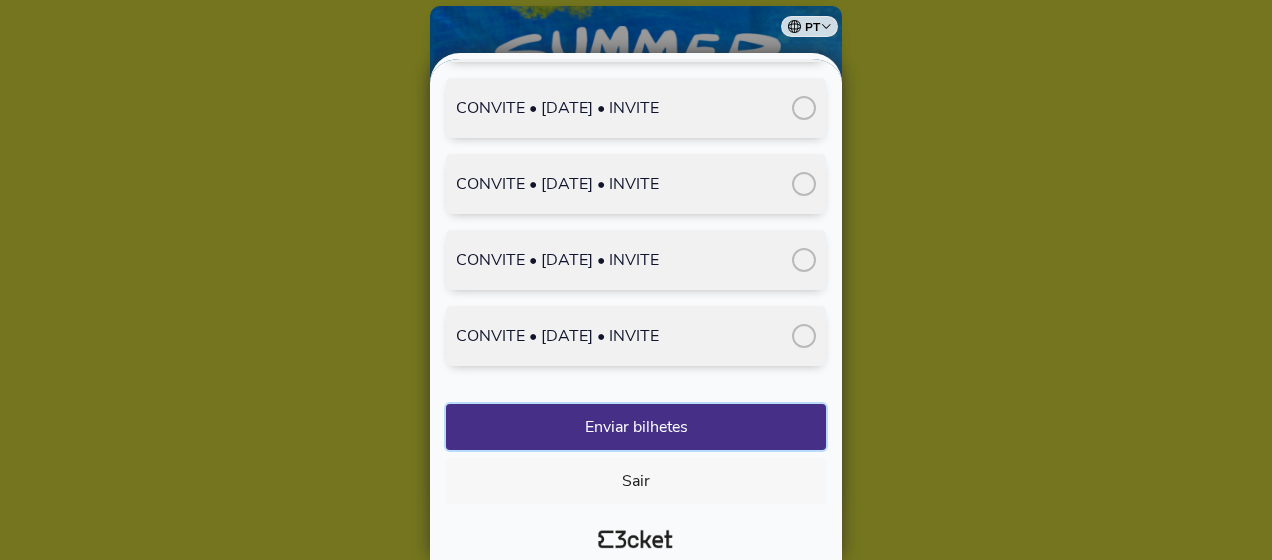 click on "Enviar bilhetes" at bounding box center (636, 427) 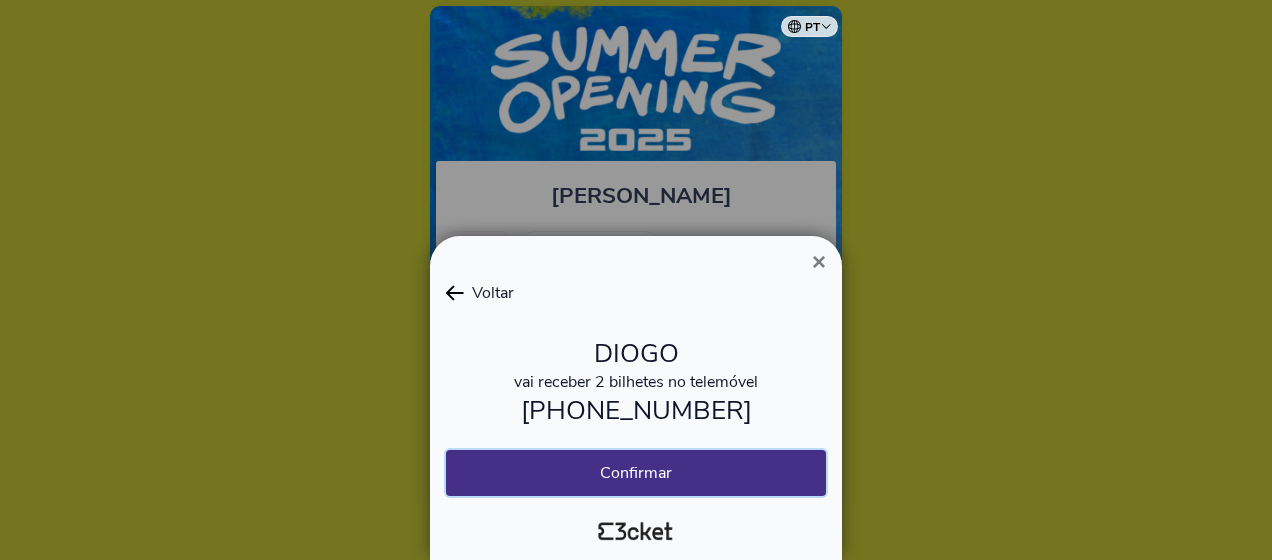 click on "Confirmar" at bounding box center (636, 473) 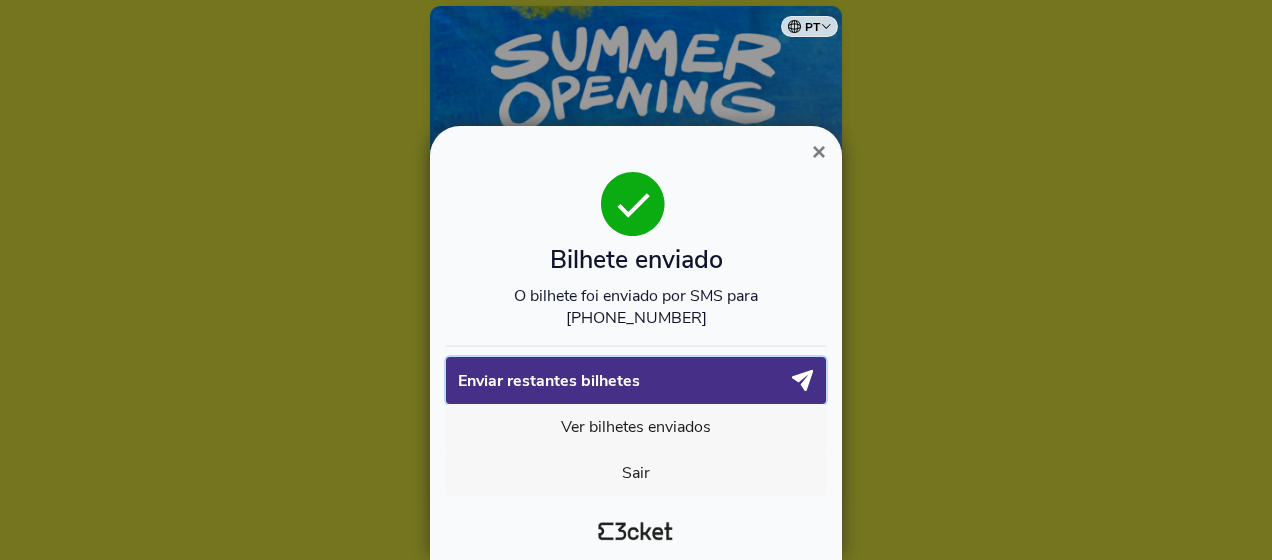 click on "Enviar restantes bilhetes" at bounding box center (624, 381) 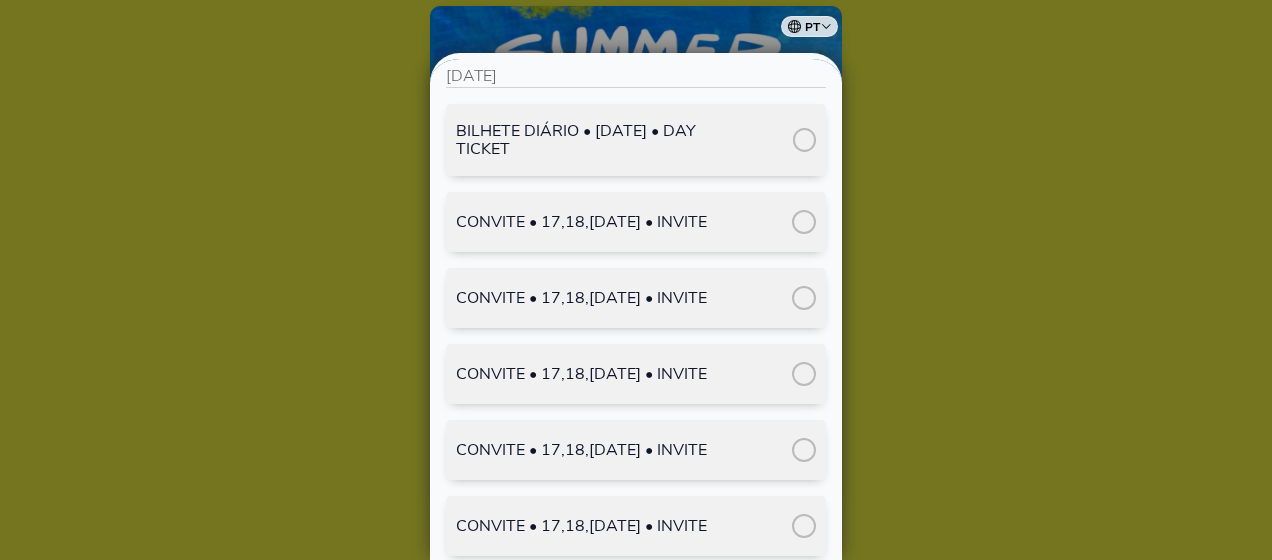 scroll, scrollTop: 428, scrollLeft: 0, axis: vertical 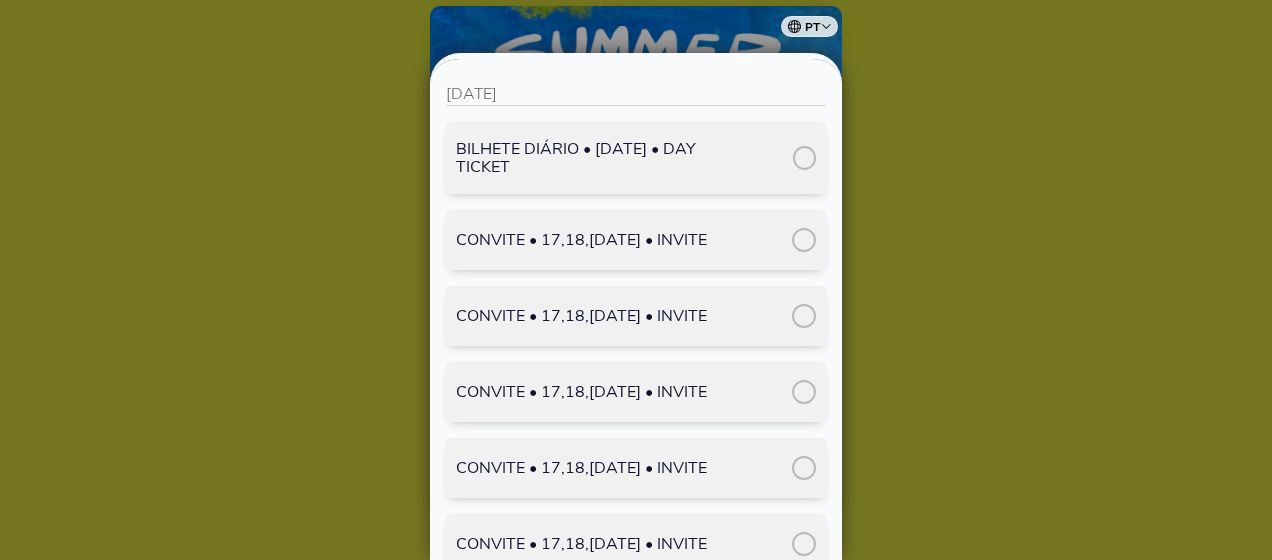 click at bounding box center [804, 240] 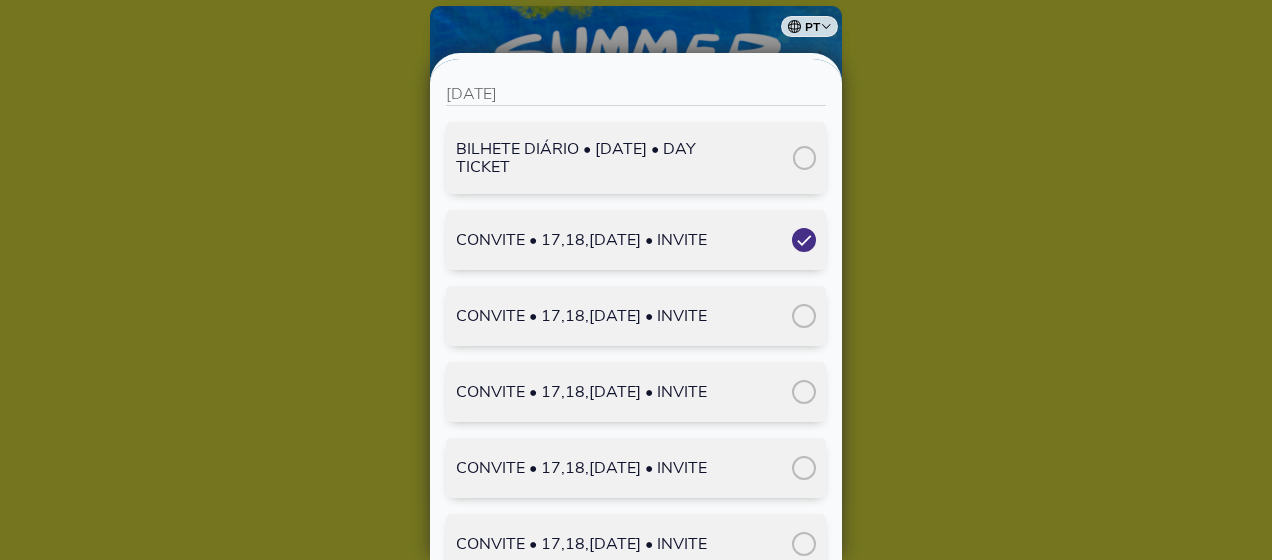 click at bounding box center (804, 316) 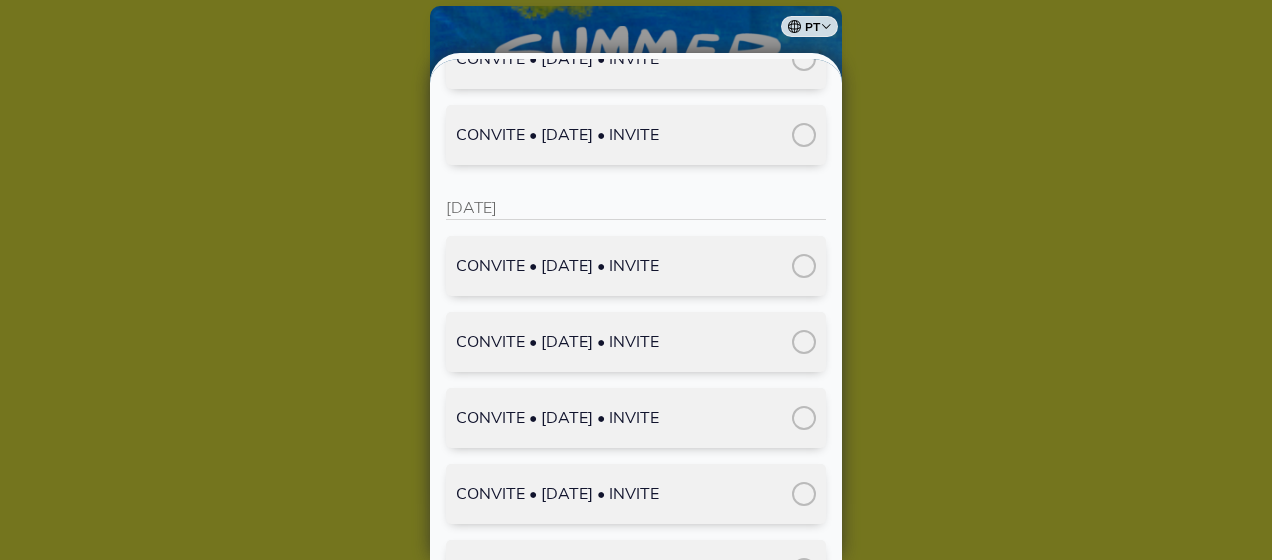 scroll, scrollTop: 1928, scrollLeft: 0, axis: vertical 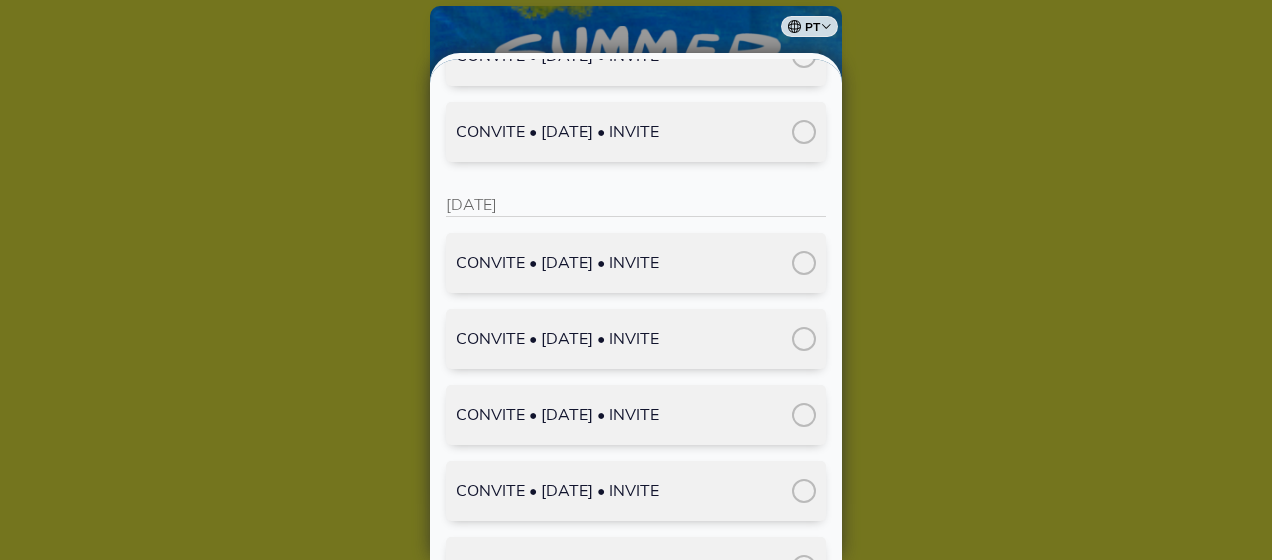 click at bounding box center (804, 263) 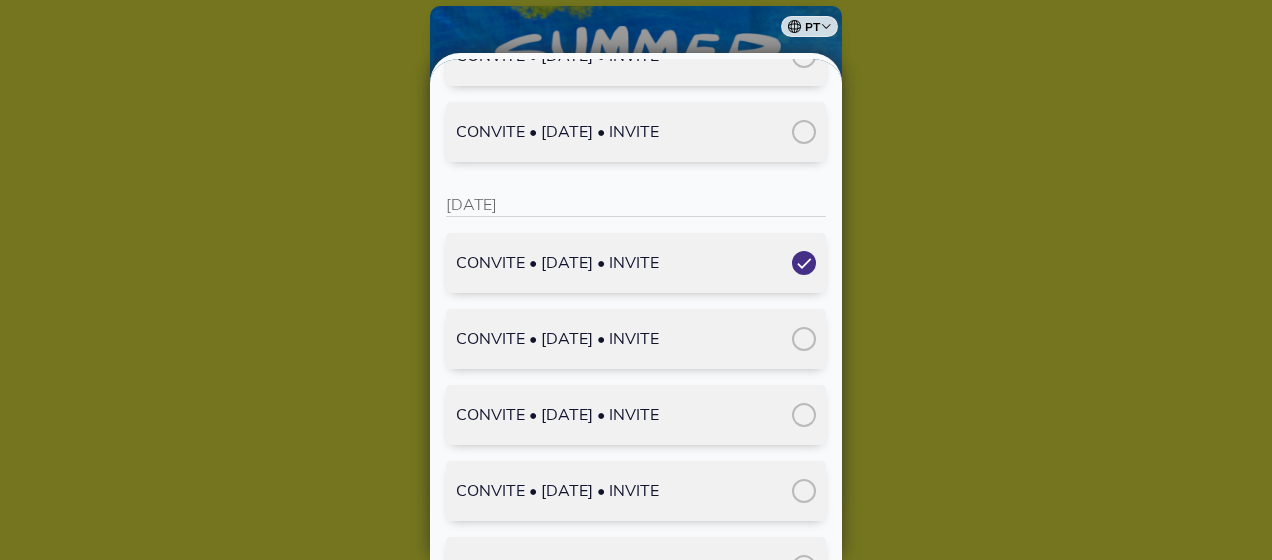 click at bounding box center (804, 339) 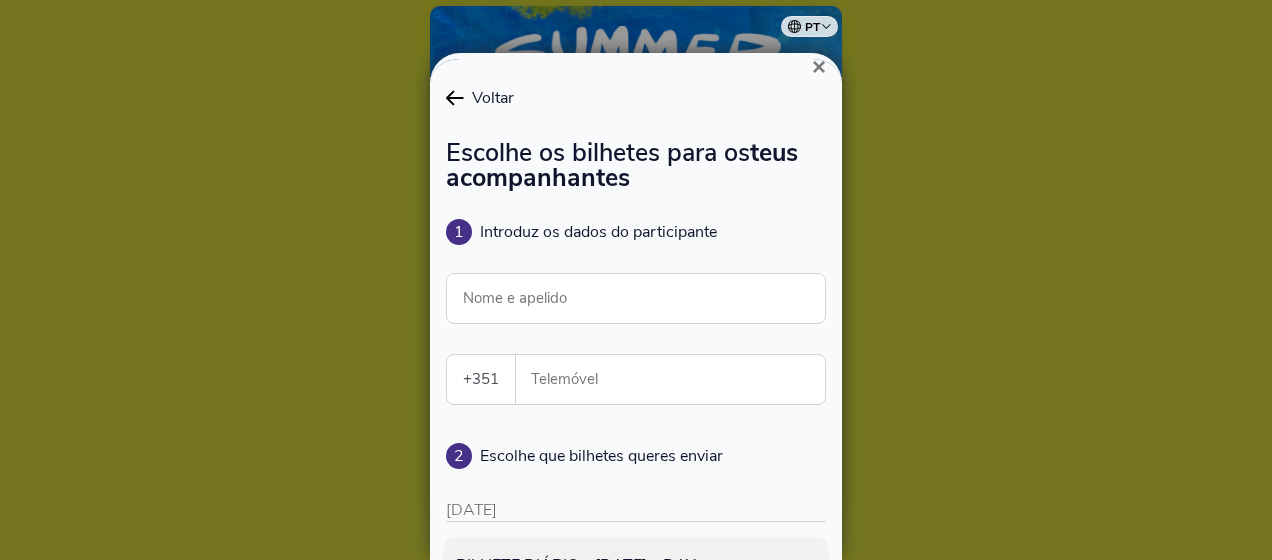 scroll, scrollTop: 0, scrollLeft: 0, axis: both 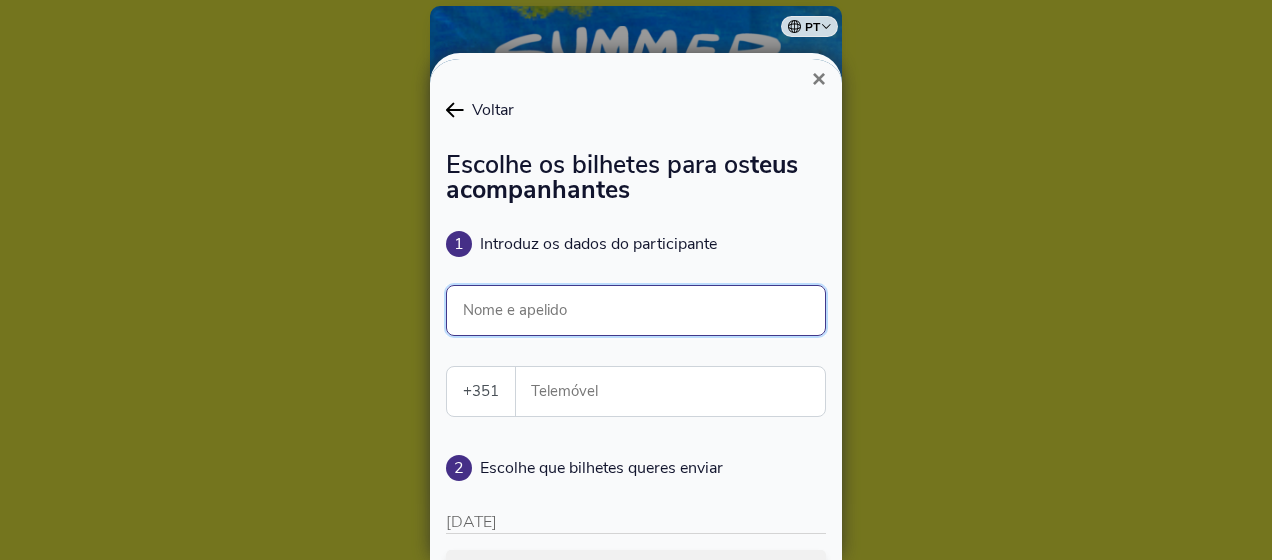 click on "Nome e apelido" at bounding box center (636, 310) 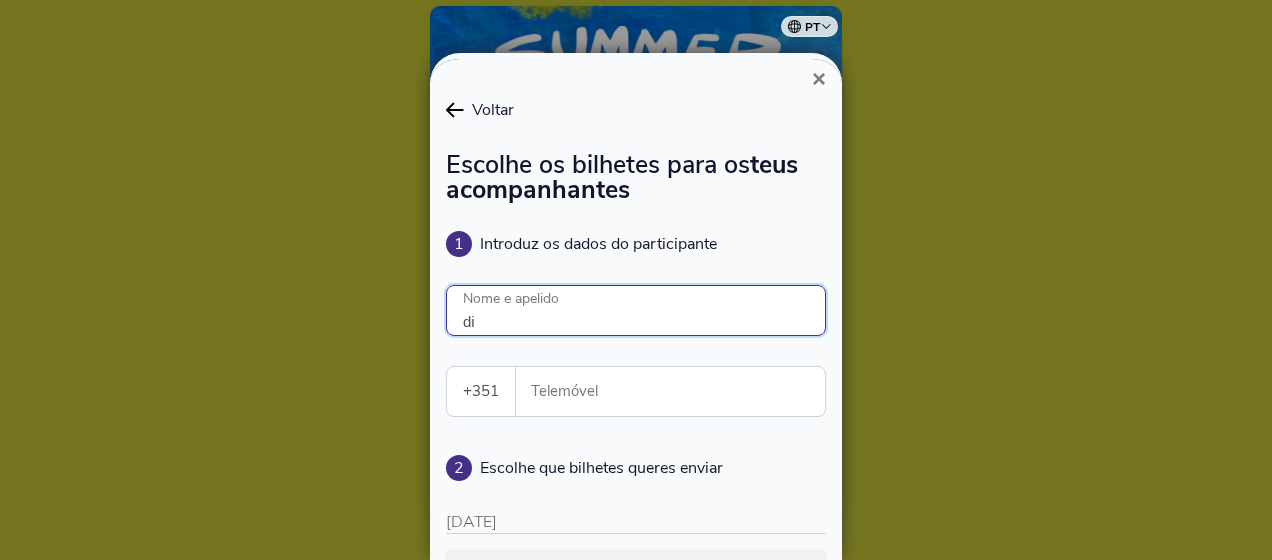 type on "d" 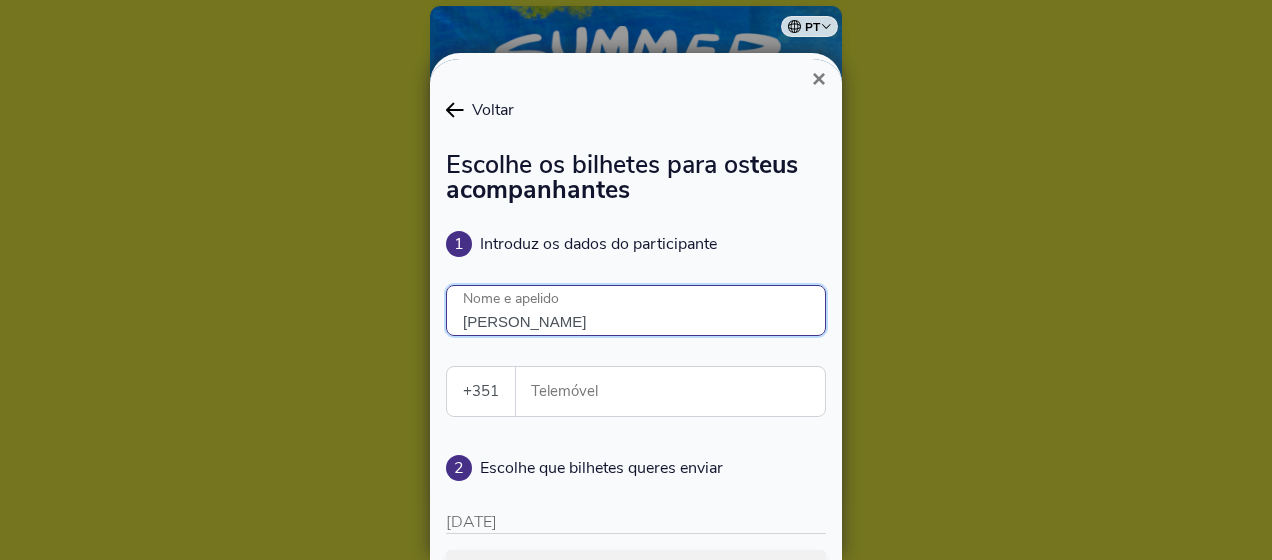 type on "Diogo Figueira" 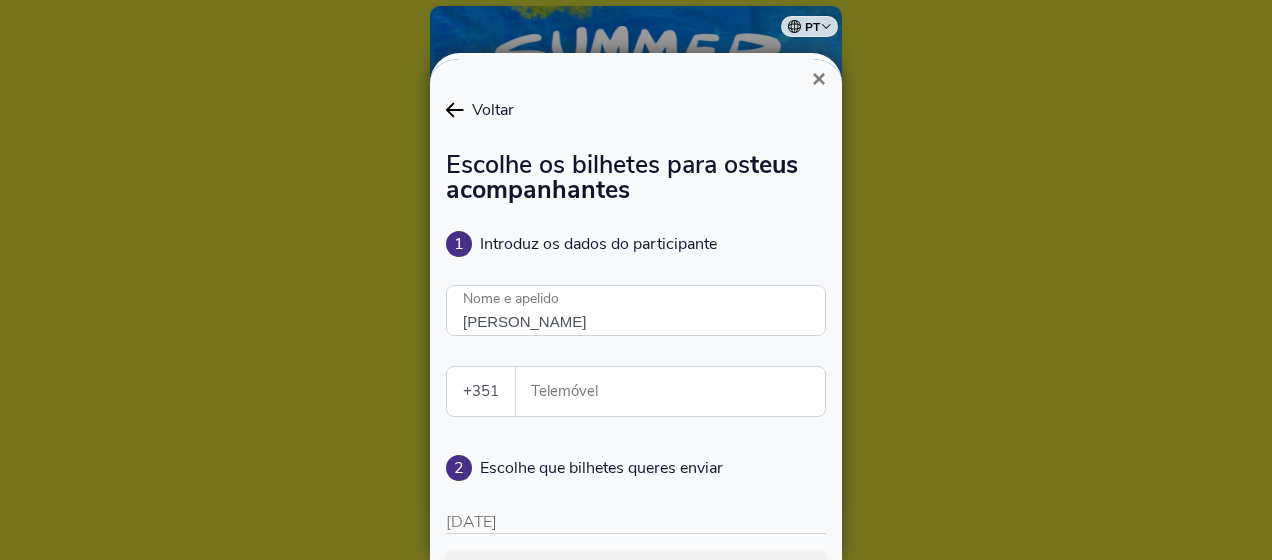 click on "1 Introduz os dados do participante     Diogo Figueira   Nome e apelido     +351   Portugal (+351) Spain (+34) Belgium (+32) France (+33) United Kingdom (+44) Germany (+49) Italy (+39) Netherlands (+31) Brazil (+55) United States (+1) Switzerland (+41) All countries Afghanistan (+93) Aland Islands (+358) Albania (+355) Algeria (+213) American Samoa (+1) Andorra (+376) Angola (+244) Anguilla (+1) Antigua and Barbuda (+1) Argentina (+54) Armenia (+374) Aruba (+297) Ascension Island (+247) Australia (+61) Austria (+43) Azerbaijan (+994) Bahamas (+1) Bahrain (+973) Bangladesh (+880) Barbados (+1) Belarus (+375) Belgium (+32) Belize (+501) Benin (+229) Bermuda (+1) Bhutan (+975) Bolivia (+591) Bonaire, Saint Eustatius and Saba  (+599) Bosnia and Herzegovina (+387) Botswana (+267) Brazil (+55) British Indian Ocean Territory (+246) British Virgin Islands (+1) Brunei (+673) Bulgaria (+359) Burkina Faso (+226) Burundi (+257) Cambodia (+855) Cameroon (+237) Canada (+1) Cape Verde (+238) Cayman Islands (+1) Chad (+235)" at bounding box center [636, 2132] 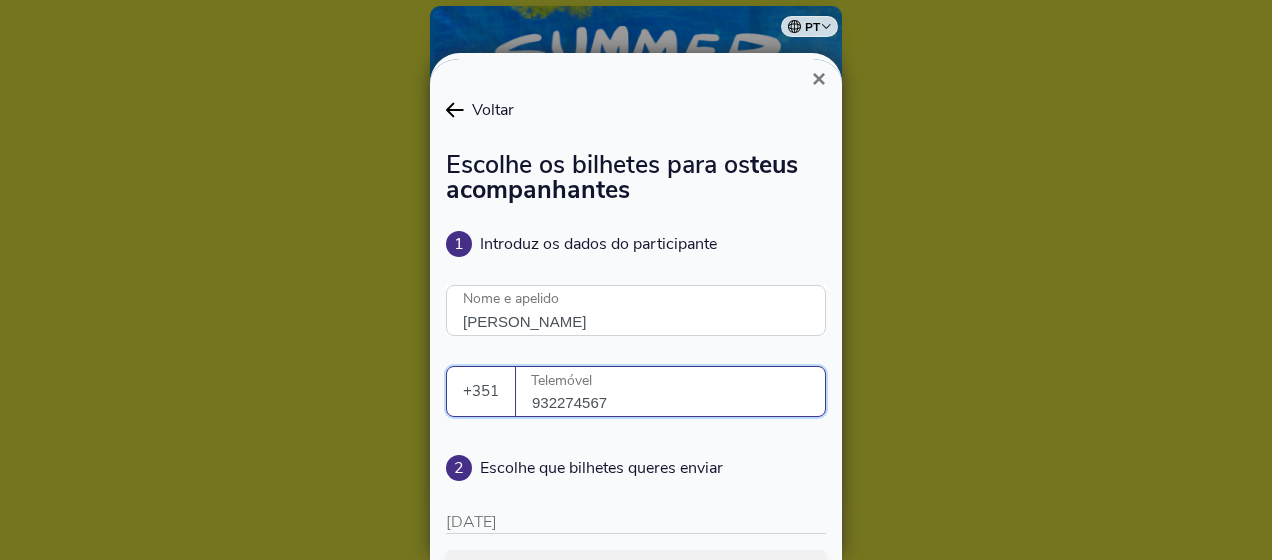 type on "932274567" 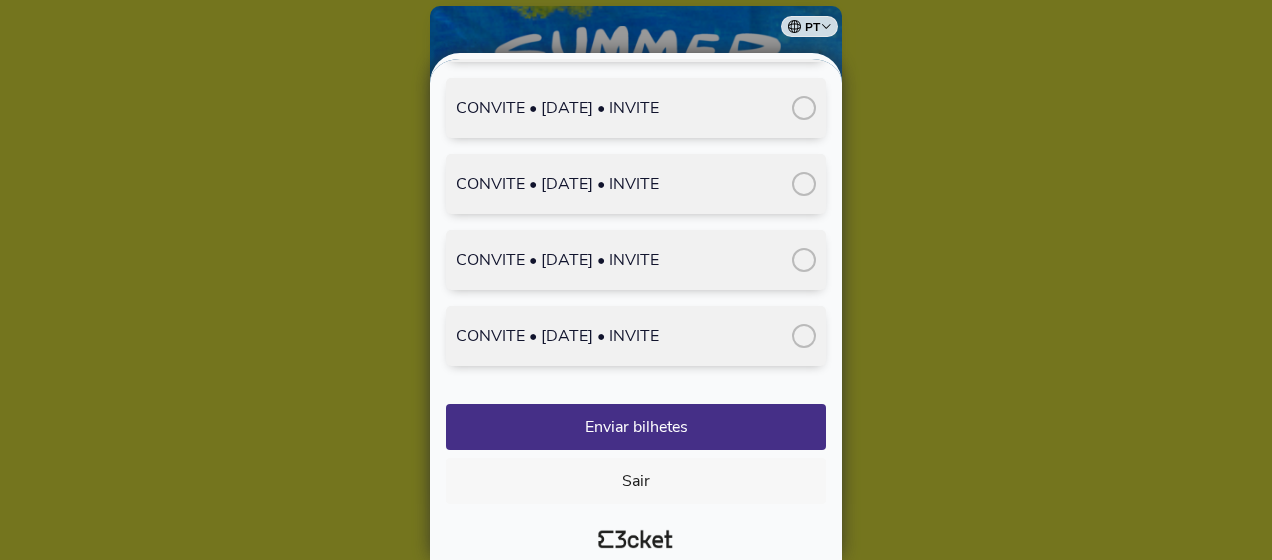 scroll, scrollTop: 3528, scrollLeft: 0, axis: vertical 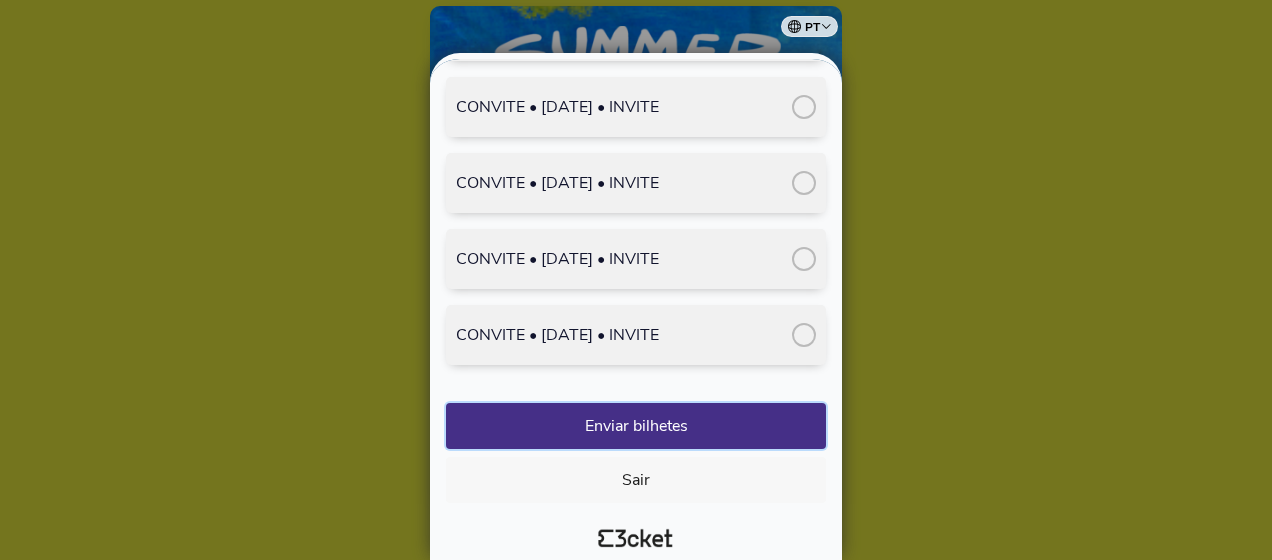click on "Enviar bilhetes" at bounding box center [636, 426] 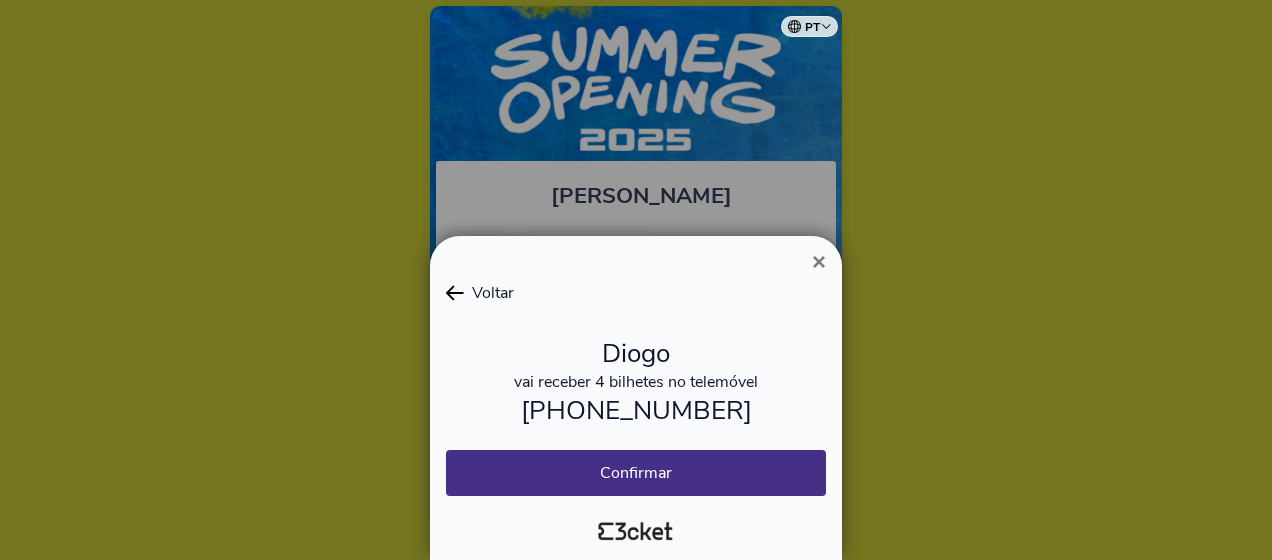 scroll, scrollTop: 0, scrollLeft: 0, axis: both 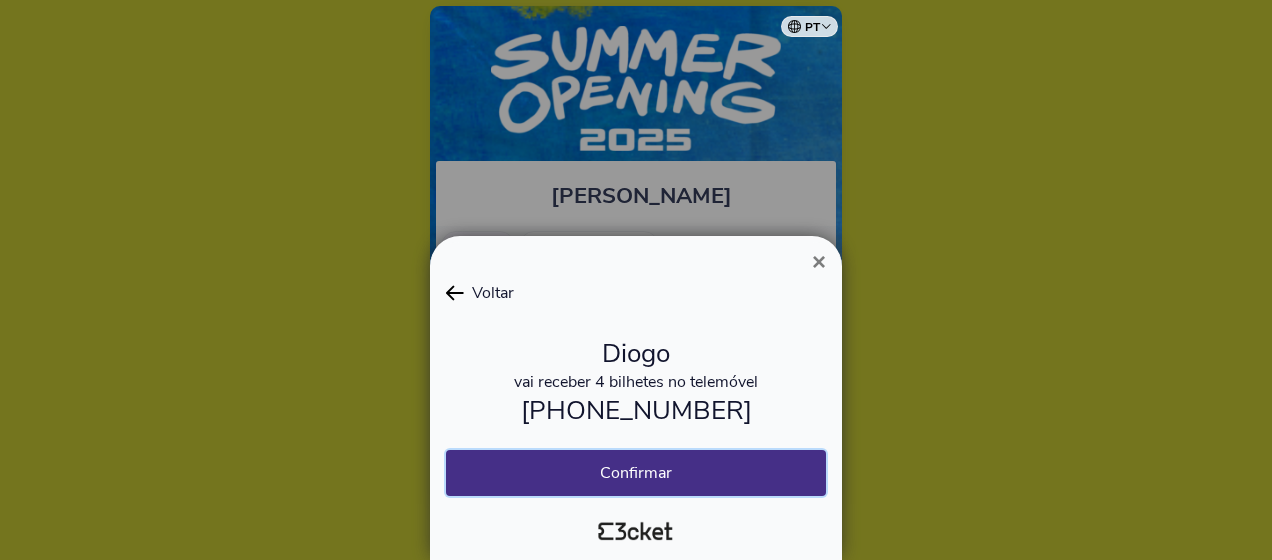 click on "Confirmar" at bounding box center [636, 473] 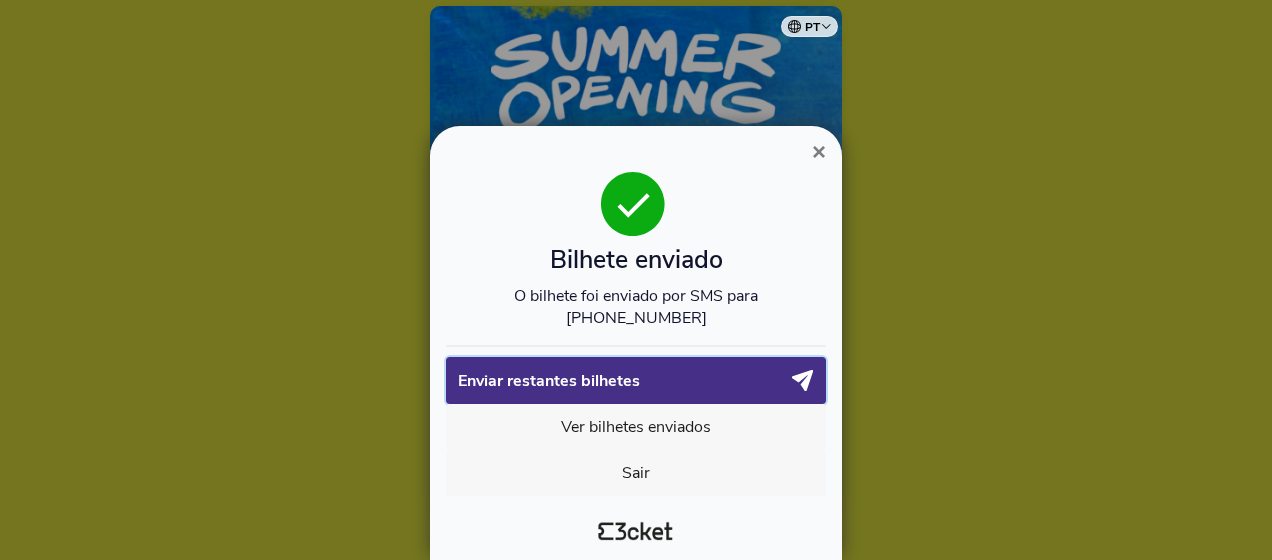 click on "Enviar restantes bilhetes" at bounding box center [624, 381] 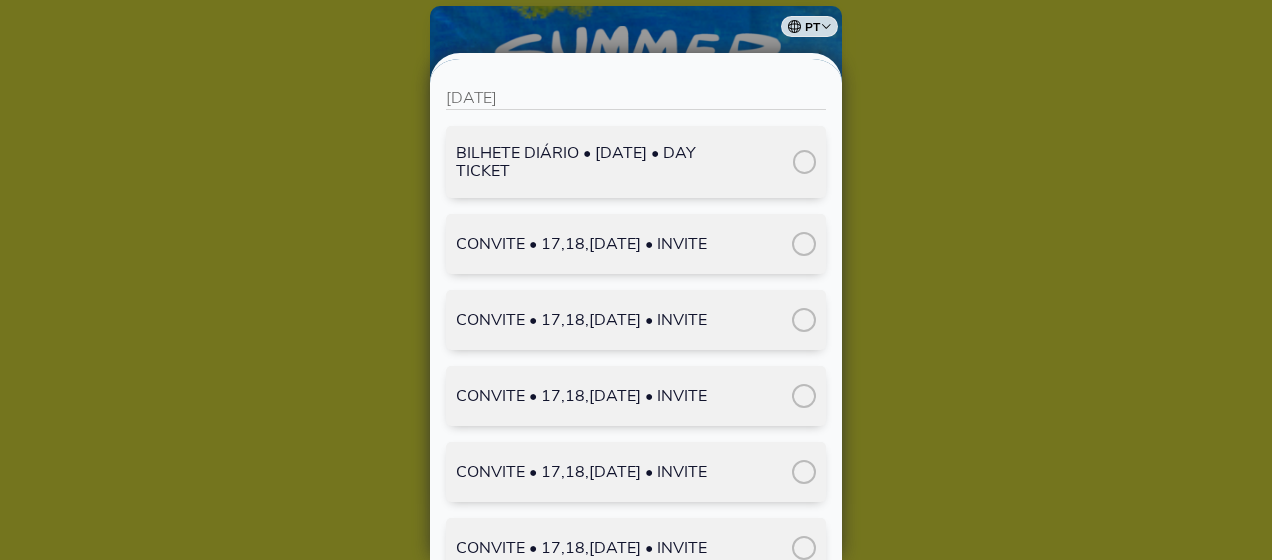 scroll, scrollTop: 324, scrollLeft: 0, axis: vertical 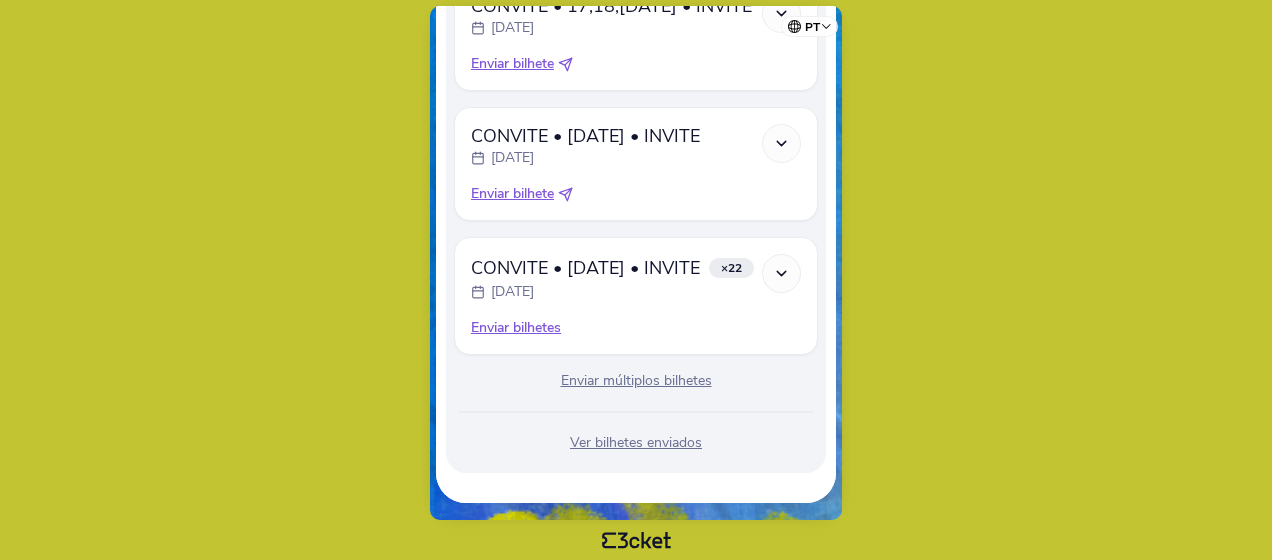 click on "Enviar múltiplos bilhetes" at bounding box center (636, 381) 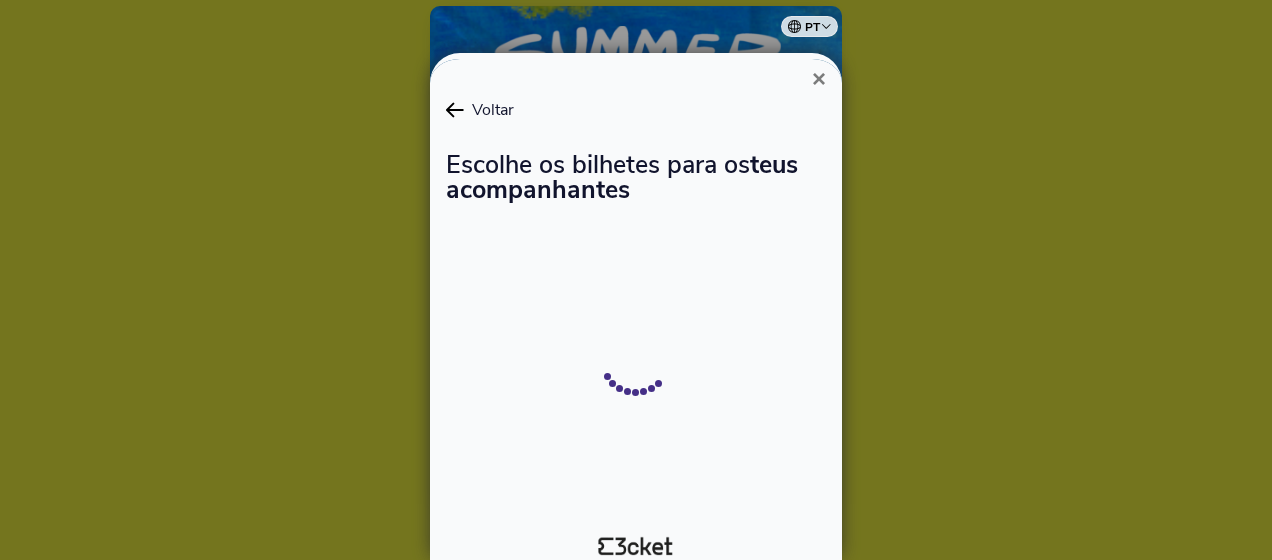 scroll, scrollTop: 0, scrollLeft: 0, axis: both 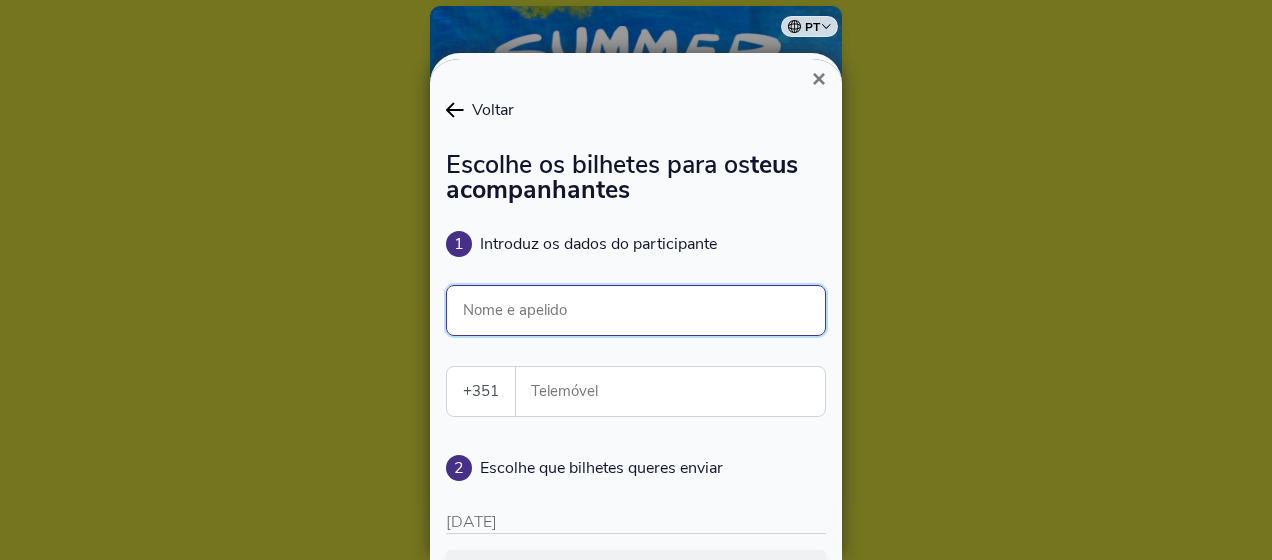 click on "Nome e apelido" at bounding box center [636, 310] 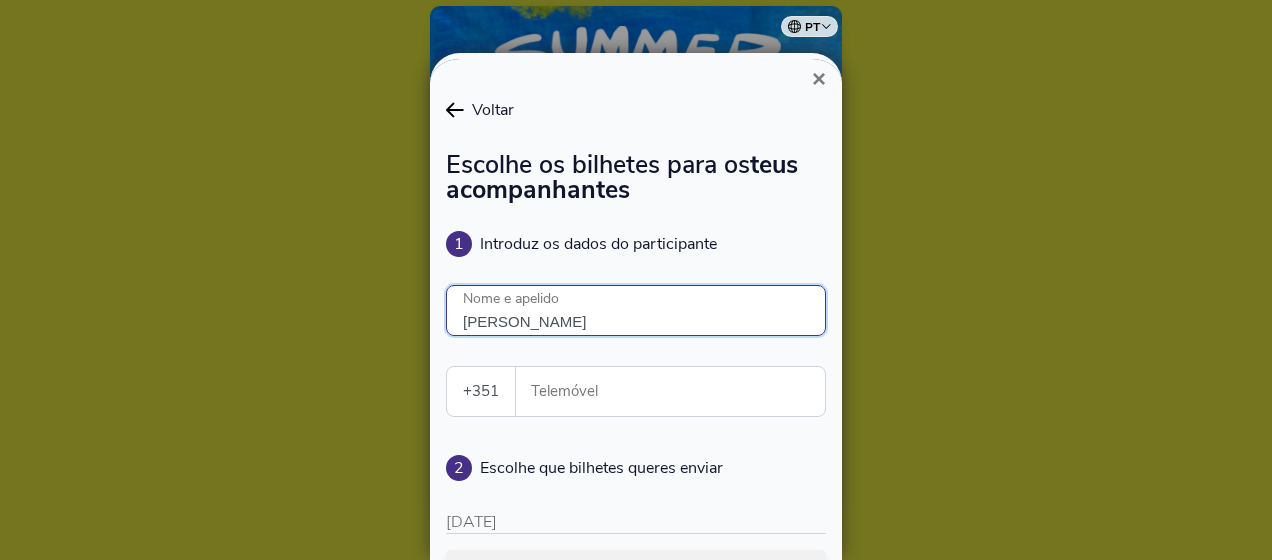 type on "[PERSON_NAME]" 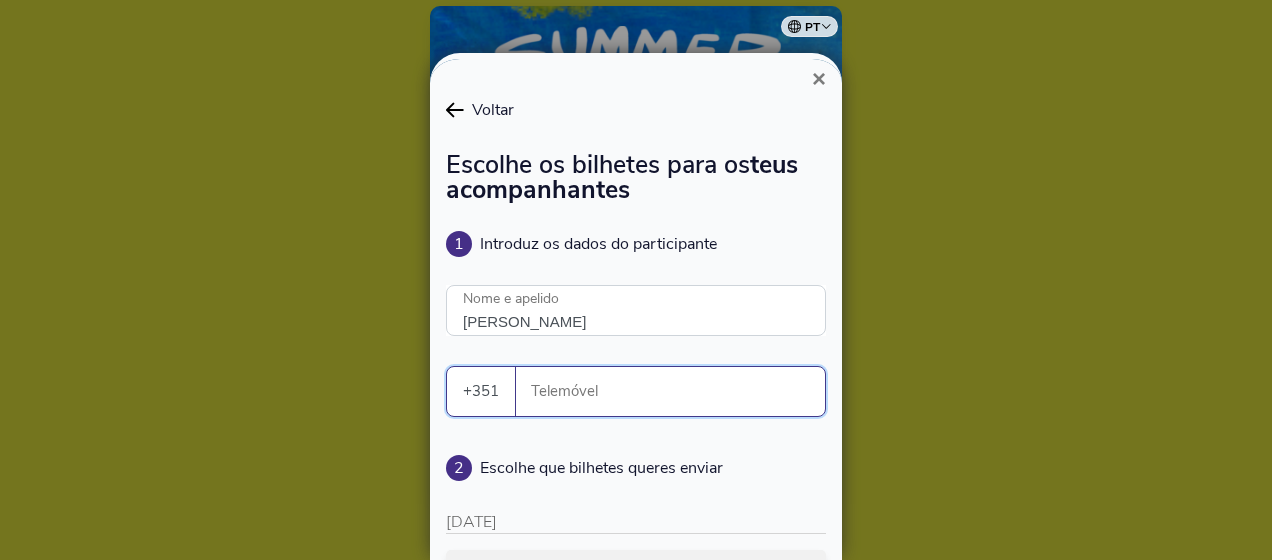 click on "Telemóvel" at bounding box center [678, 391] 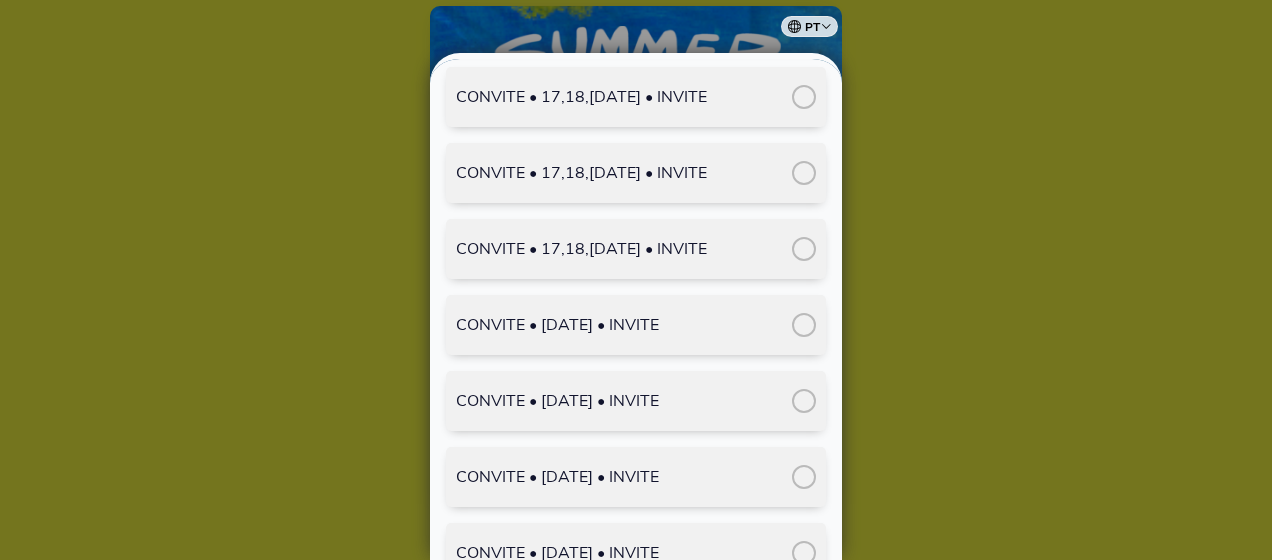 scroll, scrollTop: 800, scrollLeft: 0, axis: vertical 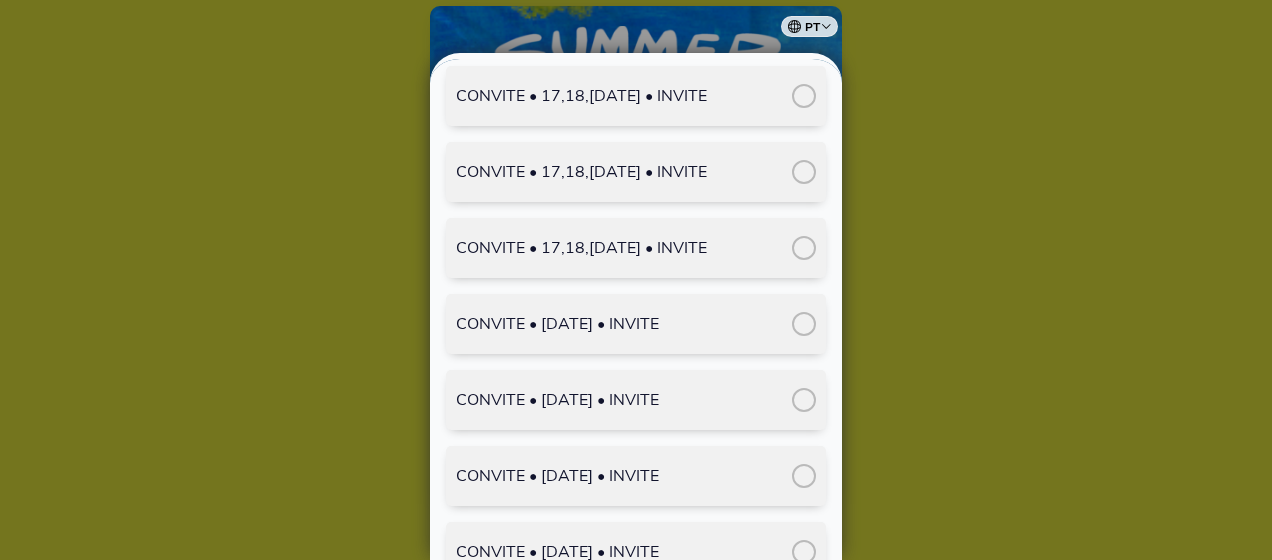 type on "931047994" 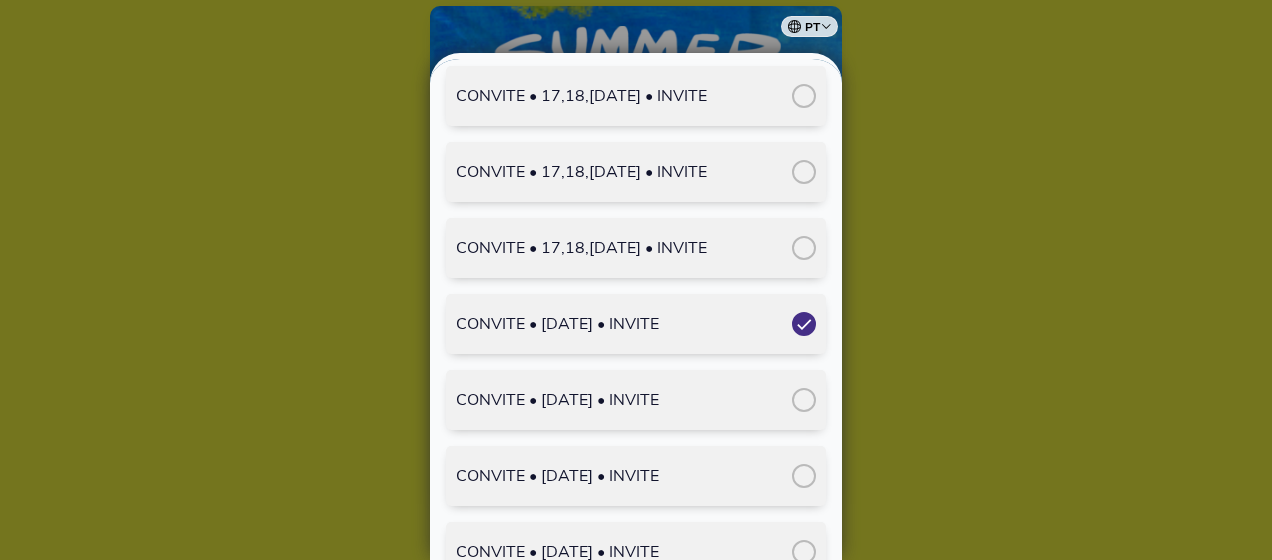 click at bounding box center [804, 400] 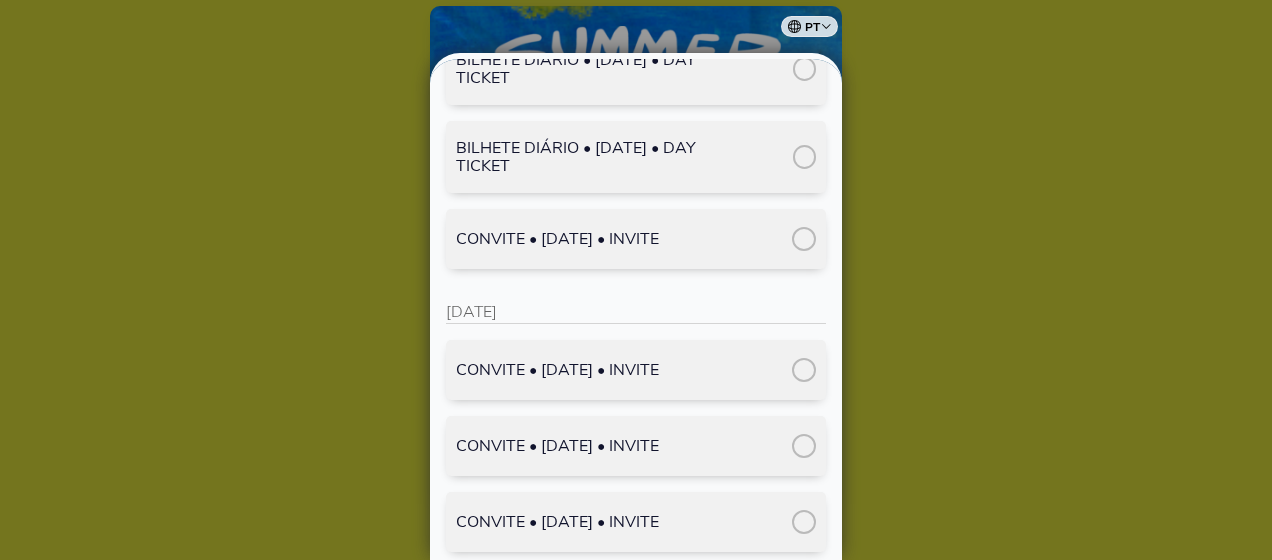 scroll, scrollTop: 1700, scrollLeft: 0, axis: vertical 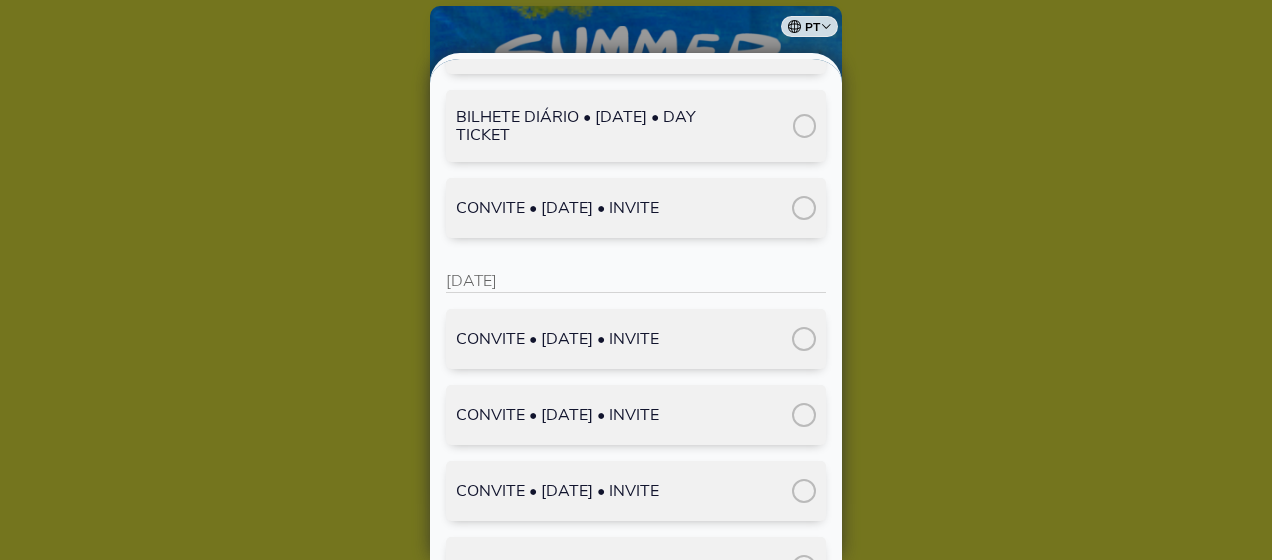 click at bounding box center (804, 339) 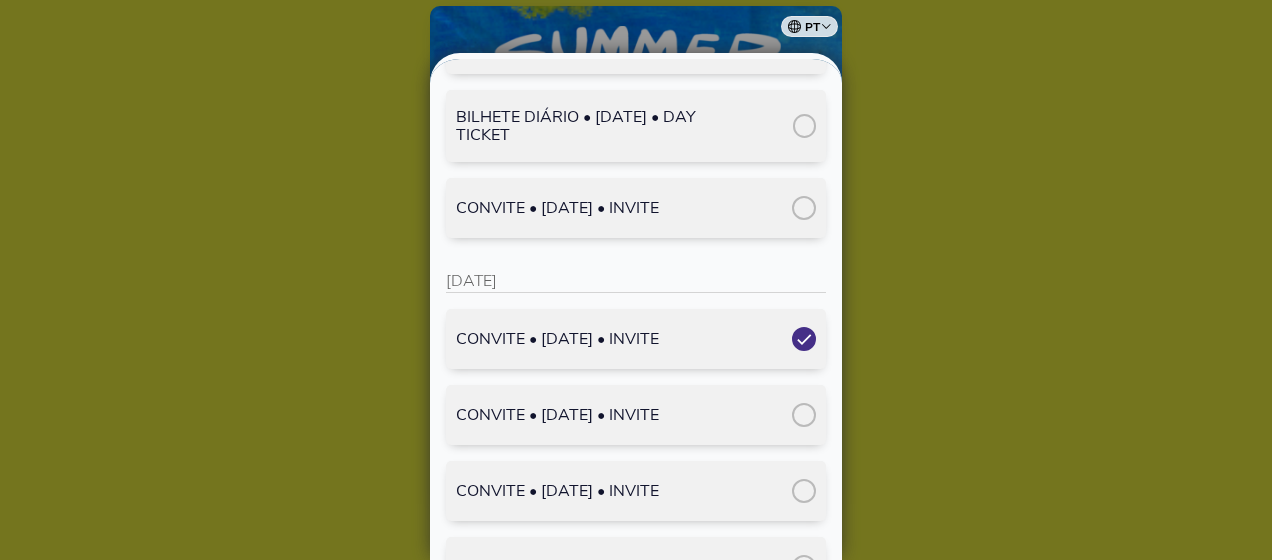 click at bounding box center [804, 415] 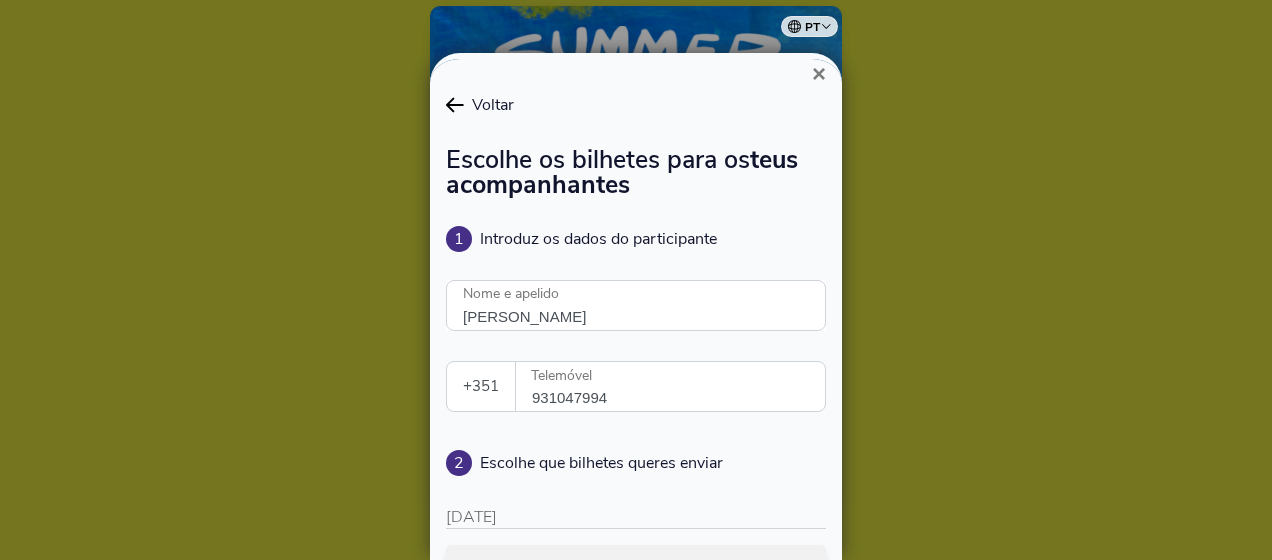 scroll, scrollTop: 0, scrollLeft: 0, axis: both 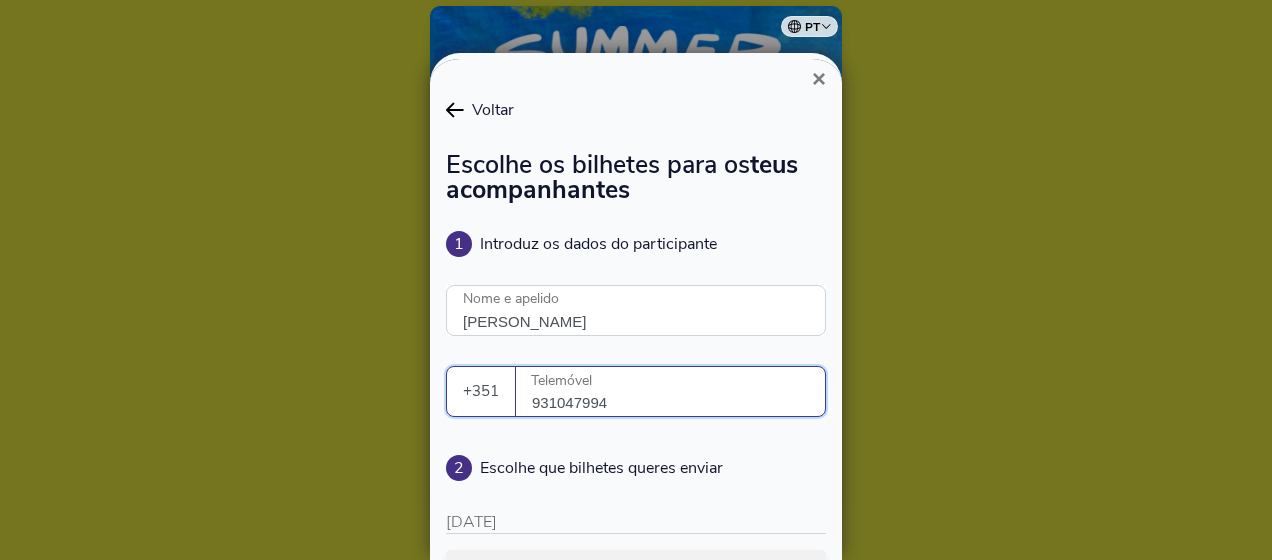 drag, startPoint x: 611, startPoint y: 402, endPoint x: 492, endPoint y: 396, distance: 119.15116 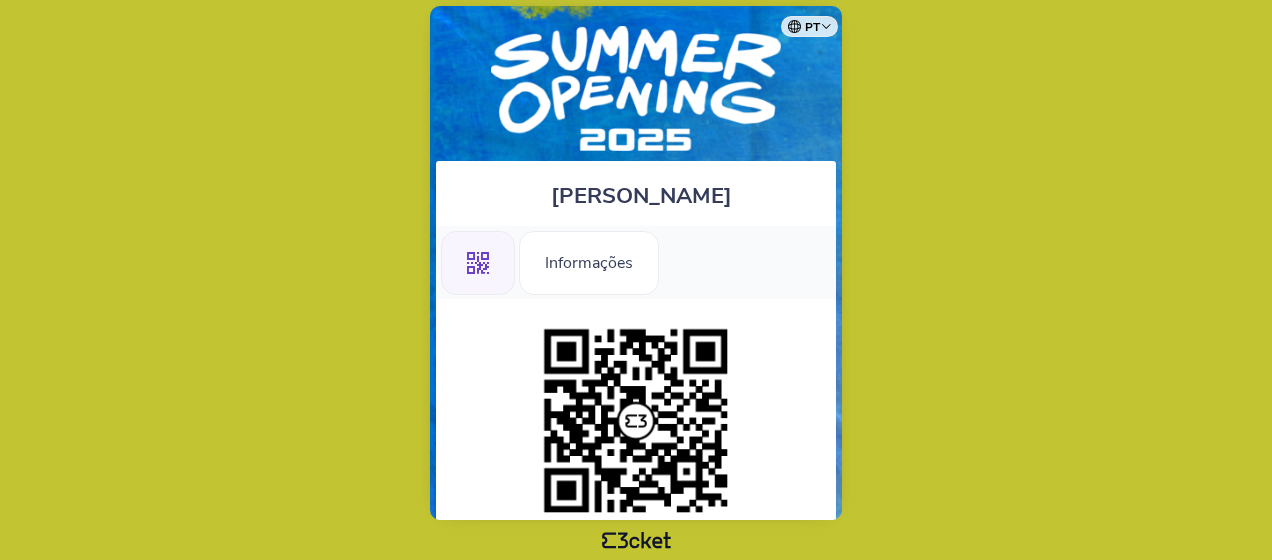 scroll, scrollTop: 0, scrollLeft: 0, axis: both 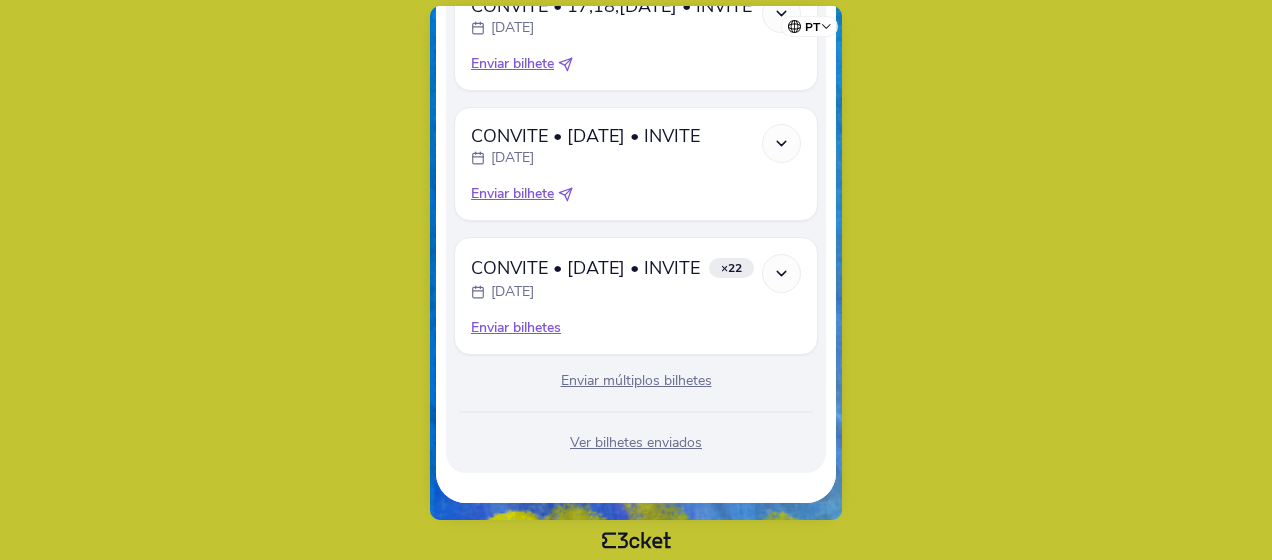 click on "Enviar múltiplos bilhetes" at bounding box center (636, 381) 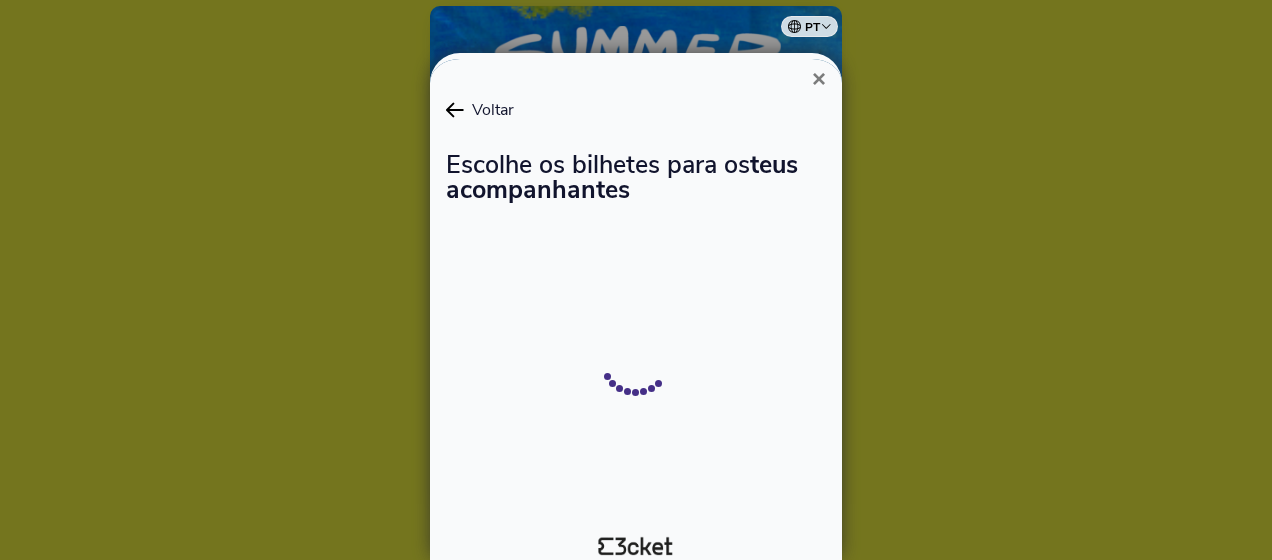 scroll, scrollTop: 0, scrollLeft: 0, axis: both 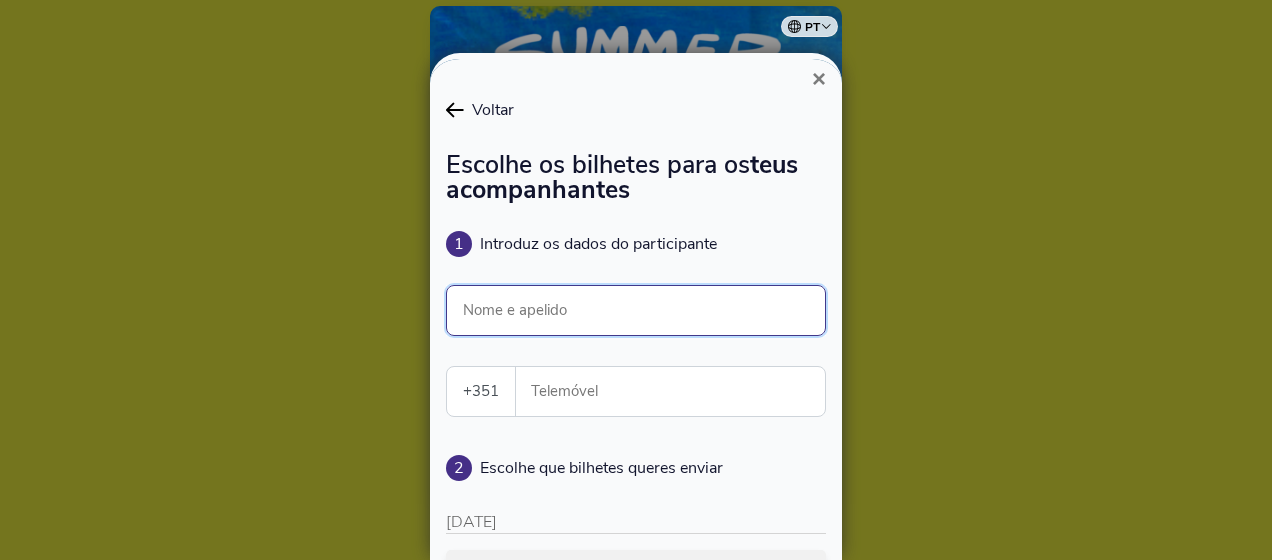 click on "Nome e apelido" at bounding box center [636, 310] 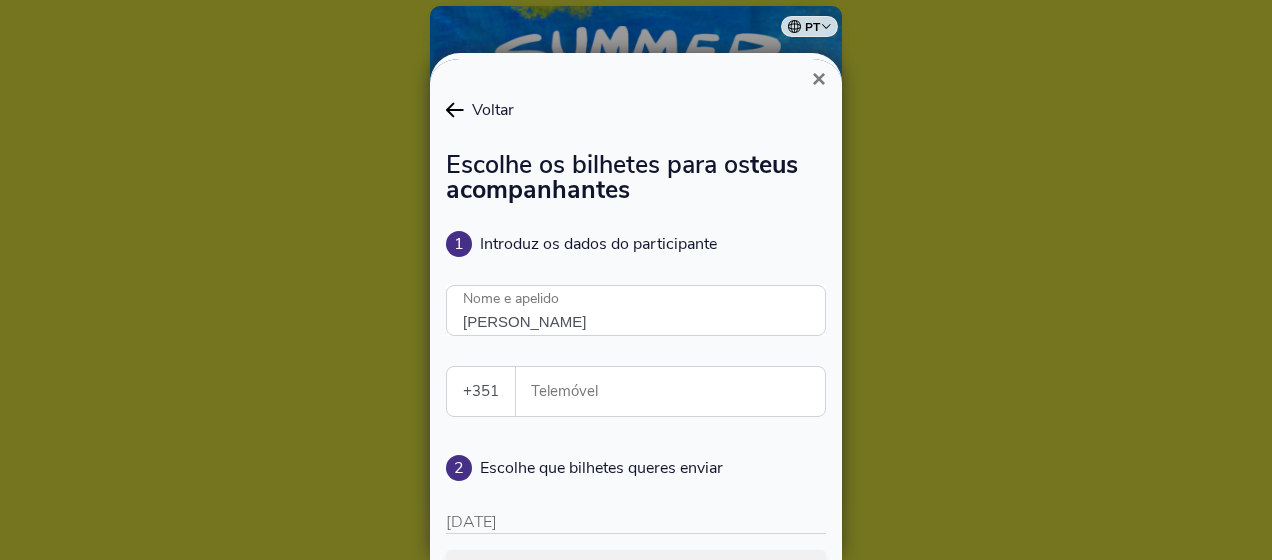 type on "931047994" 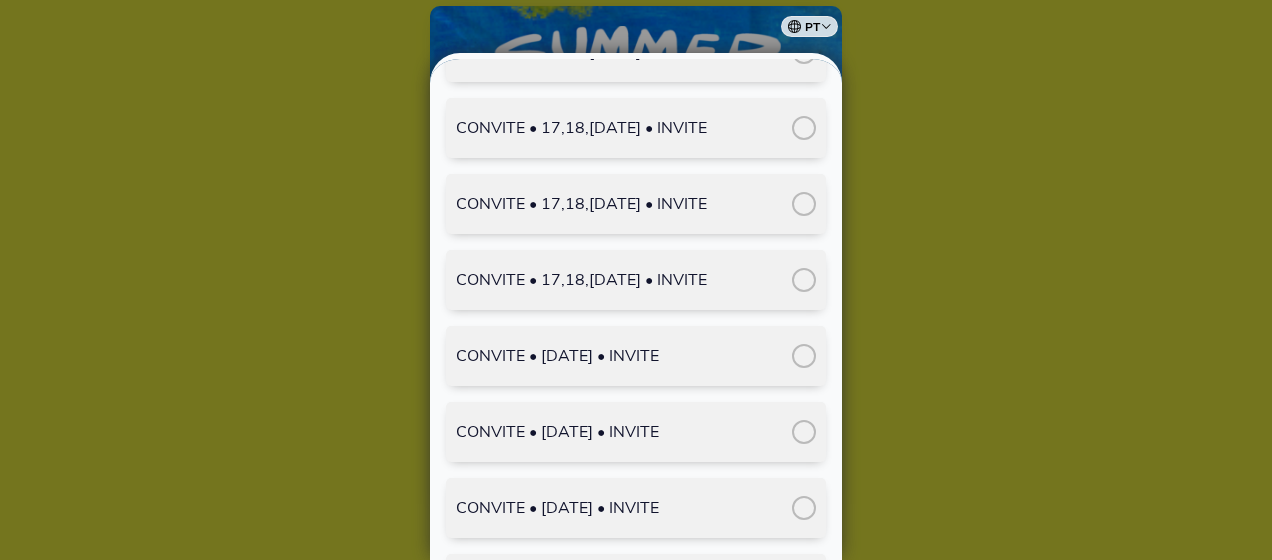 scroll, scrollTop: 800, scrollLeft: 0, axis: vertical 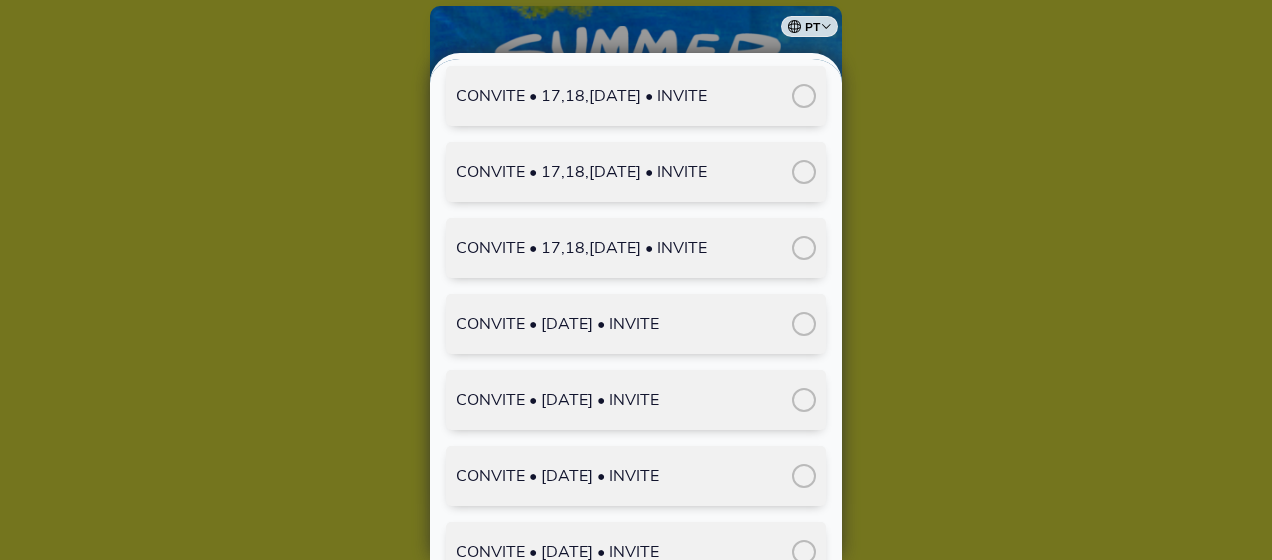 click at bounding box center [804, 324] 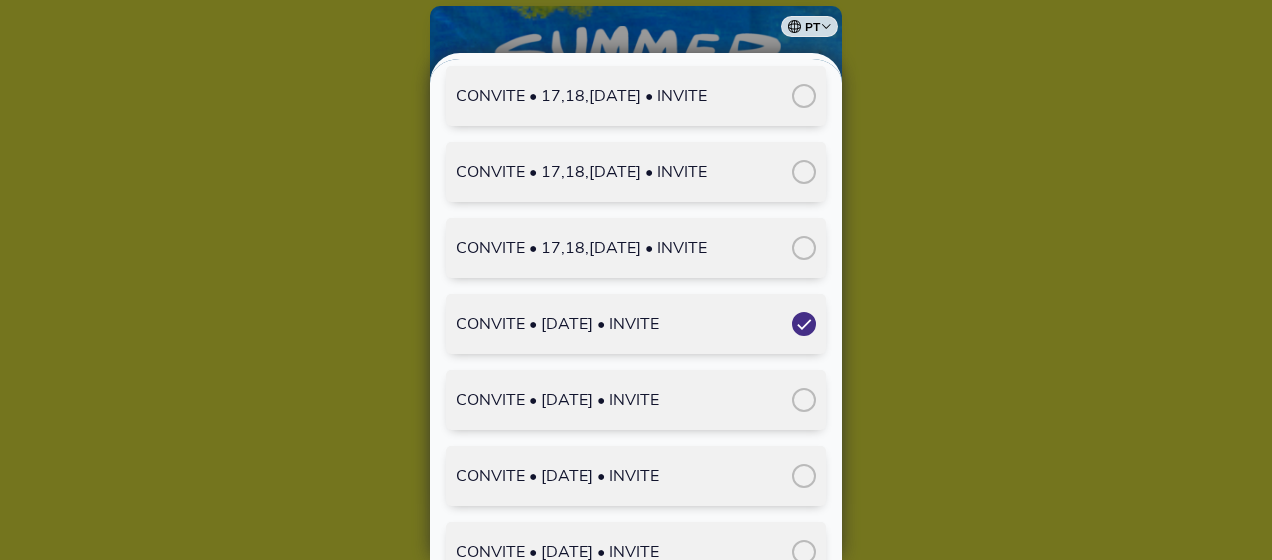 click at bounding box center (804, 400) 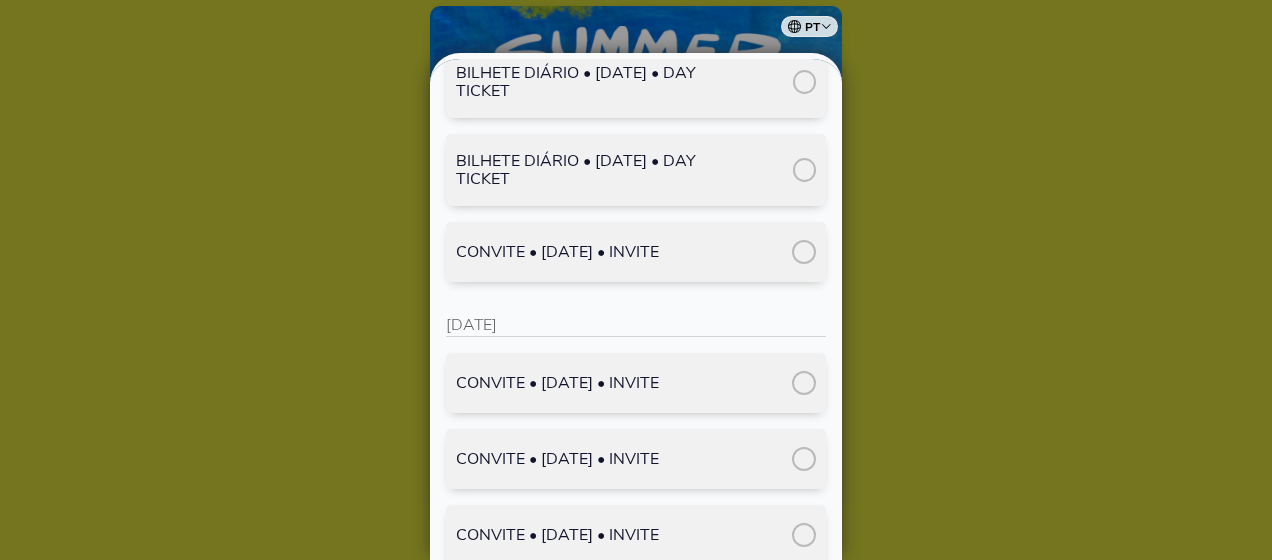 scroll, scrollTop: 1800, scrollLeft: 0, axis: vertical 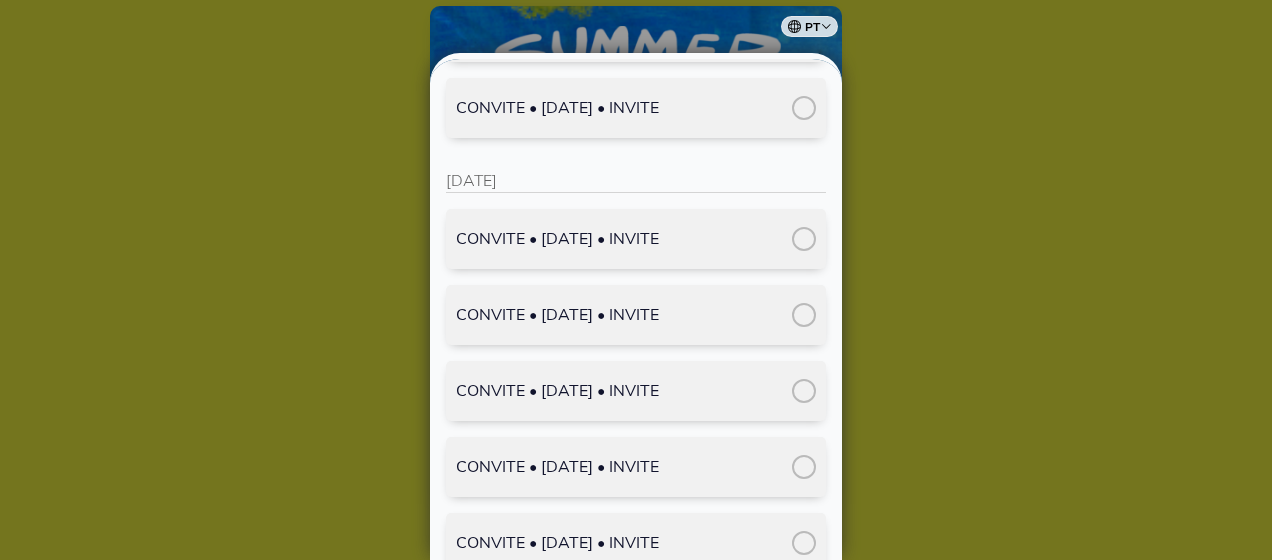 click at bounding box center (804, 239) 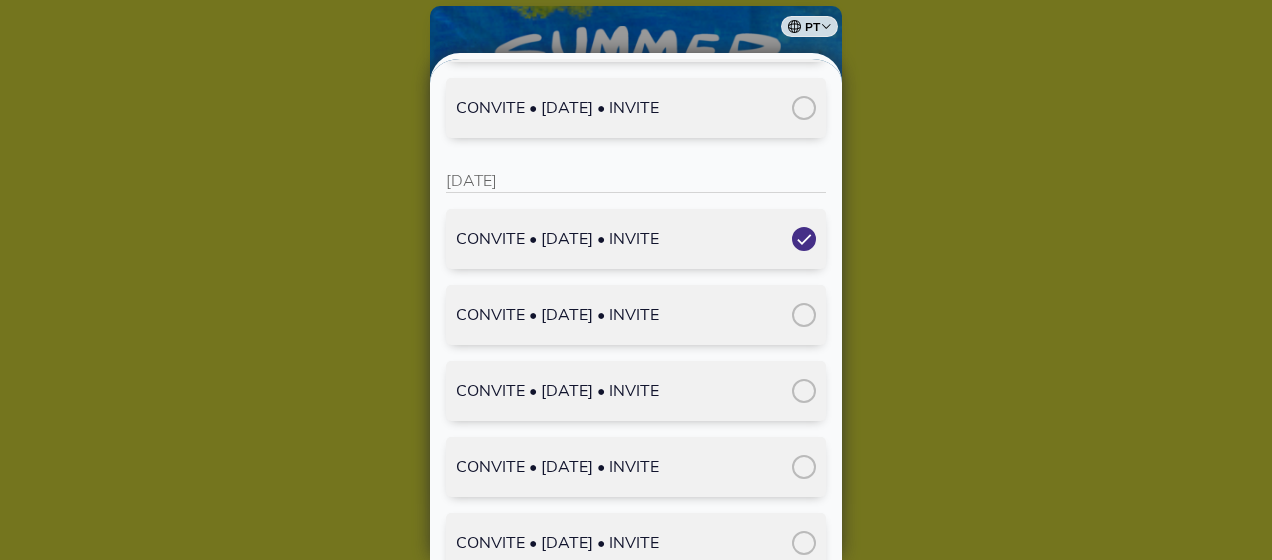 click at bounding box center (804, 315) 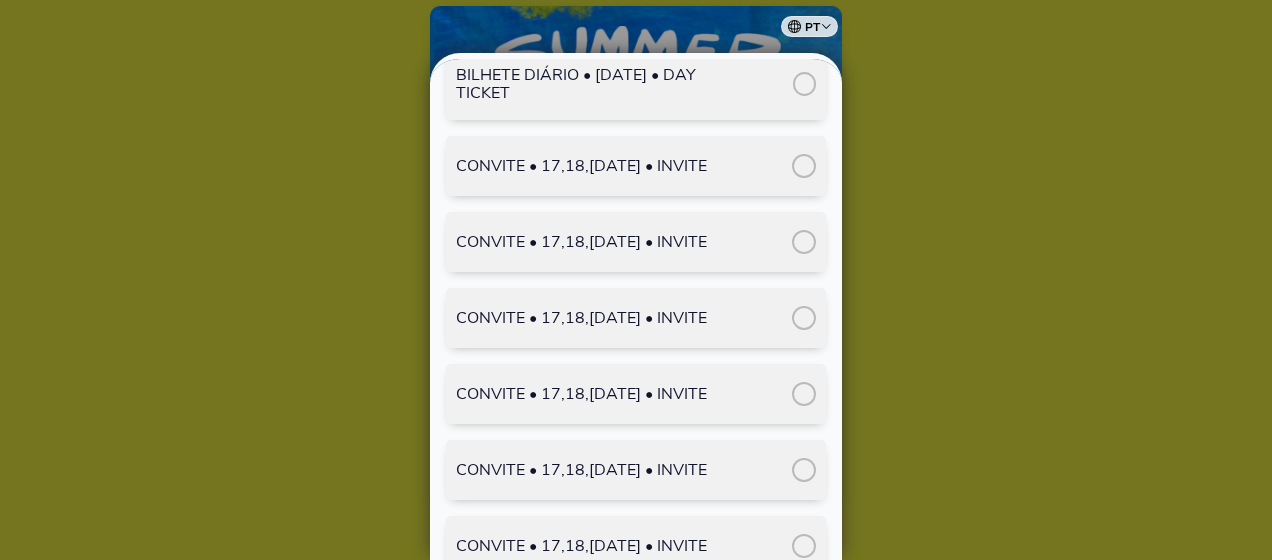 scroll, scrollTop: 424, scrollLeft: 0, axis: vertical 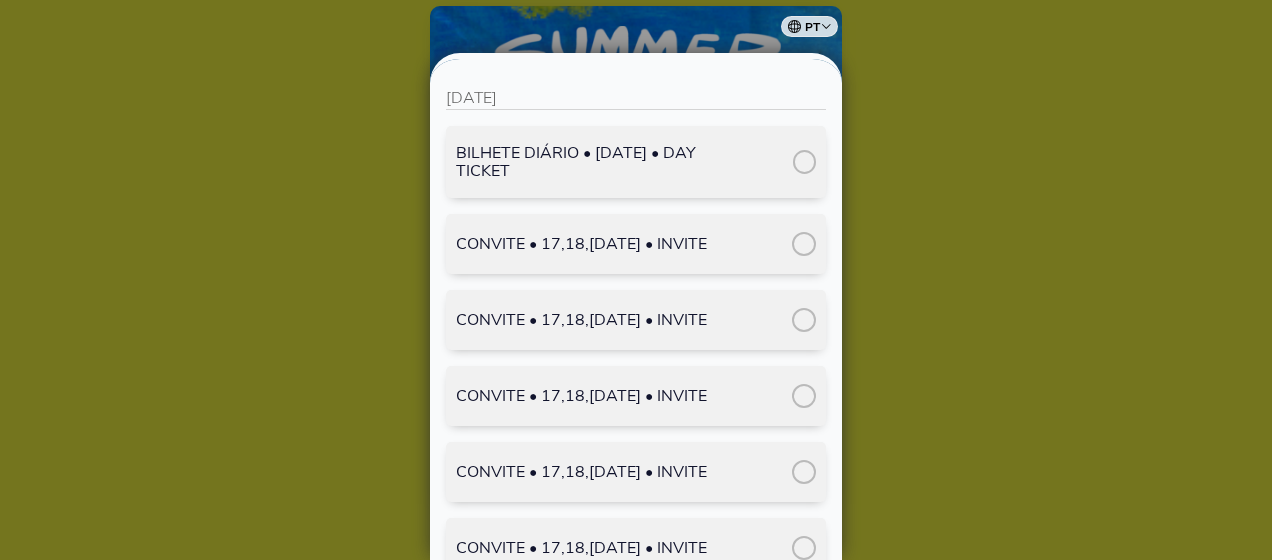click at bounding box center (804, 244) 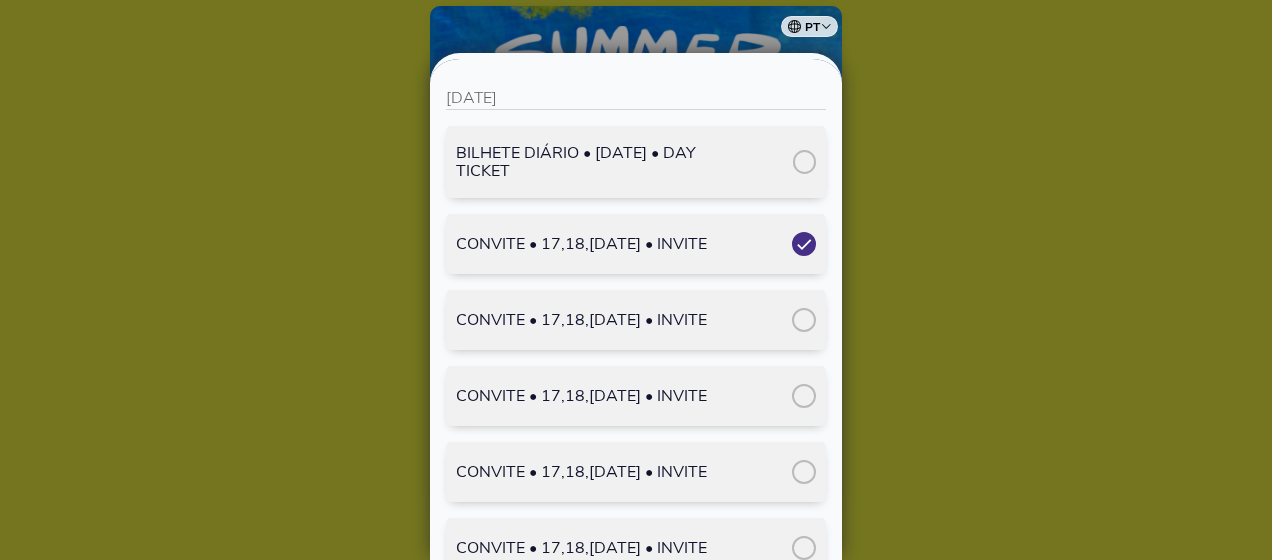 click at bounding box center (804, 320) 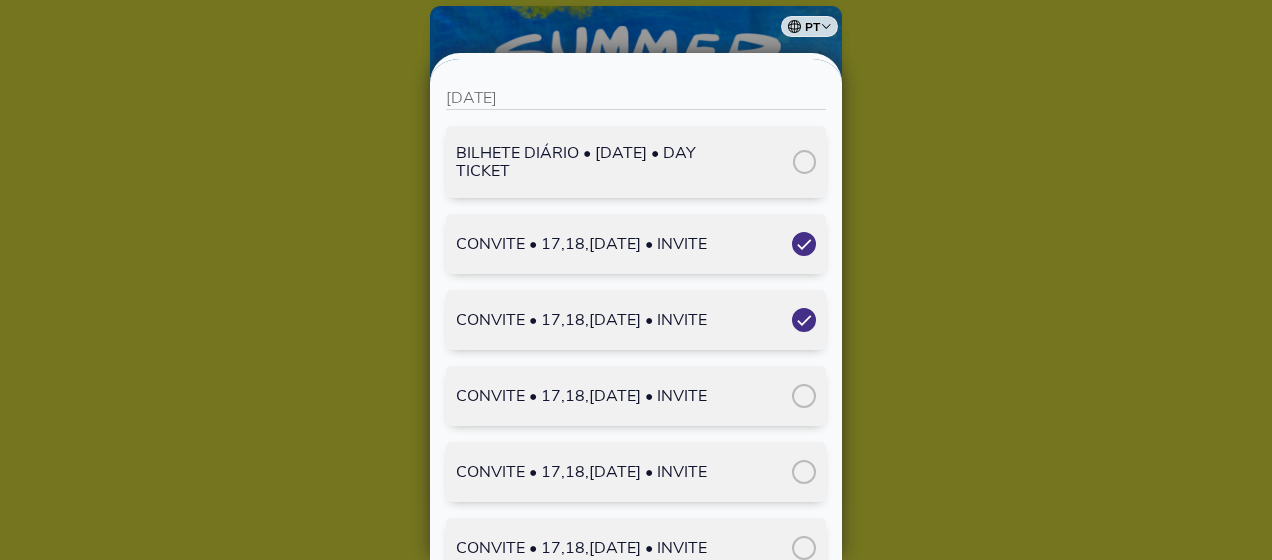 click at bounding box center [804, 320] 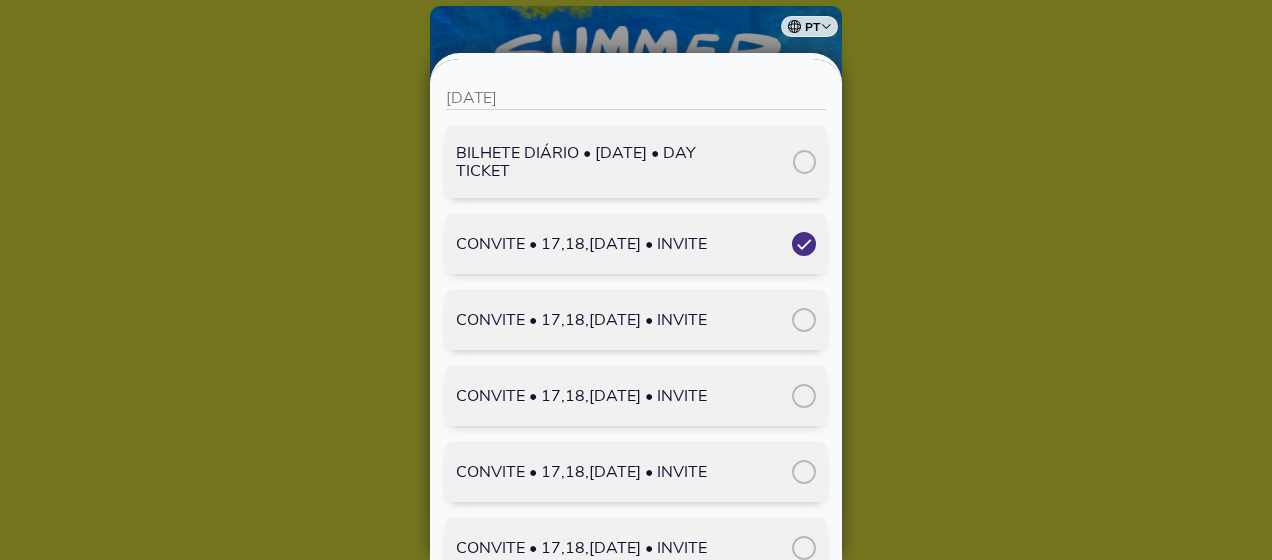 click at bounding box center [804, 320] 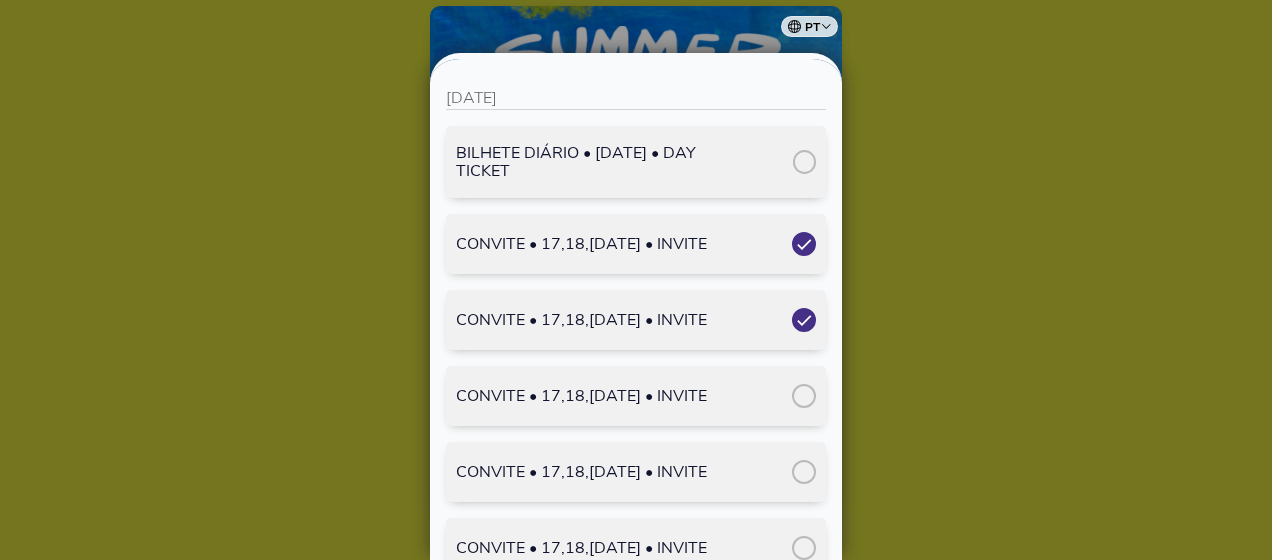 click at bounding box center [804, 320] 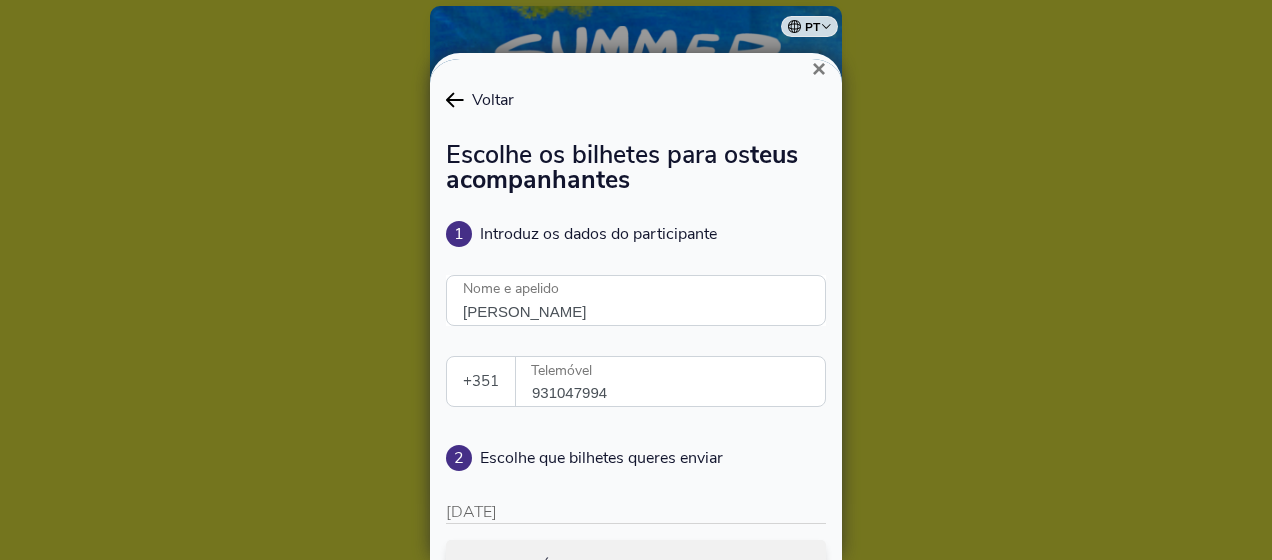 scroll, scrollTop: 0, scrollLeft: 0, axis: both 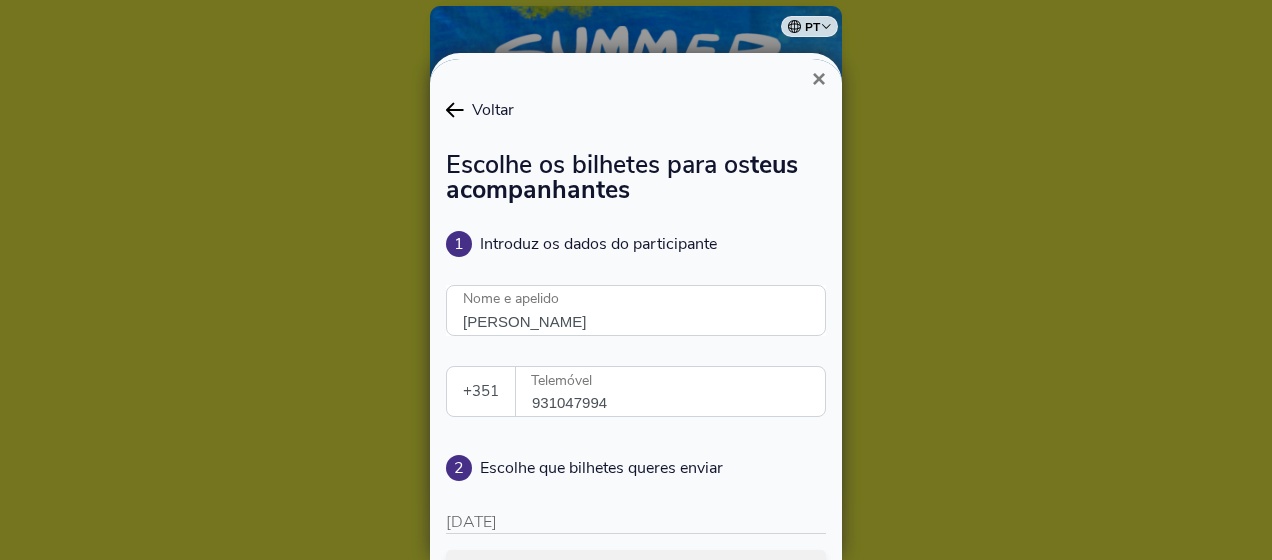 click on "Voltar" at bounding box center (489, 110) 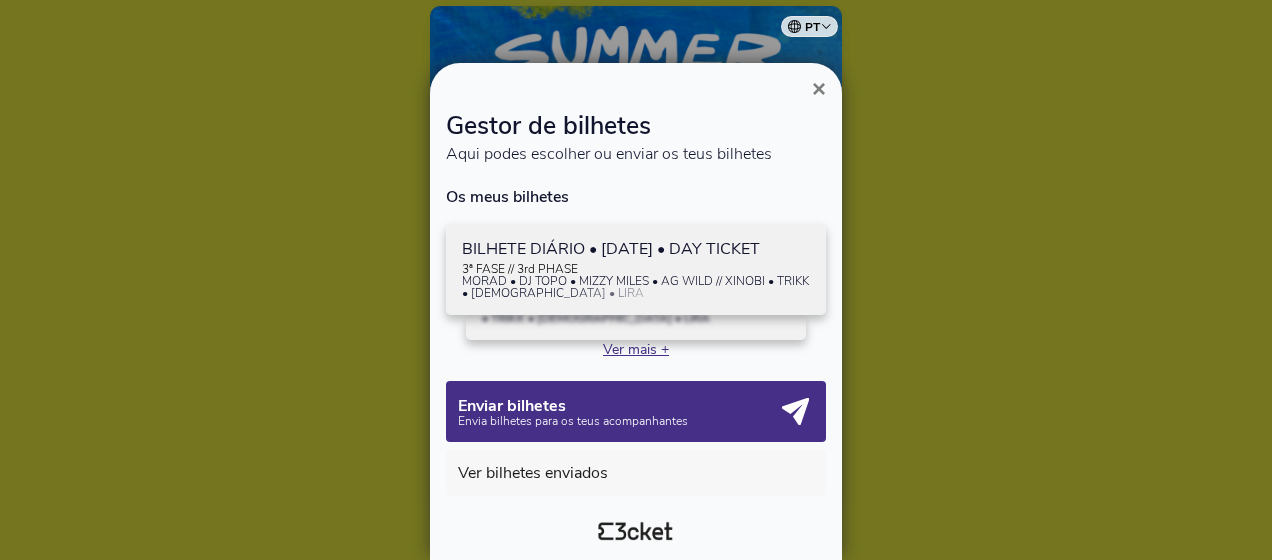 click on "Ver mais +" at bounding box center [636, 349] 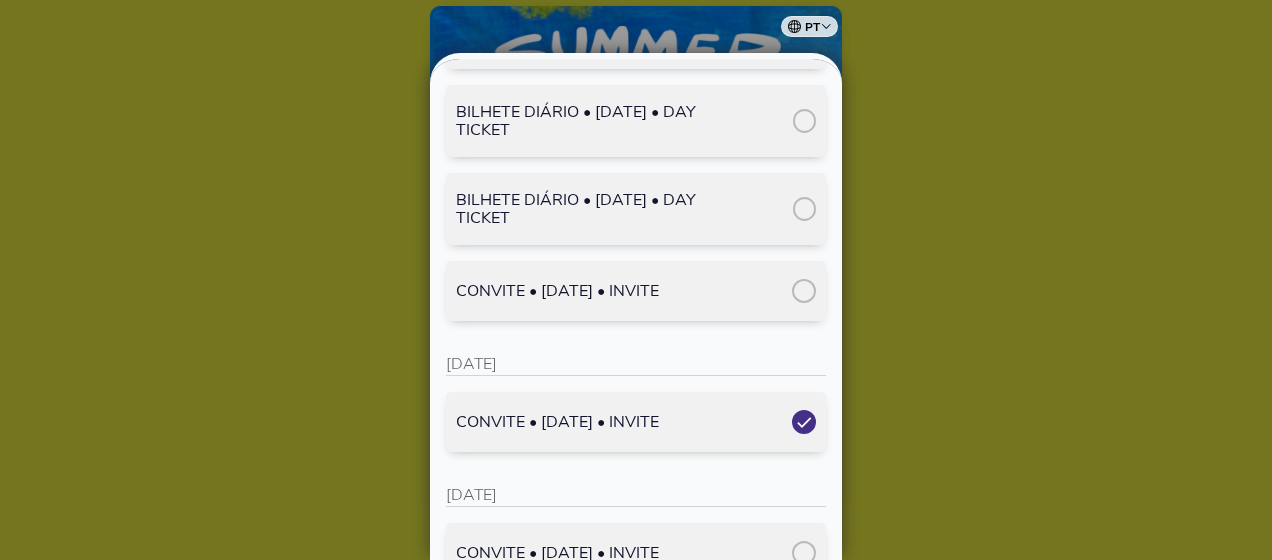 scroll, scrollTop: 1600, scrollLeft: 0, axis: vertical 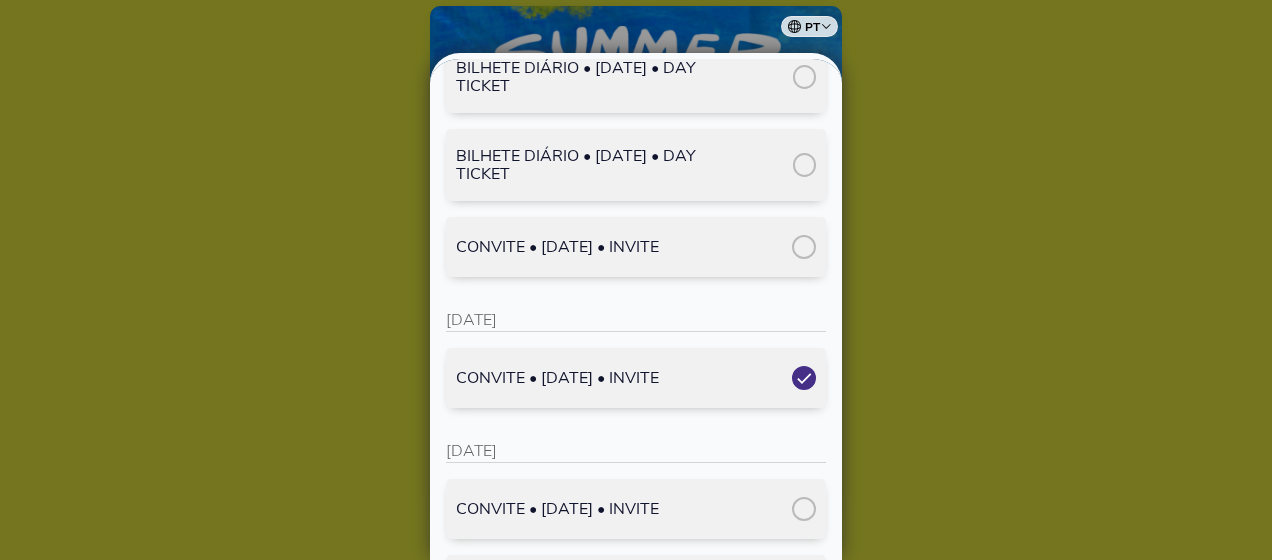 click at bounding box center [804, 378] 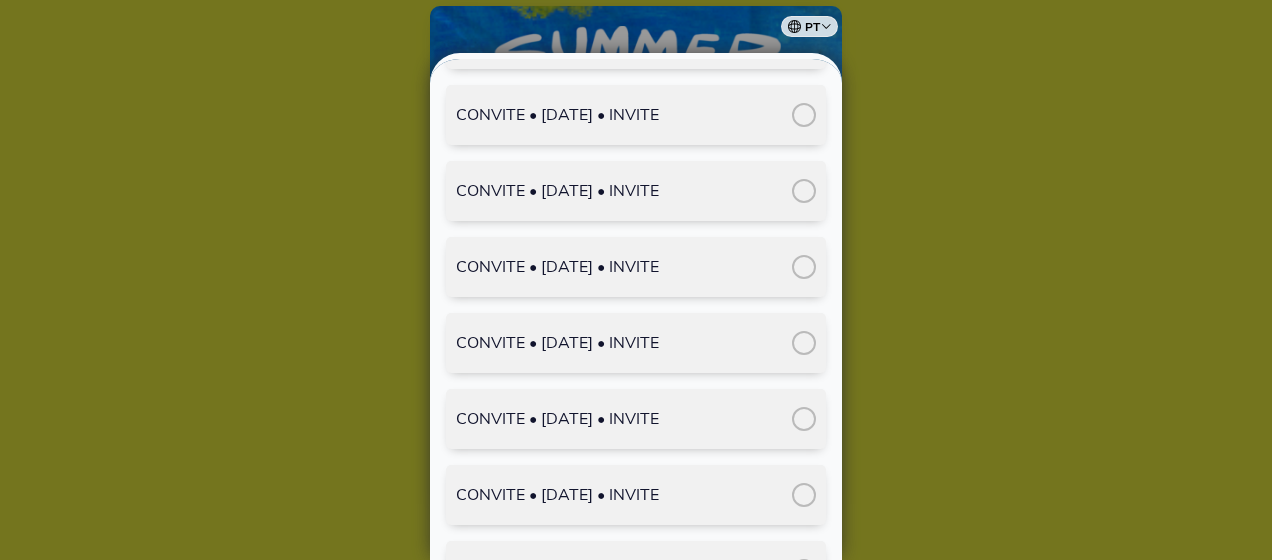 scroll, scrollTop: 700, scrollLeft: 0, axis: vertical 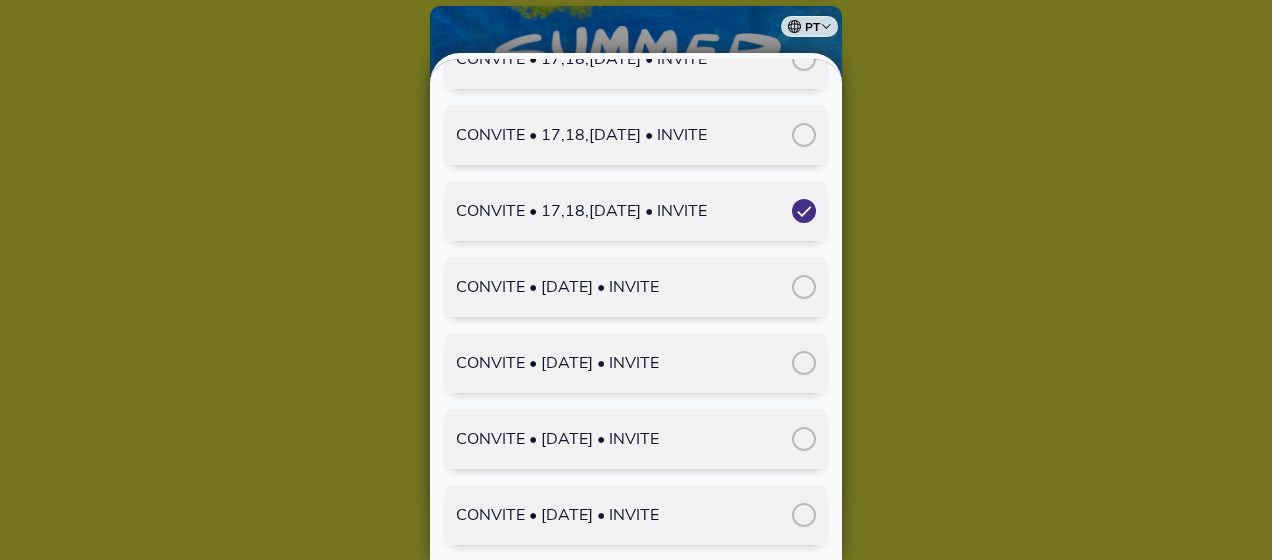 click at bounding box center [804, 211] 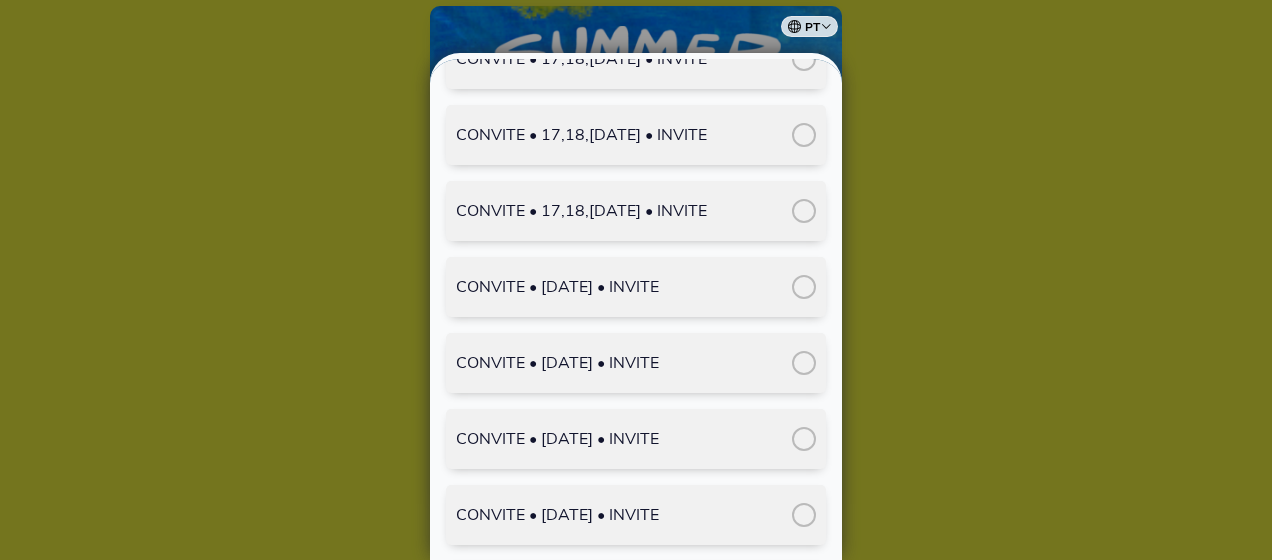 click at bounding box center [804, 287] 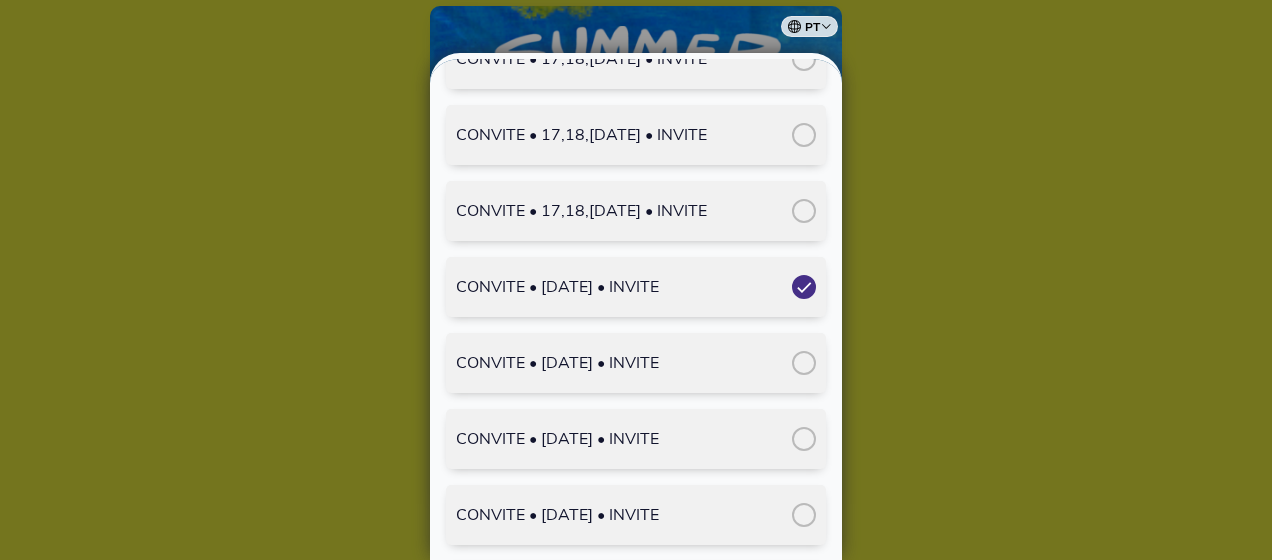 click at bounding box center (804, 363) 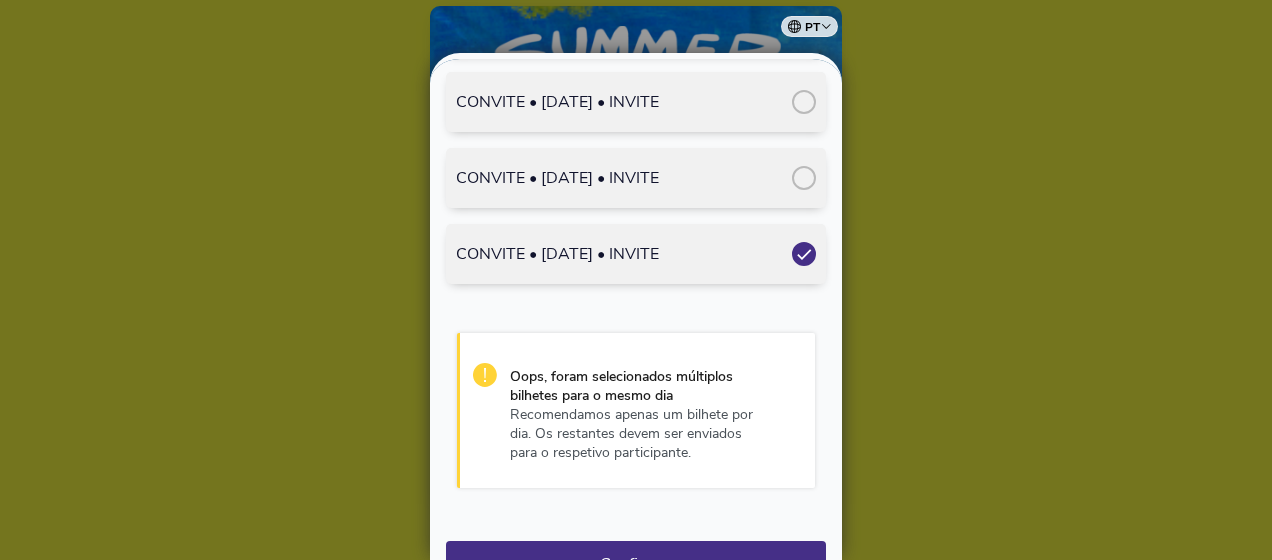 scroll, scrollTop: 3335, scrollLeft: 0, axis: vertical 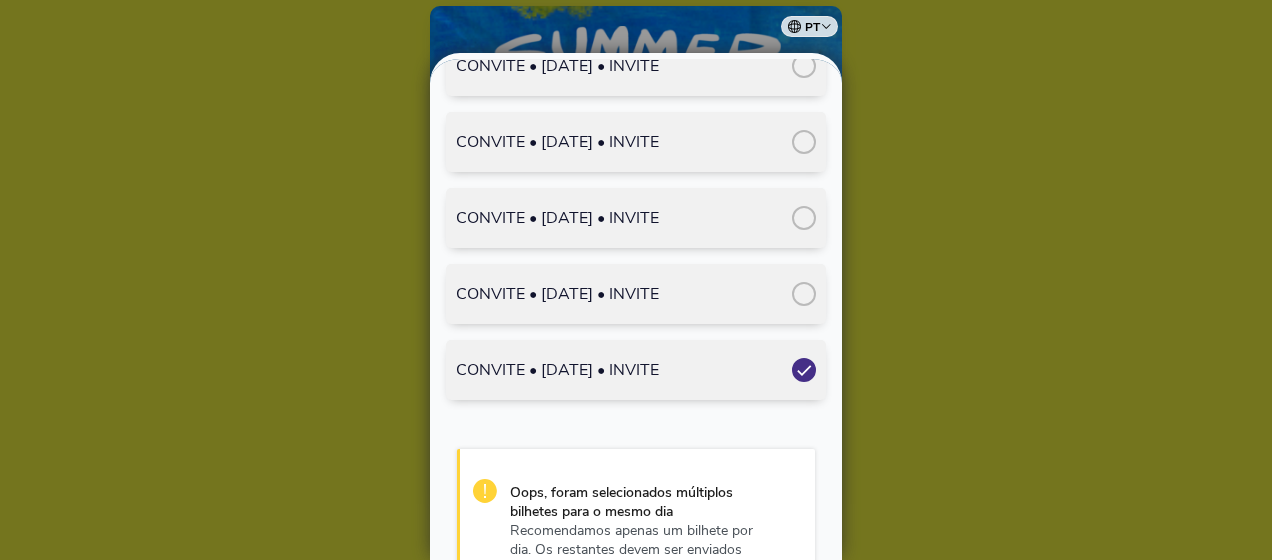 click at bounding box center (804, 294) 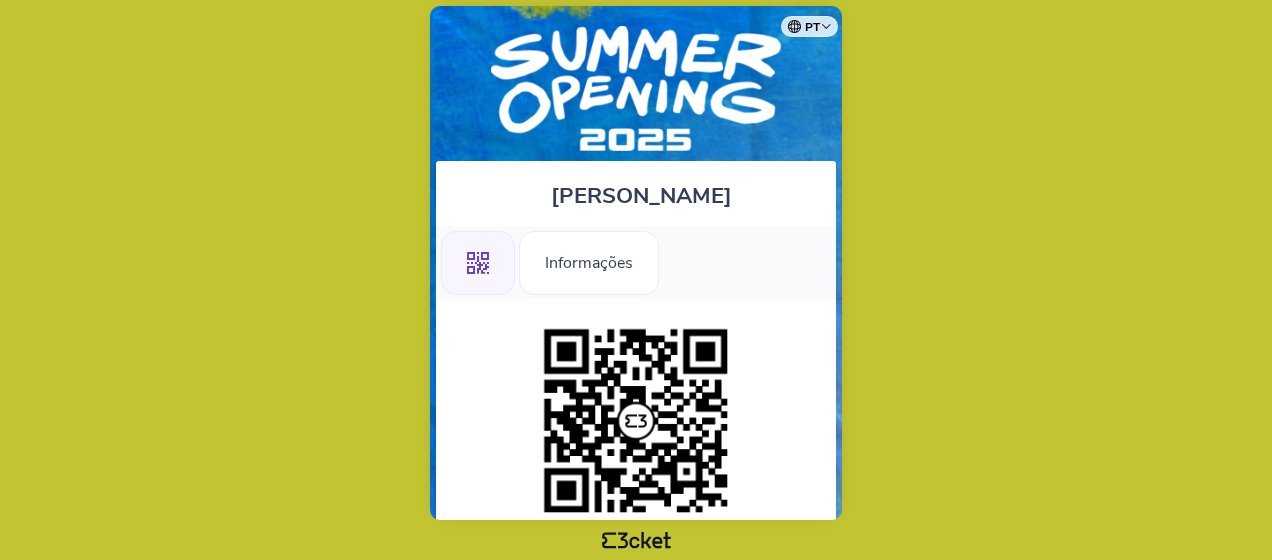 scroll, scrollTop: 0, scrollLeft: 0, axis: both 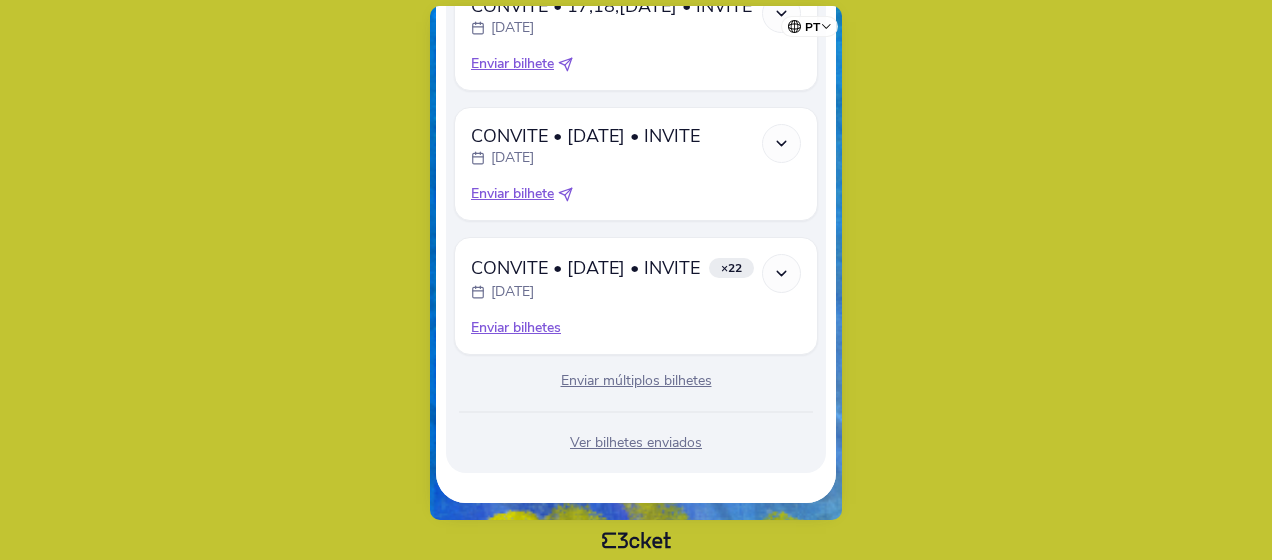 click on "Enviar múltiplos bilhetes" at bounding box center (636, 381) 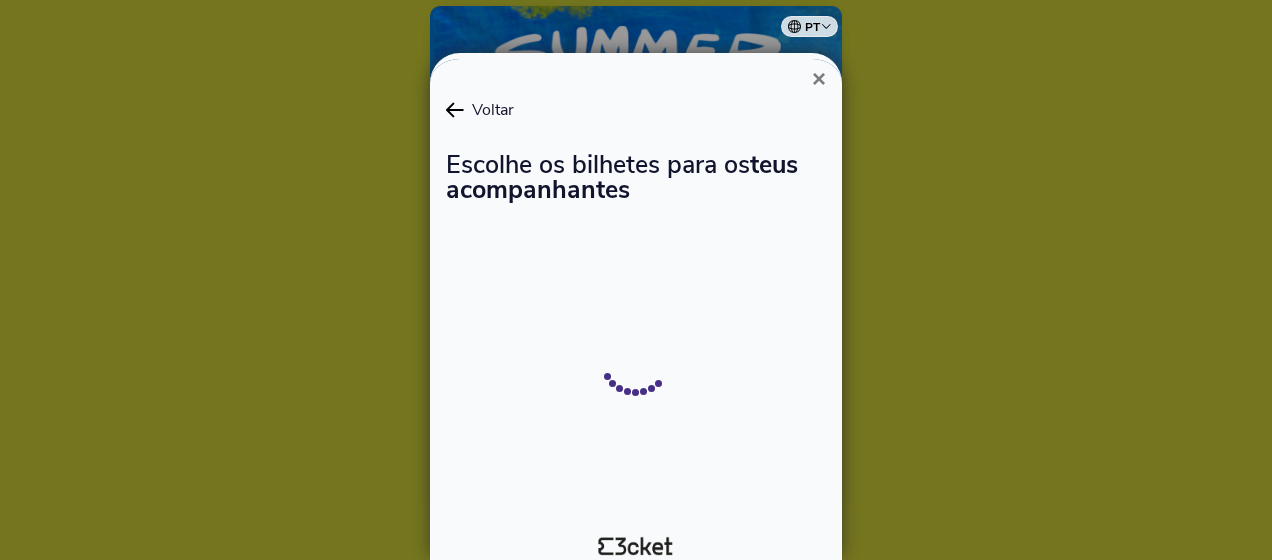 scroll, scrollTop: 0, scrollLeft: 0, axis: both 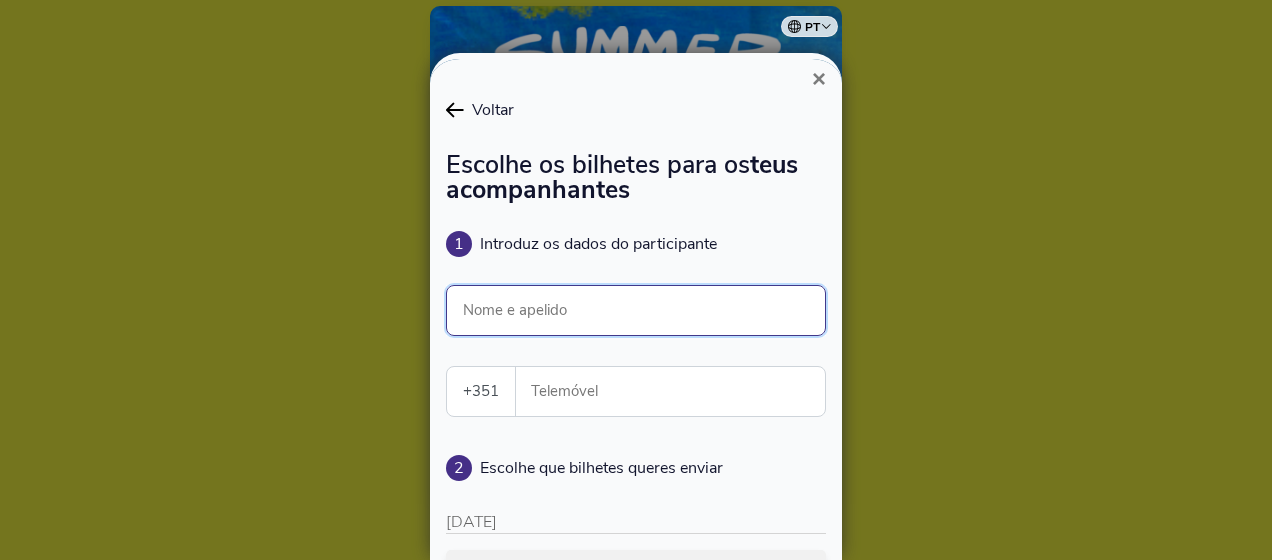 click on "Nome e apelido" at bounding box center [636, 310] 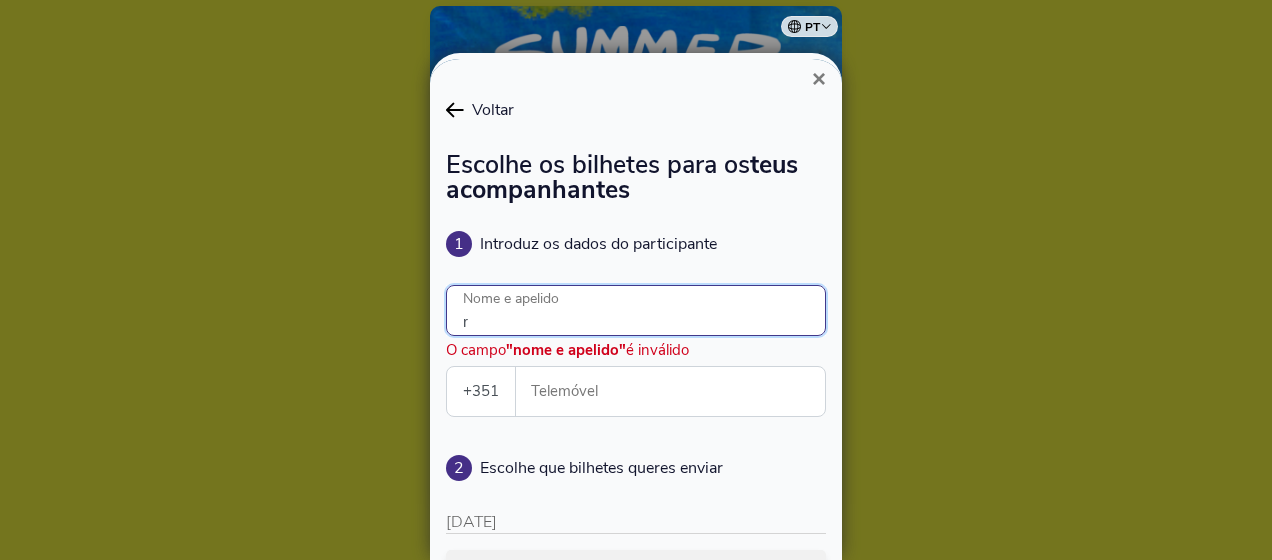 type on "[PERSON_NAME]" 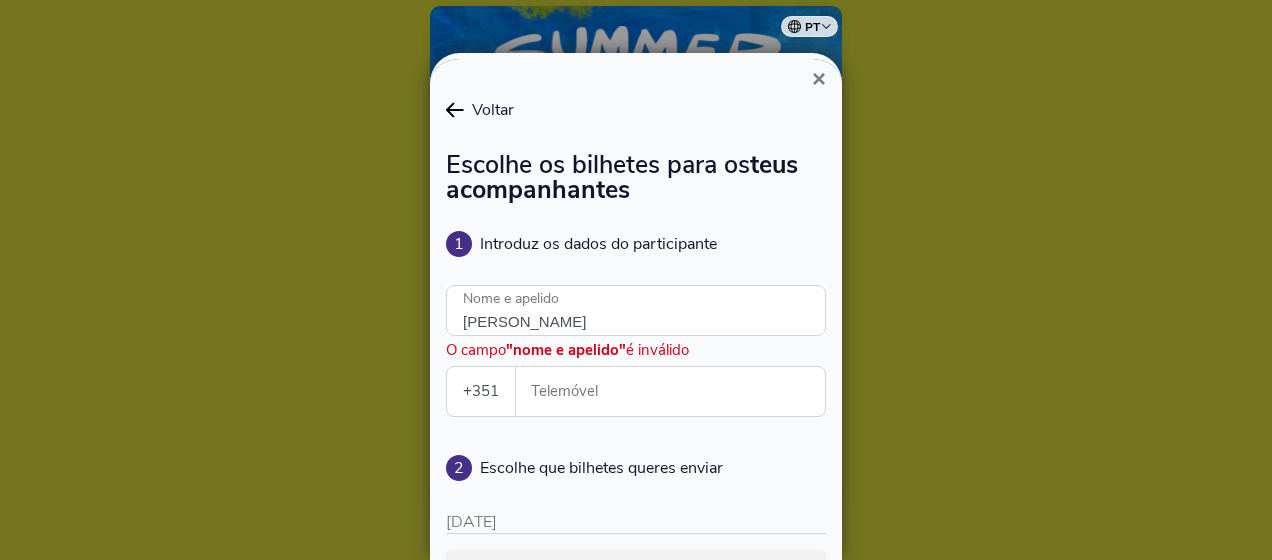 type on "931047994" 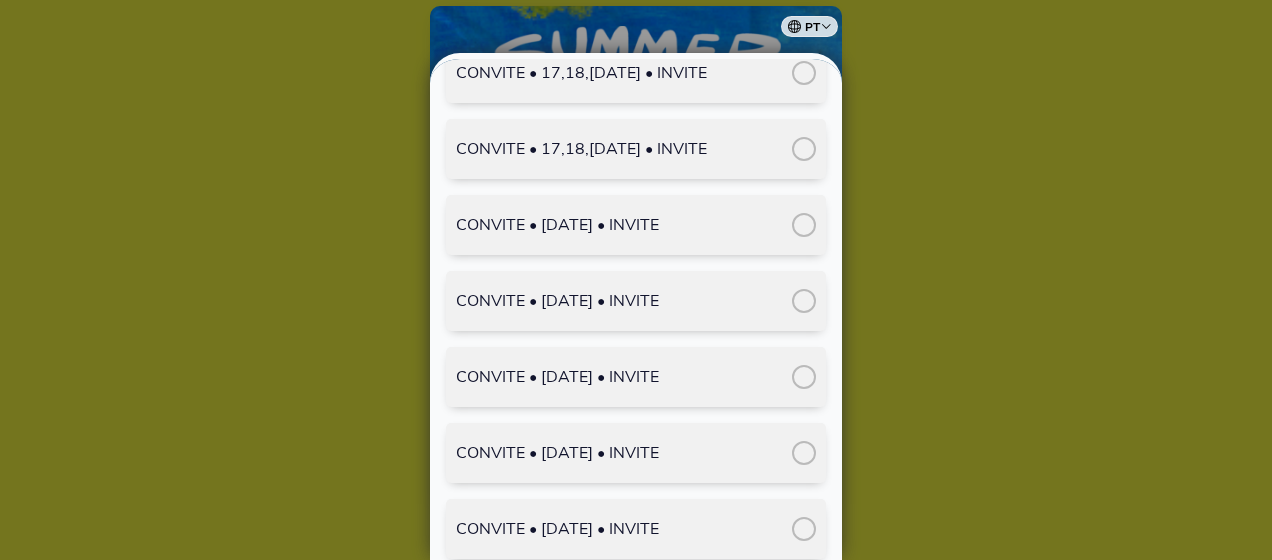 scroll, scrollTop: 900, scrollLeft: 0, axis: vertical 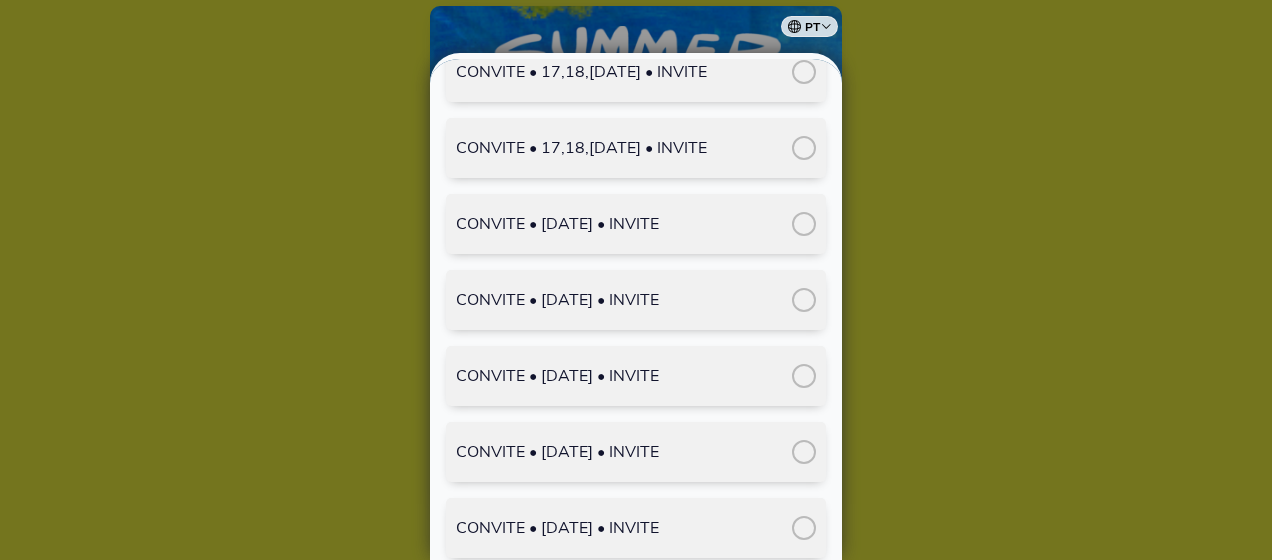 click at bounding box center (804, 224) 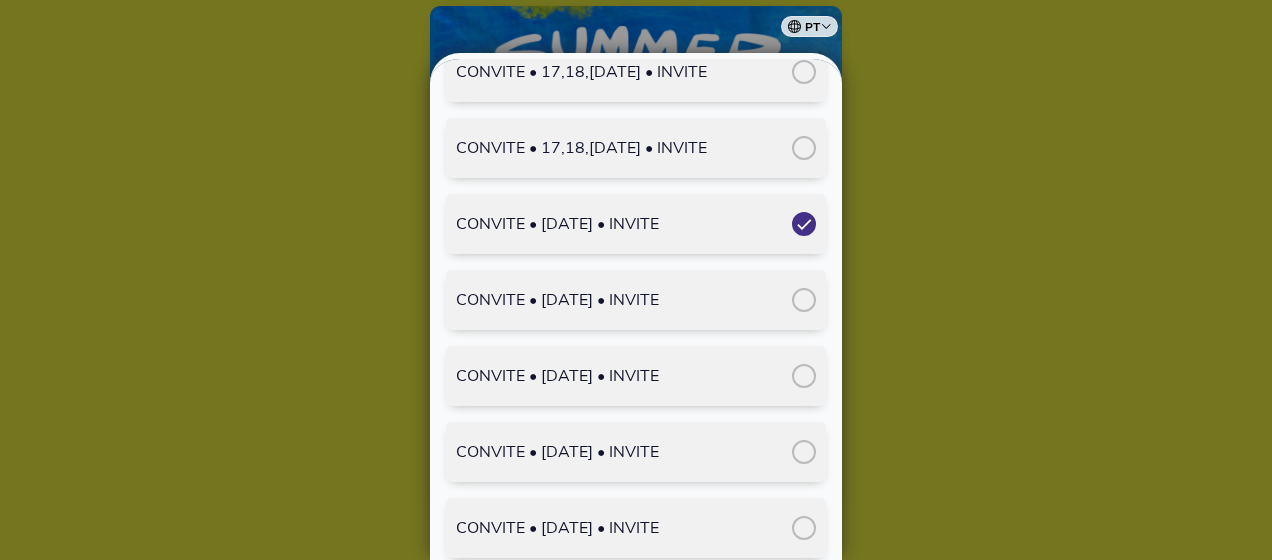 click at bounding box center [804, 300] 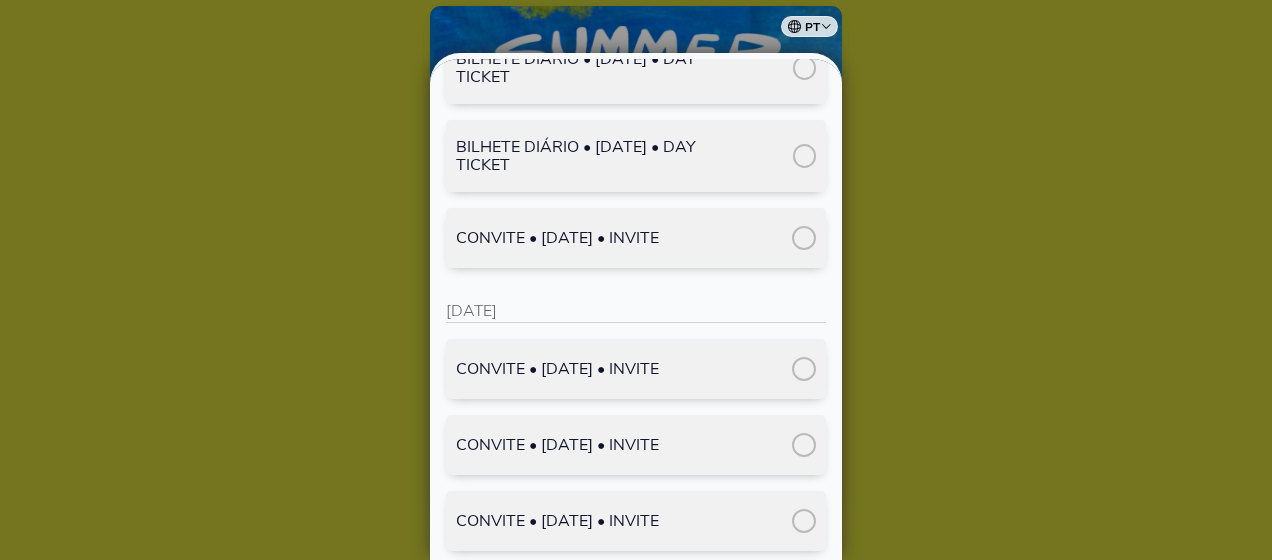 scroll, scrollTop: 1700, scrollLeft: 0, axis: vertical 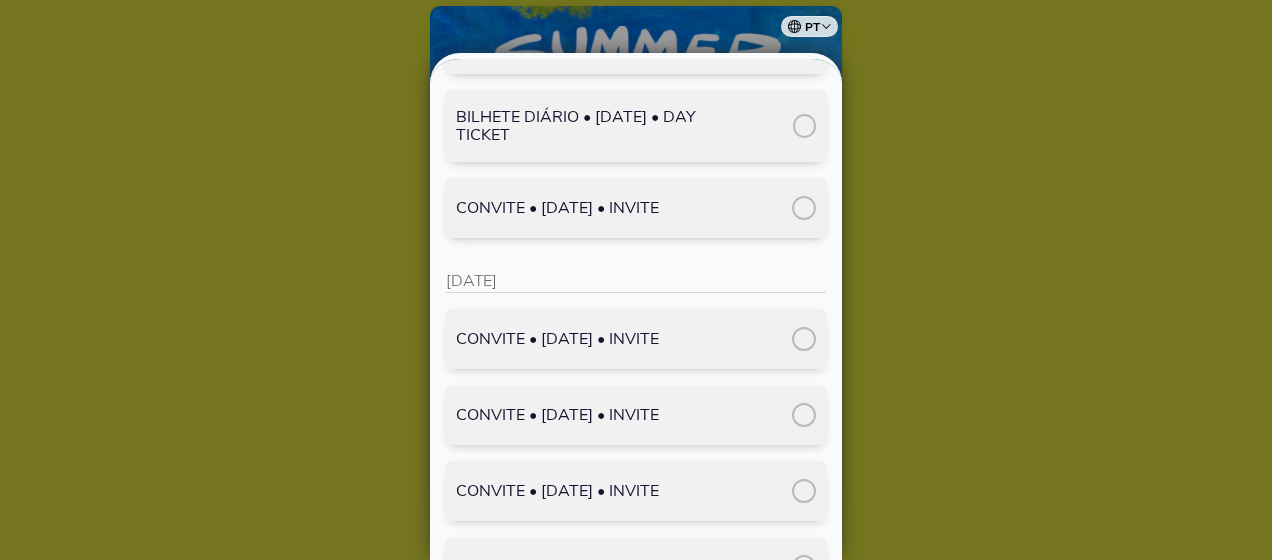 click at bounding box center [804, 339] 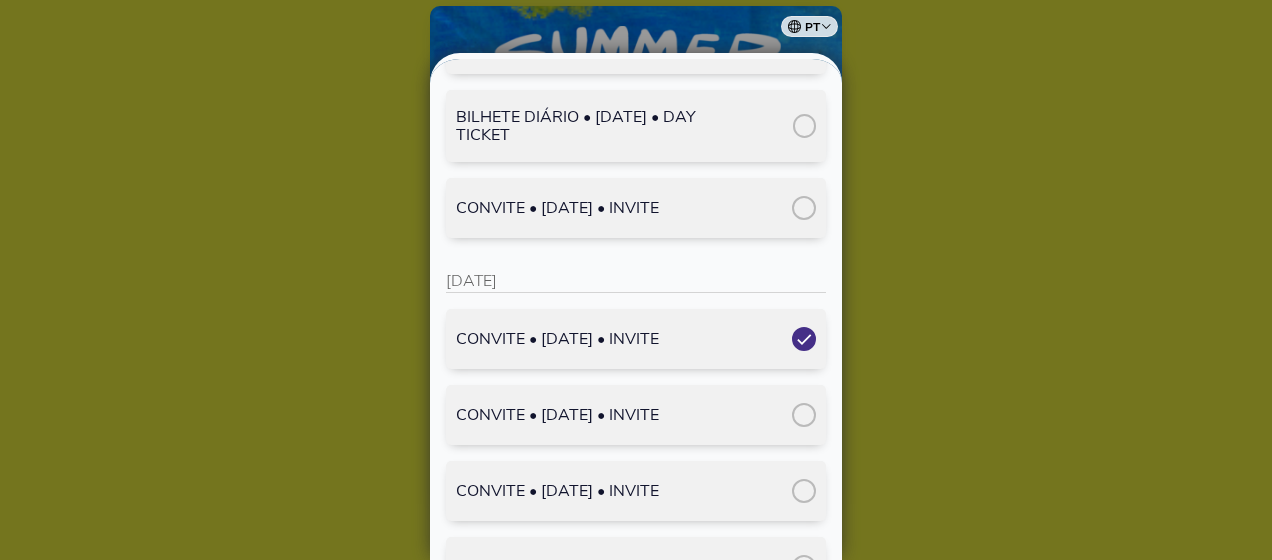 click at bounding box center (804, 415) 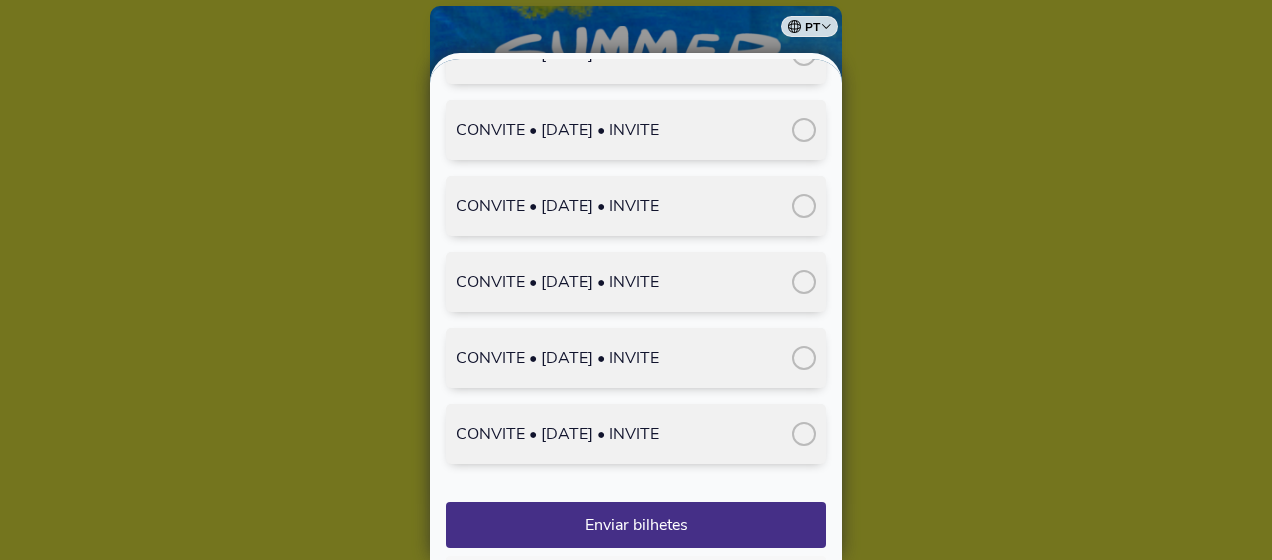 scroll, scrollTop: 3224, scrollLeft: 0, axis: vertical 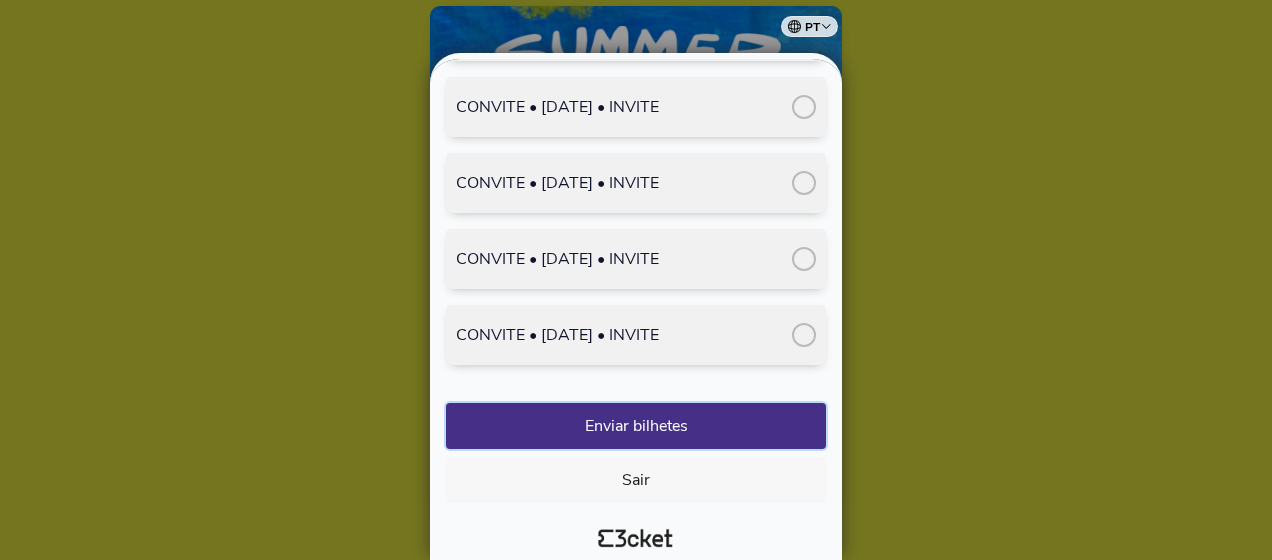 click on "Enviar bilhetes" at bounding box center (636, 426) 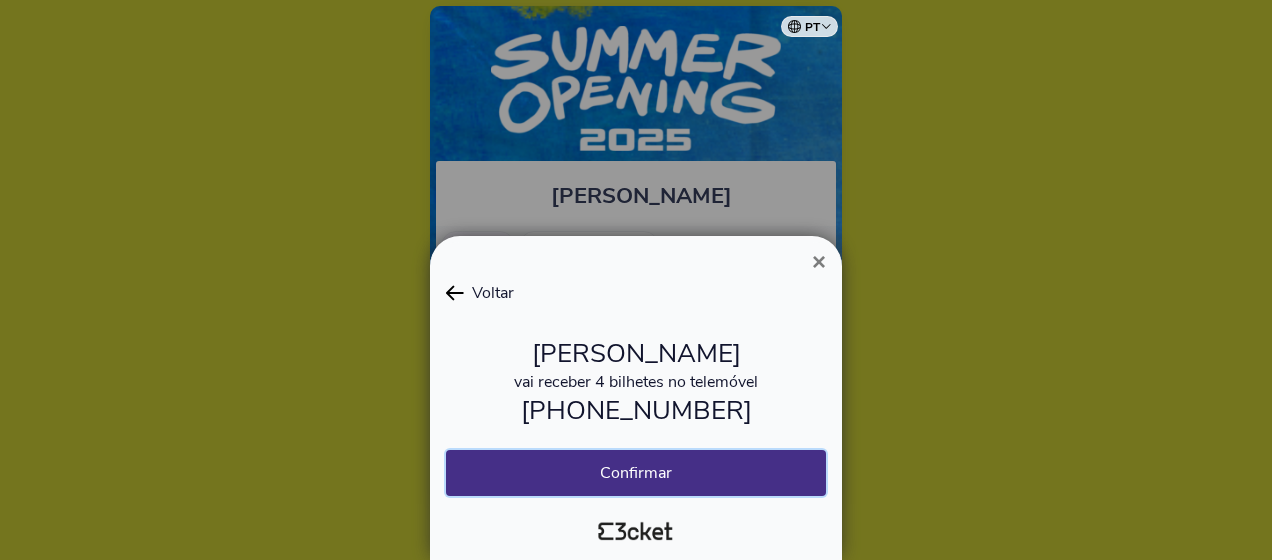 click on "Confirmar" at bounding box center [636, 473] 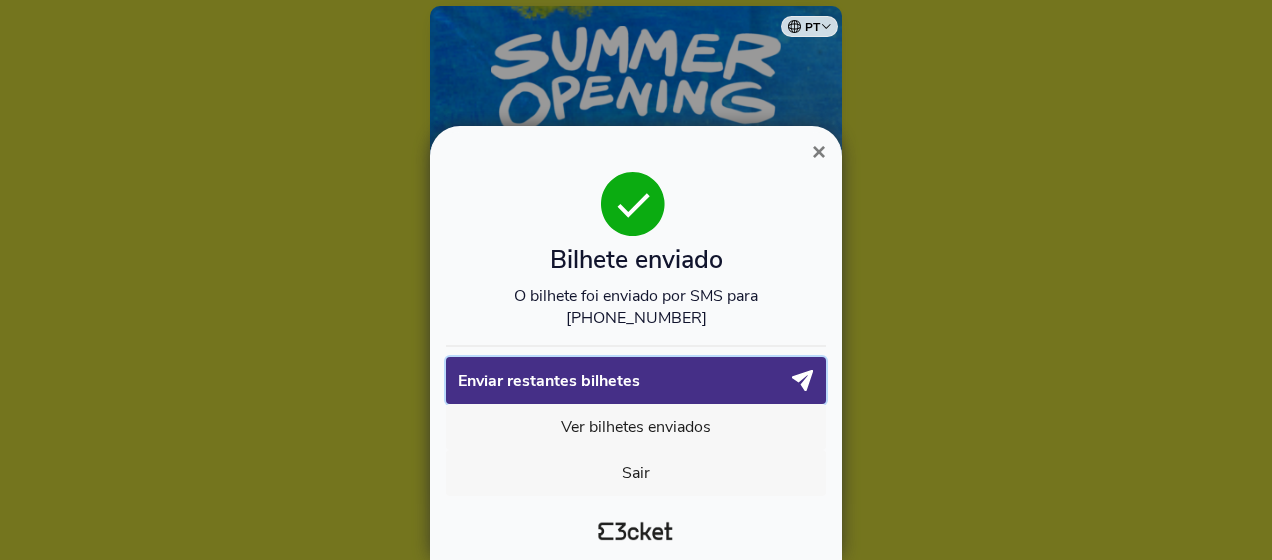 click on "Enviar restantes bilhetes" at bounding box center (624, 381) 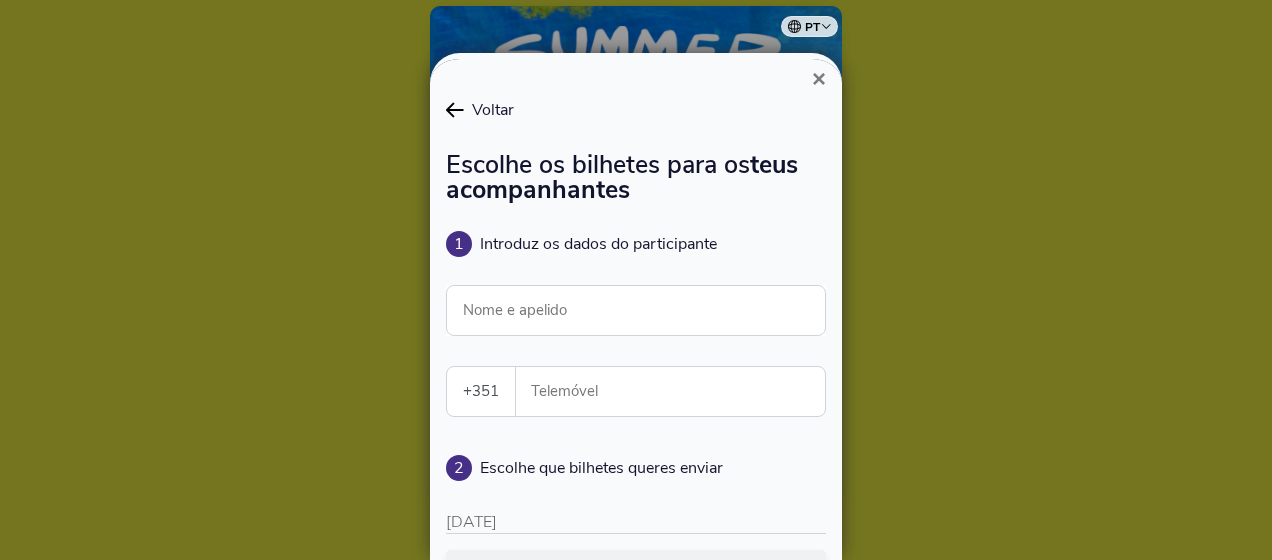 scroll, scrollTop: 300, scrollLeft: 0, axis: vertical 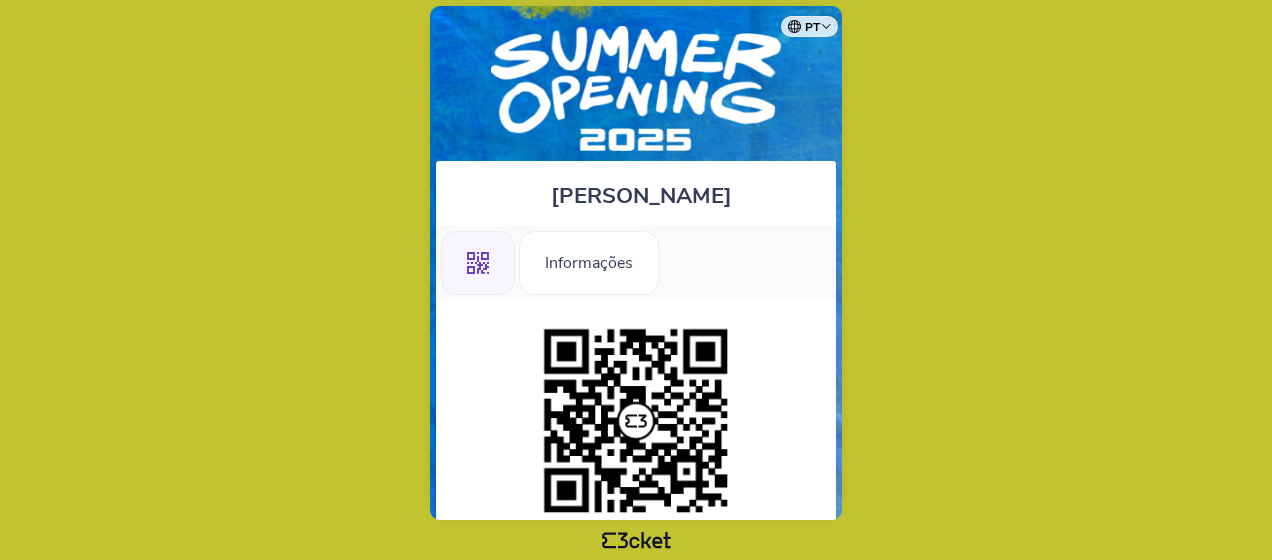 click on "pt
Português ([GEOGRAPHIC_DATA])
English
Español
Catalan
[DEMOGRAPHIC_DATA]
Carolina Caldeira
.st0{fill-rule:evenodd;clip-rule:evenodd;}
Informações" 